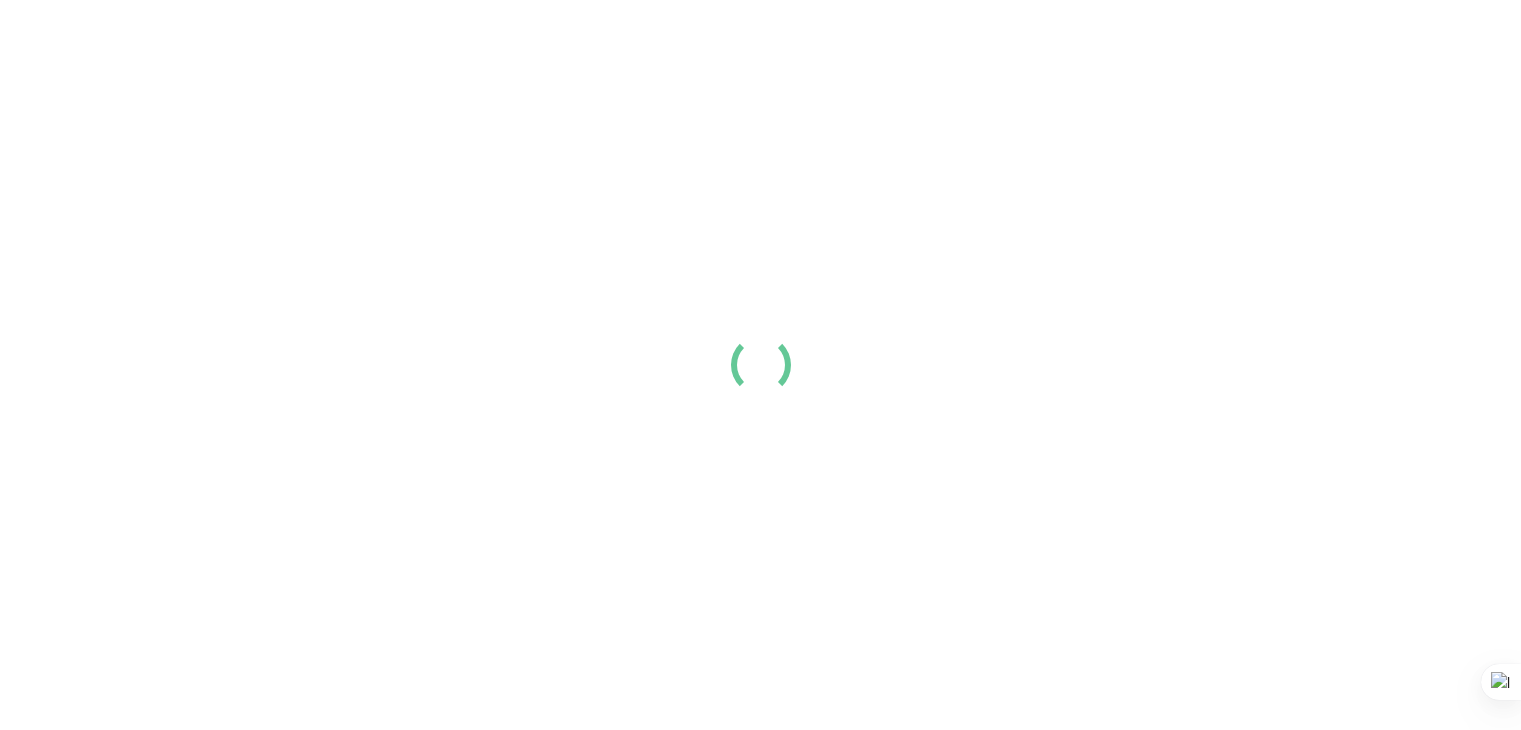 scroll, scrollTop: 0, scrollLeft: 0, axis: both 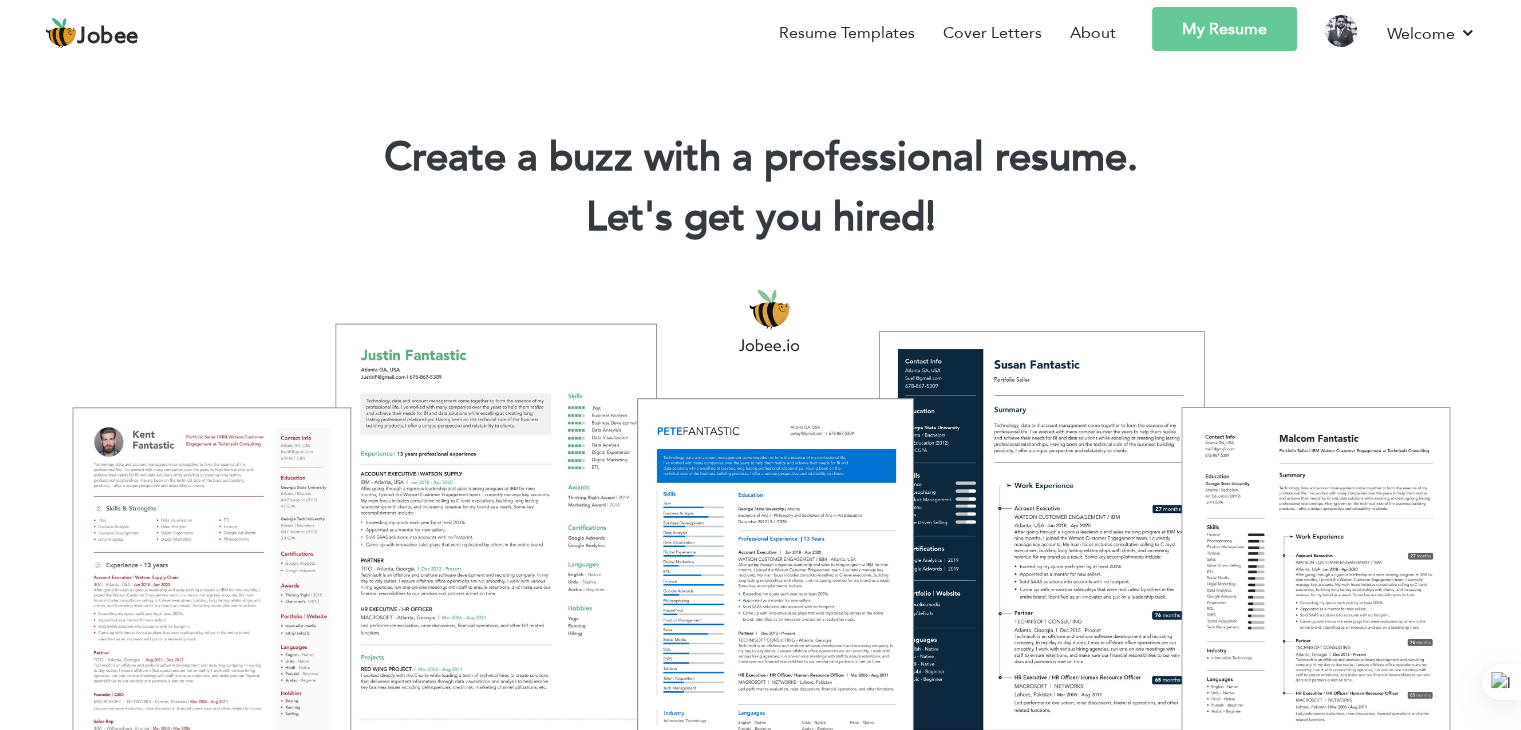 click on "Create a buzz with a professional resume.
Let's
get you hired!  |" at bounding box center [760, 180] 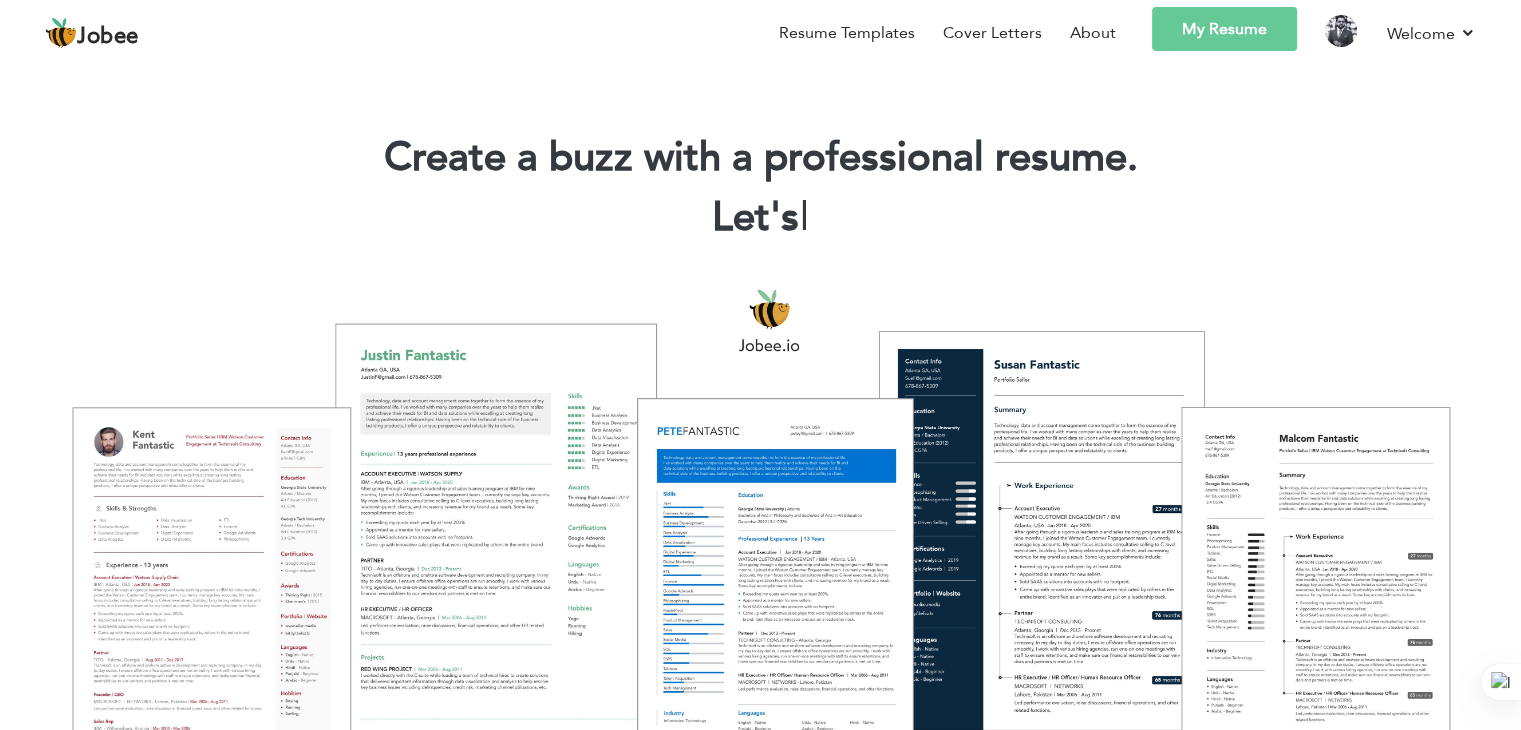 click on "My Resume" at bounding box center [1224, 29] 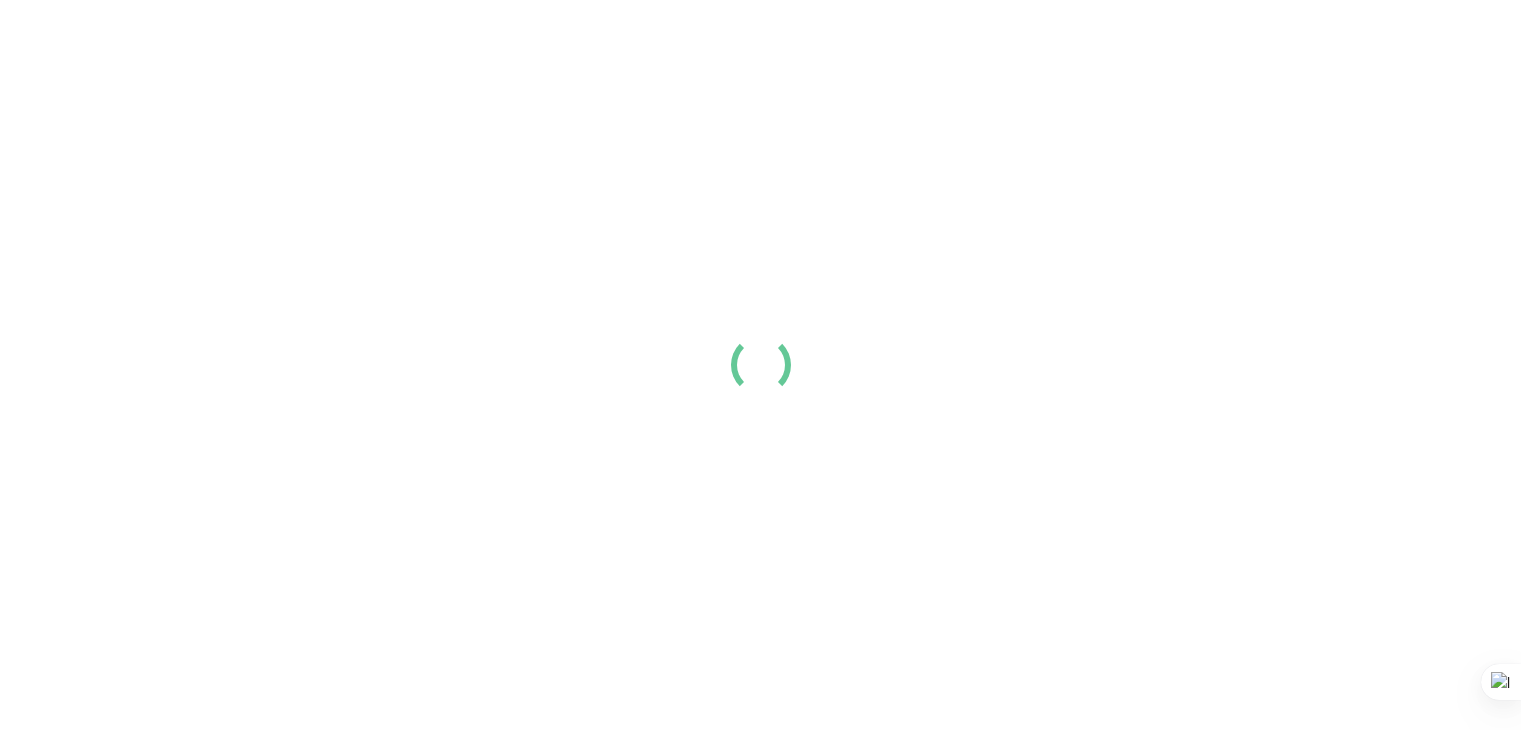 scroll, scrollTop: 0, scrollLeft: 0, axis: both 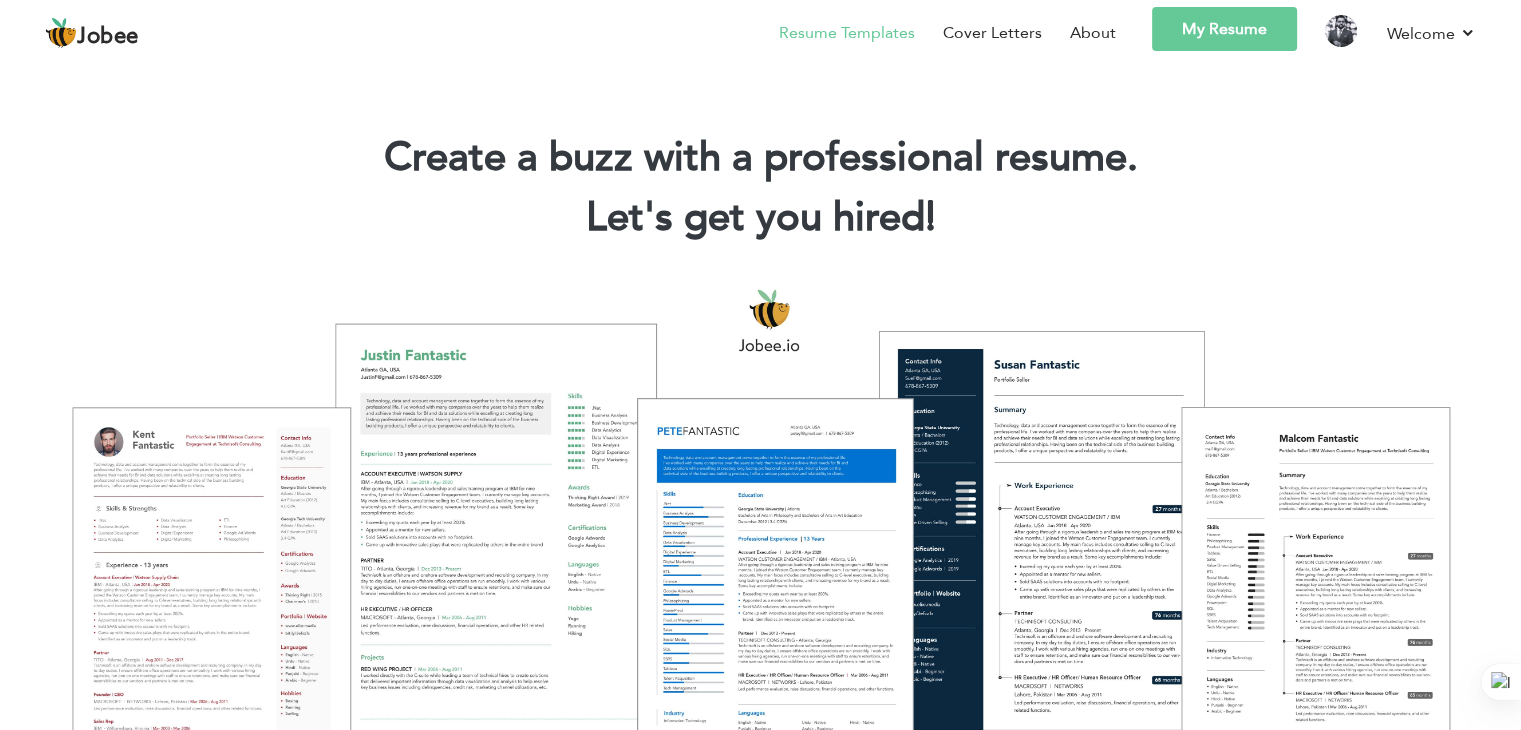 click on "Resume Templates" at bounding box center (847, 33) 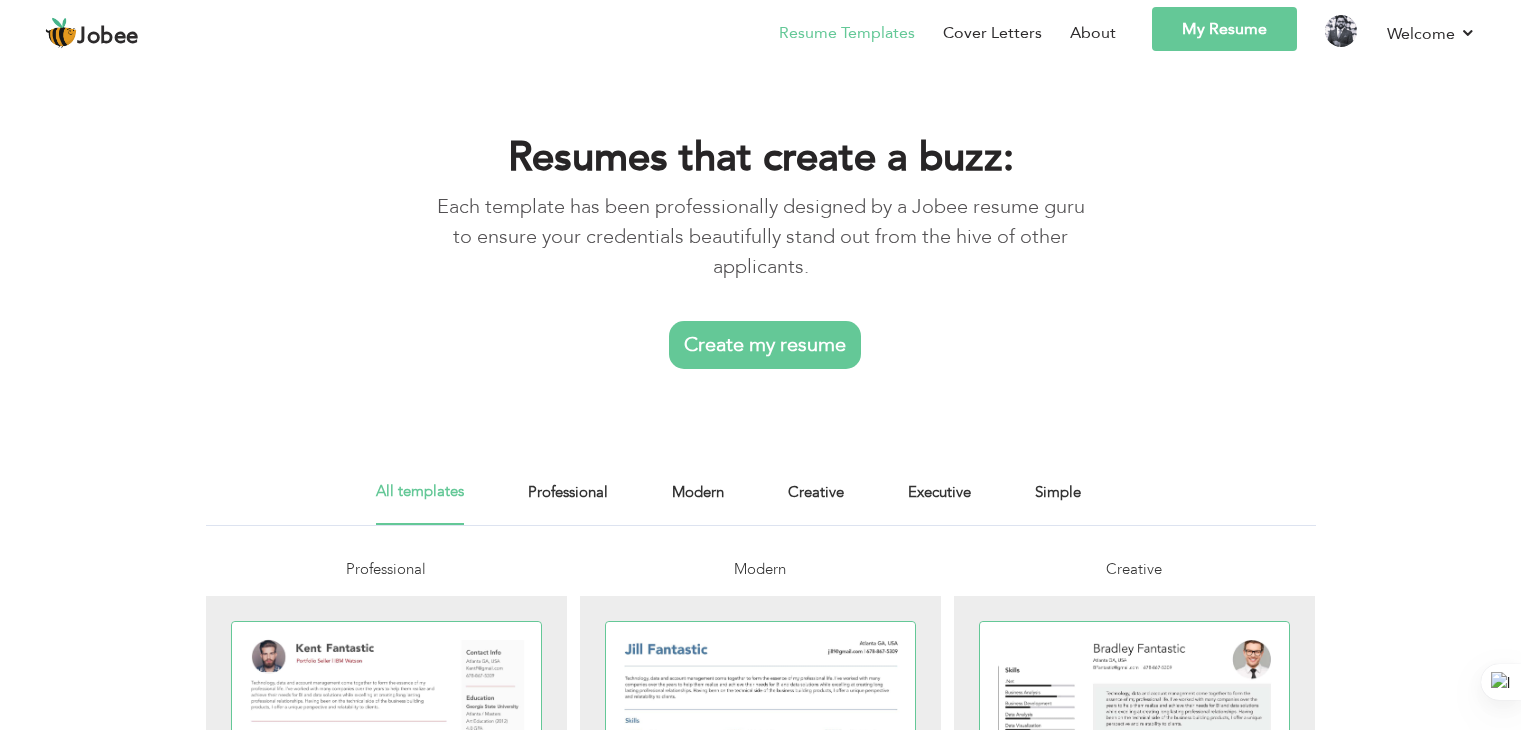 scroll, scrollTop: 0, scrollLeft: 0, axis: both 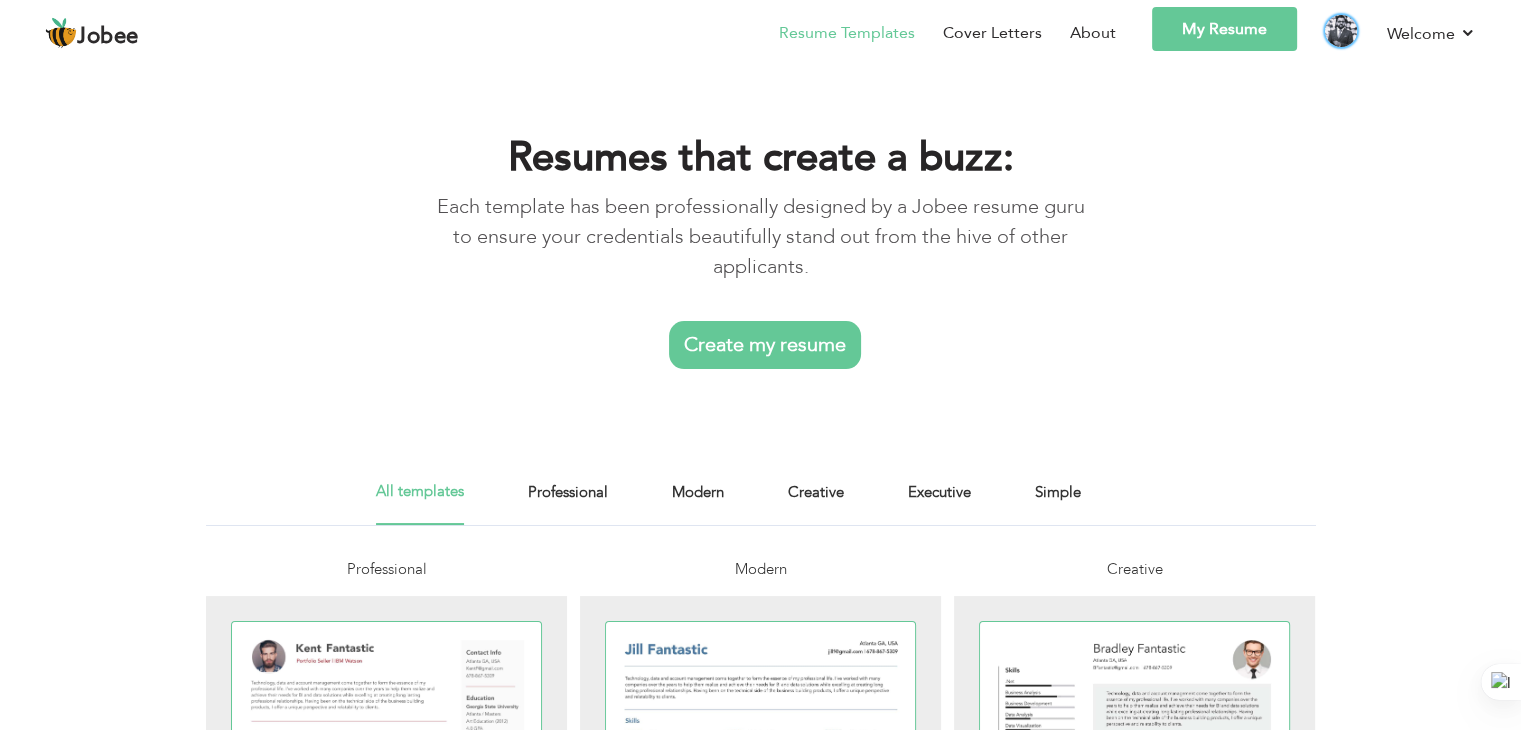 click at bounding box center (1341, 31) 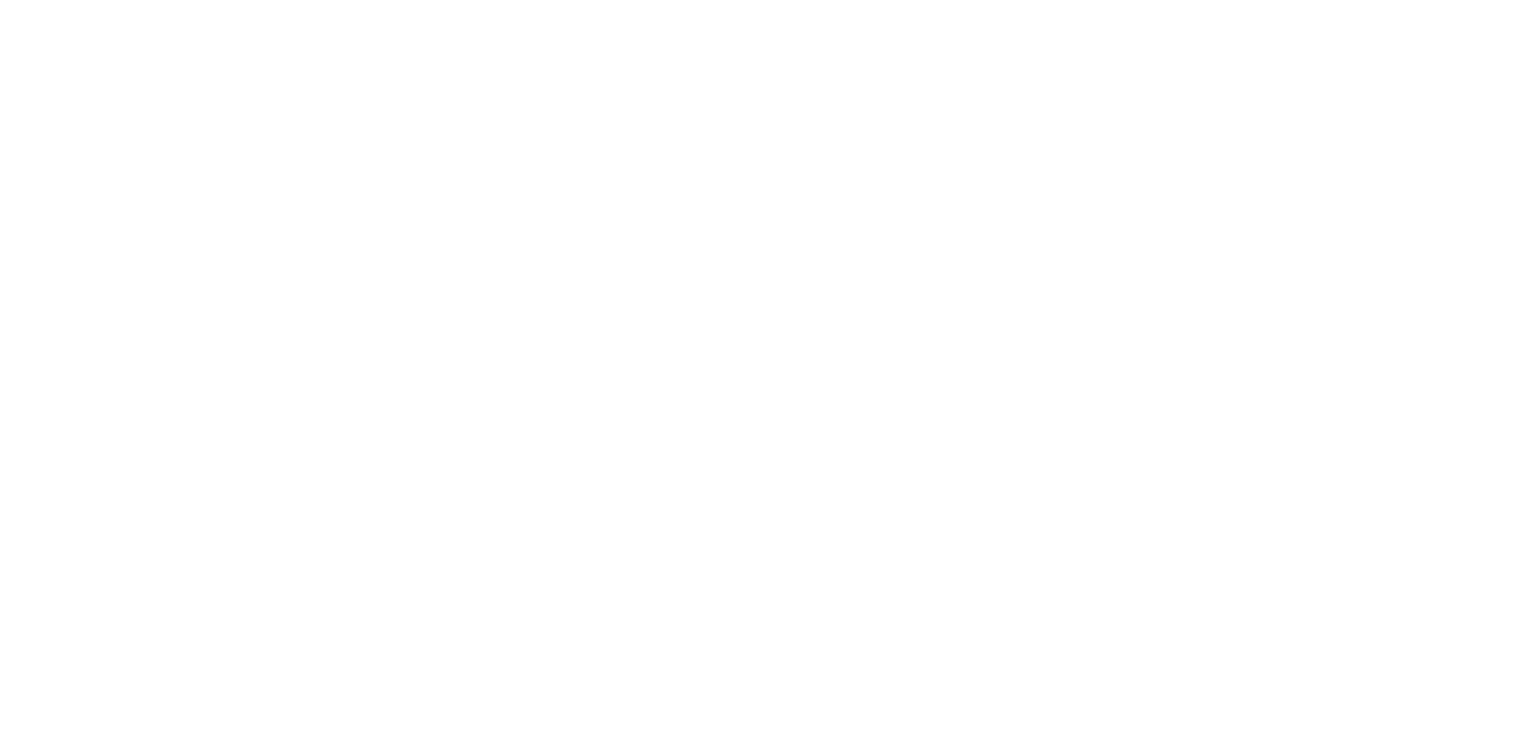 scroll, scrollTop: 0, scrollLeft: 0, axis: both 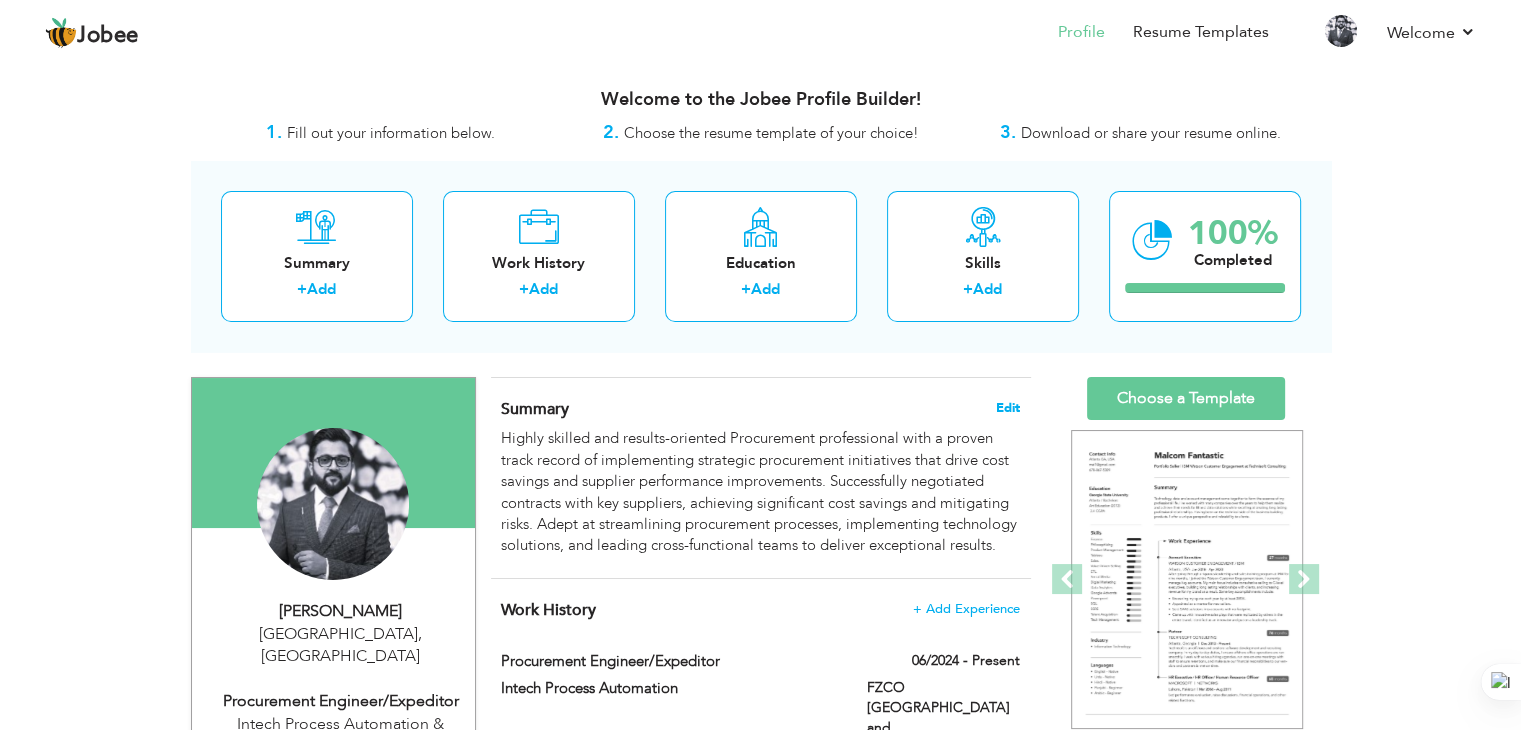 click on "Edit" at bounding box center (1008, 408) 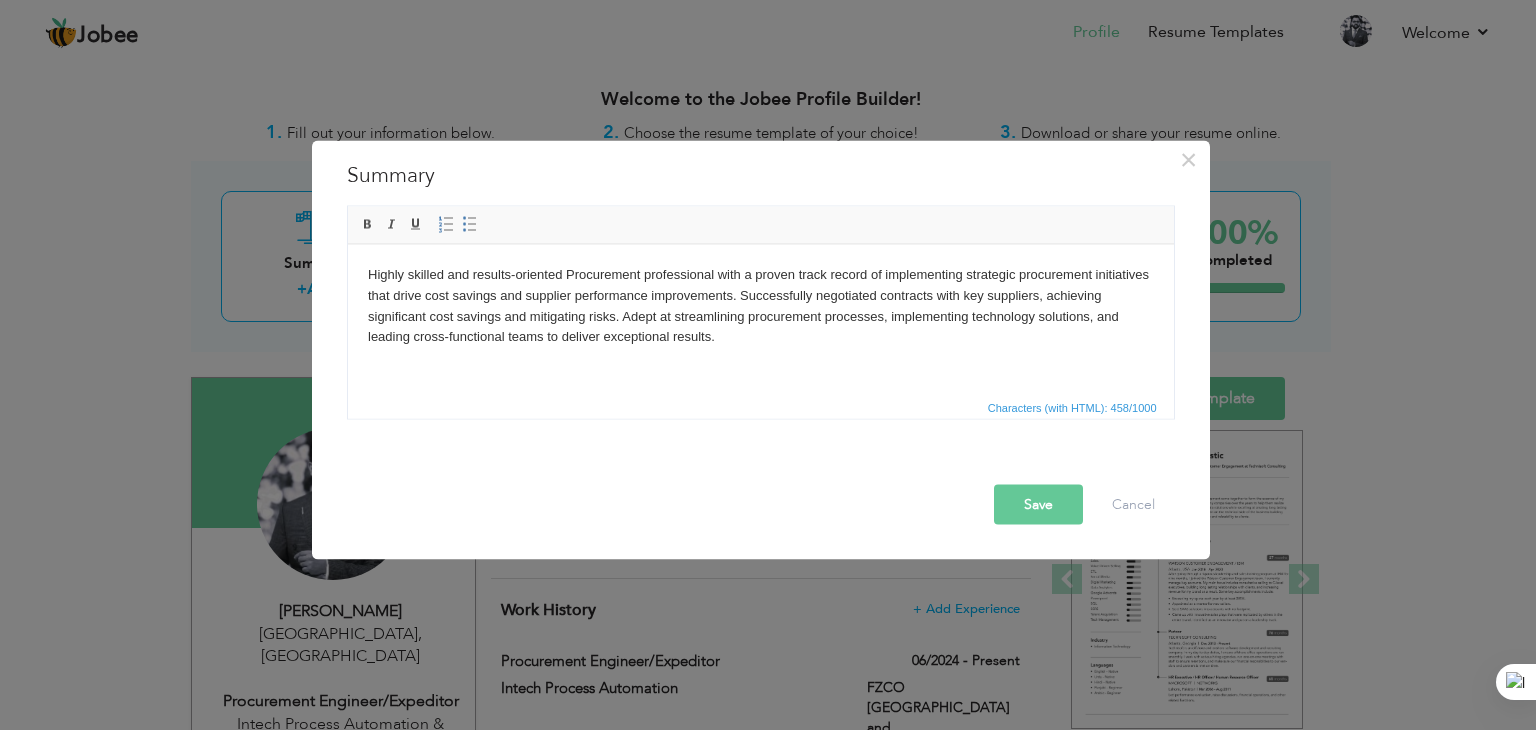 click on "Highly skilled and results-oriented Procurement professional with a proven track record of implementing strategic procurement initiatives that drive cost savings and supplier performance improvements. Successfully negotiated contracts with key suppliers, achieving significant cost savings and mitigating risks. Adept at streamlining procurement processes, implementing technology solutions, and leading cross-functional teams to deliver exceptional results." at bounding box center [760, 305] 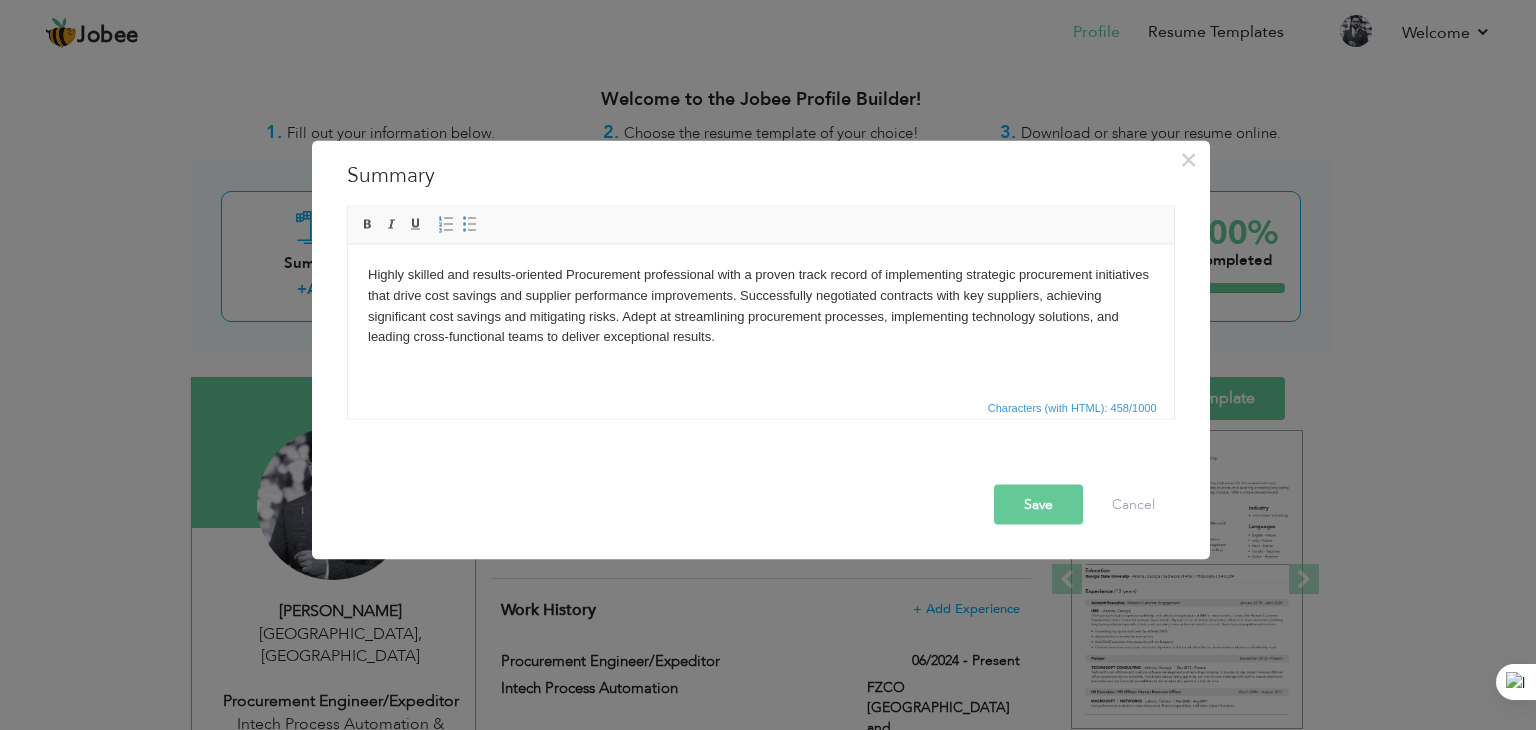 click on "Highly skilled and results-oriented Procurement professional with a proven track record of implementing strategic procurement initiatives that drive cost savings and supplier performance improvements. Successfully negotiated contracts with key suppliers, achieving significant cost savings and mitigating risks. Adept at streamlining procurement processes, implementing technology solutions, and leading cross-functional teams to deliver exceptional results." at bounding box center [760, 305] 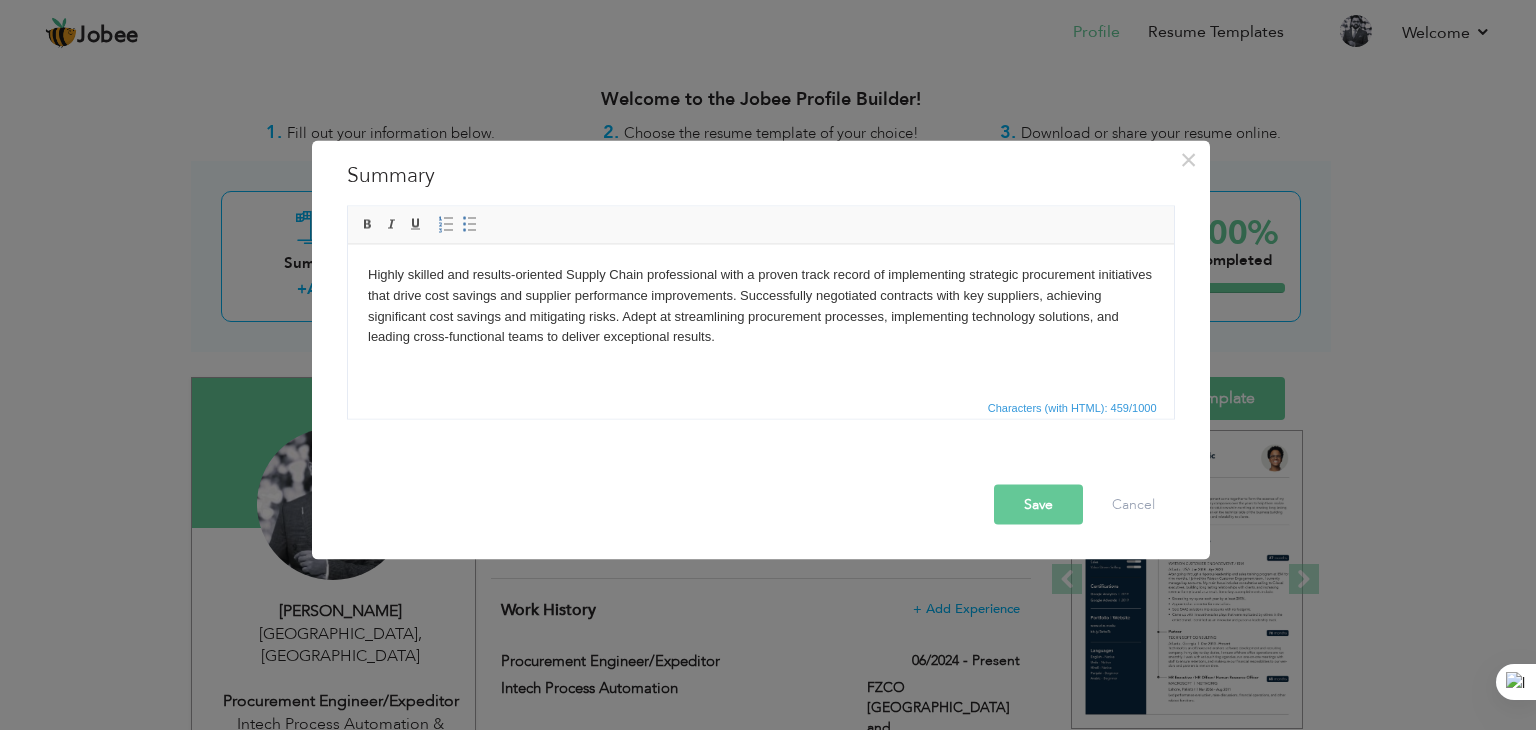 click on "Highly skilled and results-oriented Supply Chain professional with a proven track record of implementing strategic procurement initiatives that drive cost savings and supplier performance improvements. Successfully negotiated contracts with key suppliers, achieving significant cost savings and mitigating risks. Adept at streamlining procurement processes, implementing technology solutions, and leading cross-functional teams to deliver exceptional results." at bounding box center (760, 305) 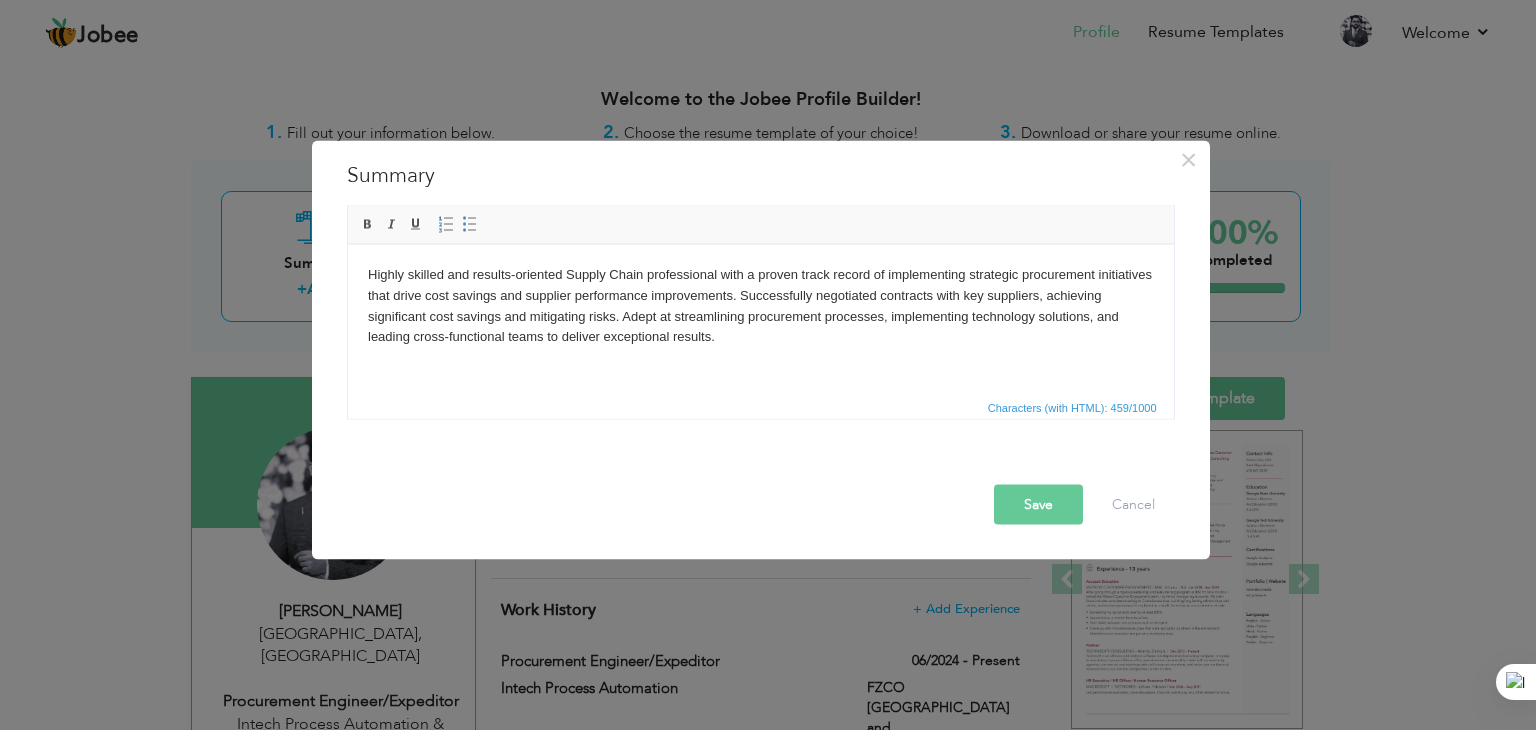click on "Highly skilled and results-oriented Supply Chain professional with a proven track record of implementing strategic procurement initiatives that drive cost savings and supplier performance improvements. Successfully negotiated contracts with key suppliers, achieving significant cost savings and mitigating risks. Adept at streamlining procurement processes, implementing technology solutions, and leading cross-functional teams to deliver exceptional results." at bounding box center (760, 305) 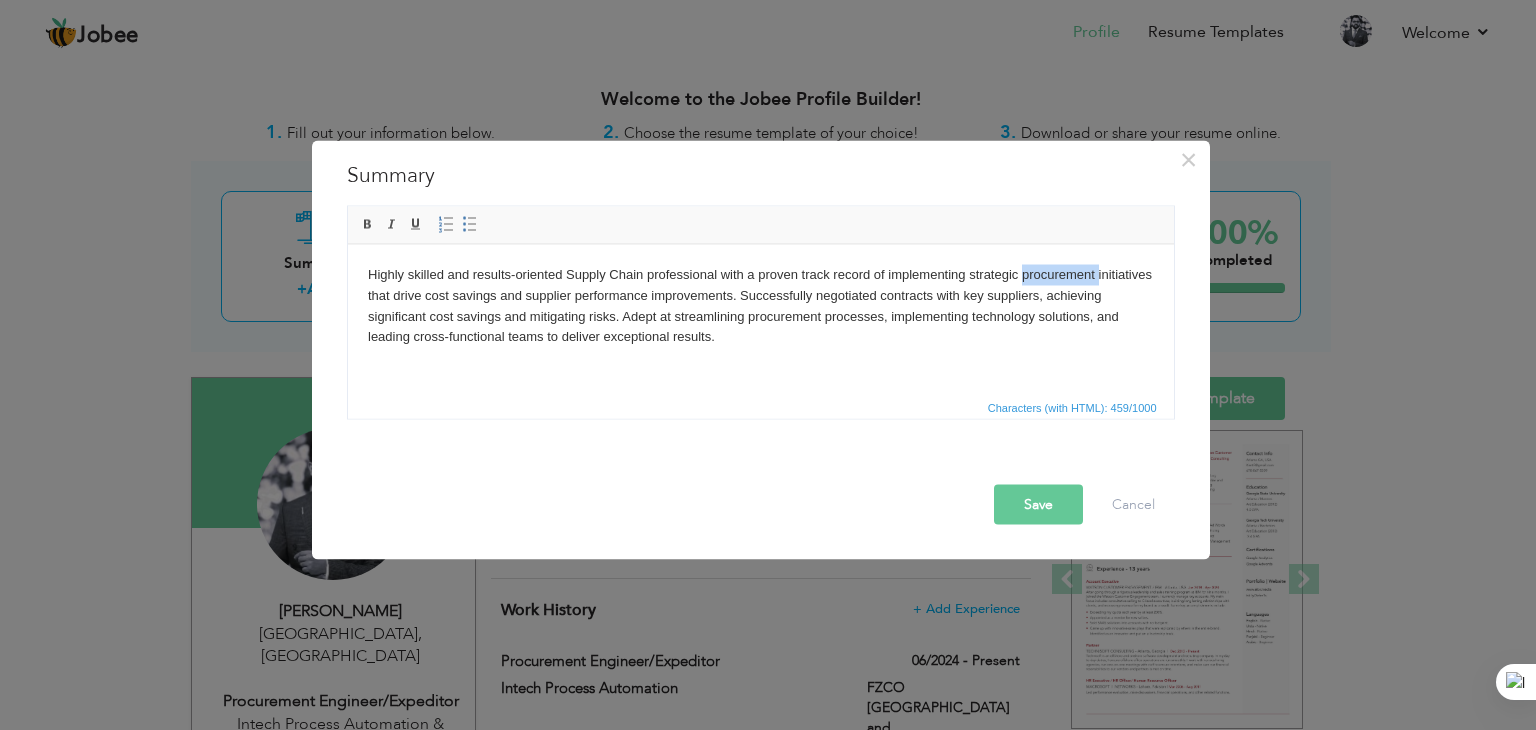 click on "Highly skilled and results-oriented Supply Chain professional with a proven track record of implementing strategic procurement initiatives that drive cost savings and supplier performance improvements. Successfully negotiated contracts with key suppliers, achieving significant cost savings and mitigating risks. Adept at streamlining procurement processes, implementing technology solutions, and leading cross-functional teams to deliver exceptional results." at bounding box center (760, 305) 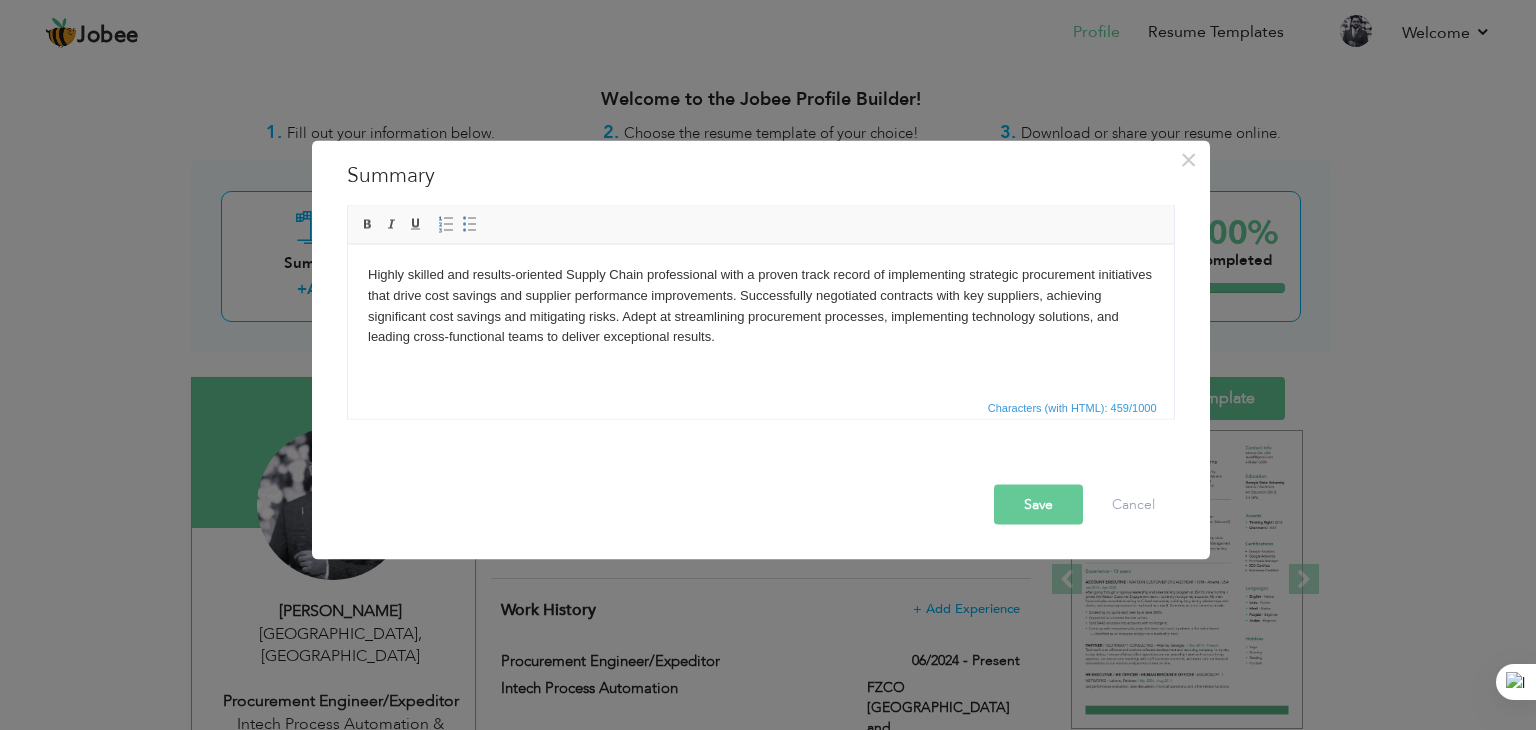 click on "Highly skilled and results-oriented Supply Chain professional with a proven track record of implementing strategic procurement initiatives that drive cost savings and supplier performance improvements. Successfully negotiated contracts with key suppliers, achieving significant cost savings and mitigating risks. Adept at streamlining procurement processes, implementing technology solutions, and leading cross-functional teams to deliver exceptional results." at bounding box center (760, 305) 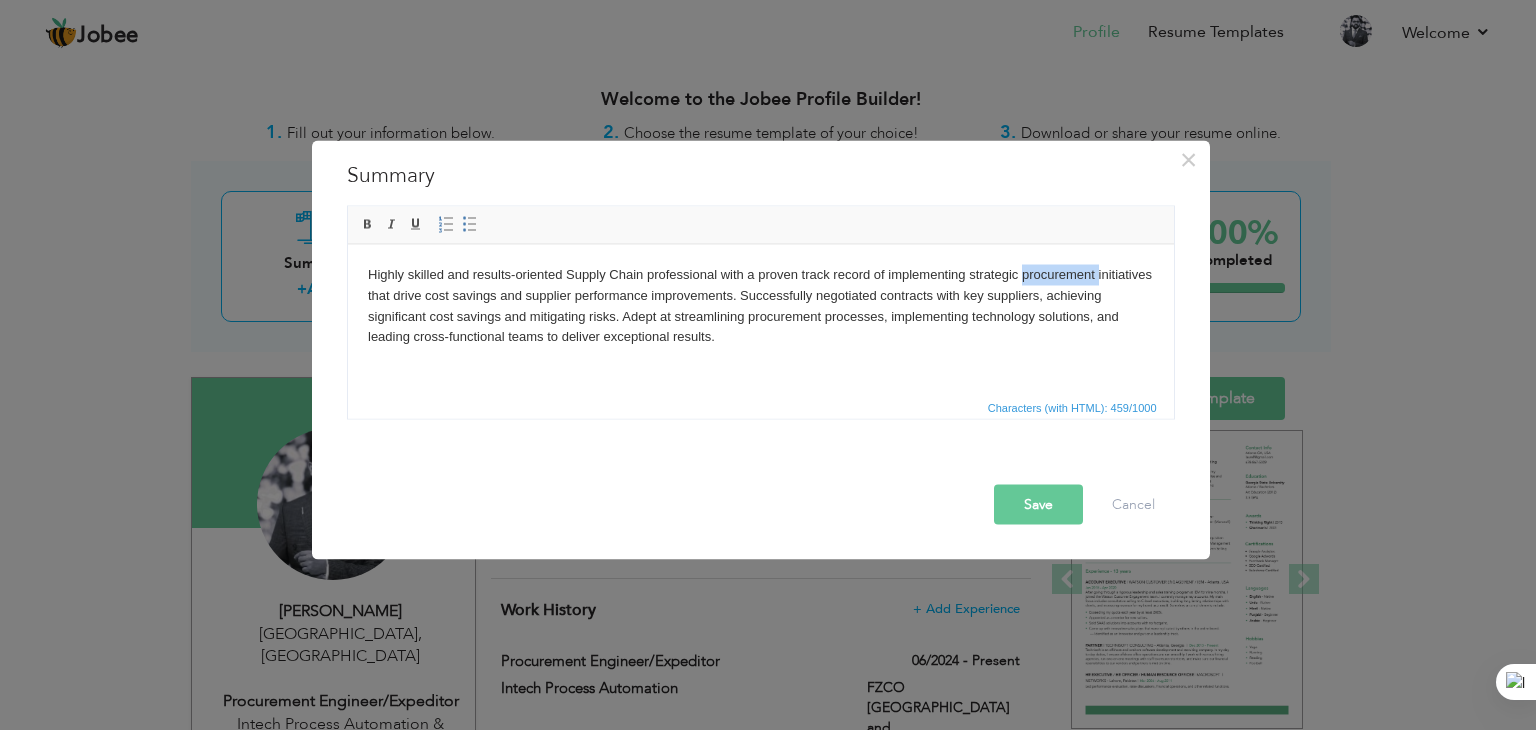 click on "Highly skilled and results-oriented Supply Chain professional with a proven track record of implementing strategic procurement initiatives that drive cost savings and supplier performance improvements. Successfully negotiated contracts with key suppliers, achieving significant cost savings and mitigating risks. Adept at streamlining procurement processes, implementing technology solutions, and leading cross-functional teams to deliver exceptional results." at bounding box center (760, 305) 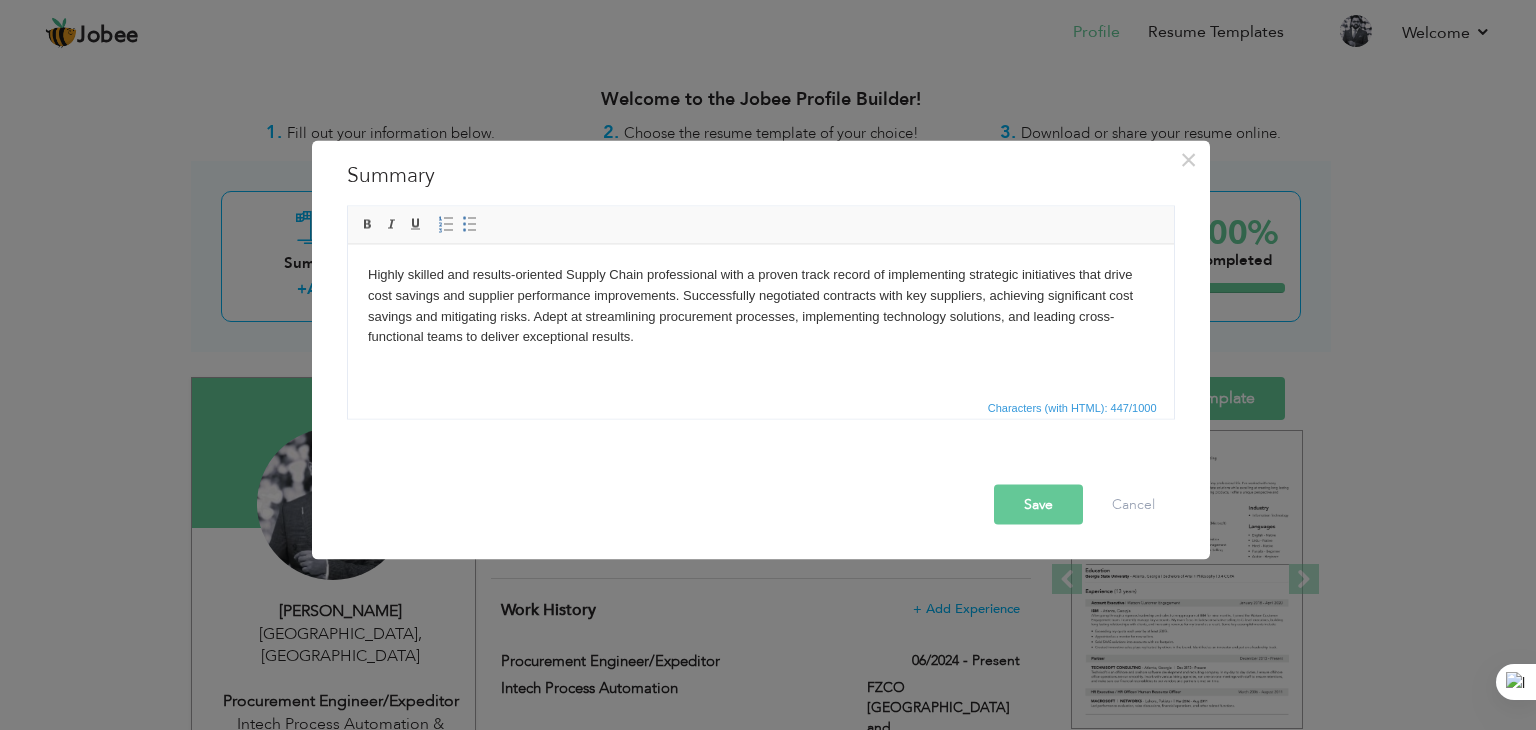 click on "Highly skilled and results-oriented Supply Chain professional with a proven track record of implementing strategic initiatives that drive cost savings and supplier performance improvements. Successfully negotiated contracts with key suppliers, achieving significant cost savings and mitigating risks. Adept at streamlining procurement processes, implementing technology solutions, and leading cross-functional teams to deliver exceptional results." at bounding box center (760, 305) 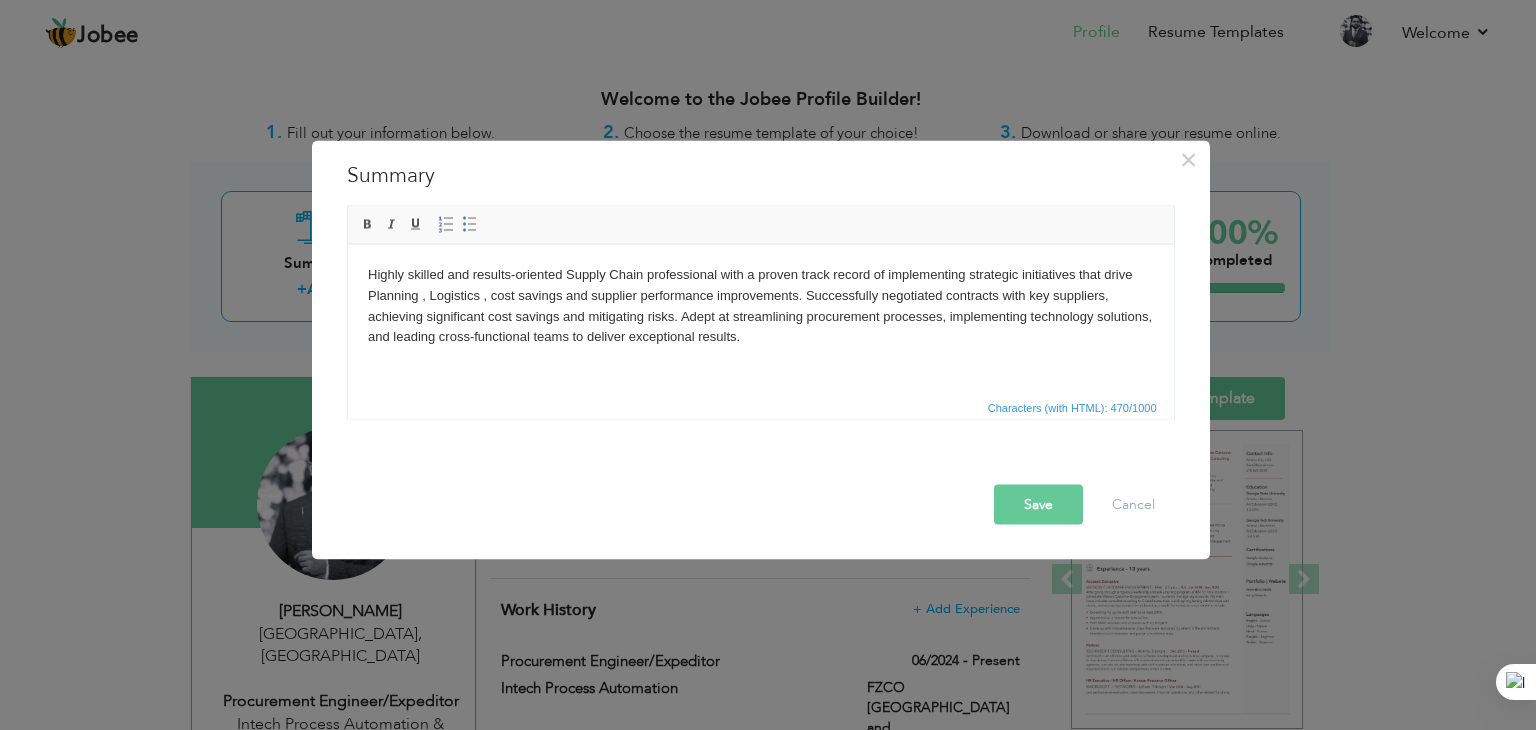 click on "Highly skilled and results-oriented Supply Chain professional with a proven track record of implementing strategic initiatives that drive Planning , Logistics , cost savings and supplier performance improvements. Successfully negotiated contracts with key suppliers, achieving significant cost savings and mitigating risks. Adept at streamlining procurement processes, implementing technology solutions, and leading cross-functional teams to deliver exceptional results." at bounding box center (760, 305) 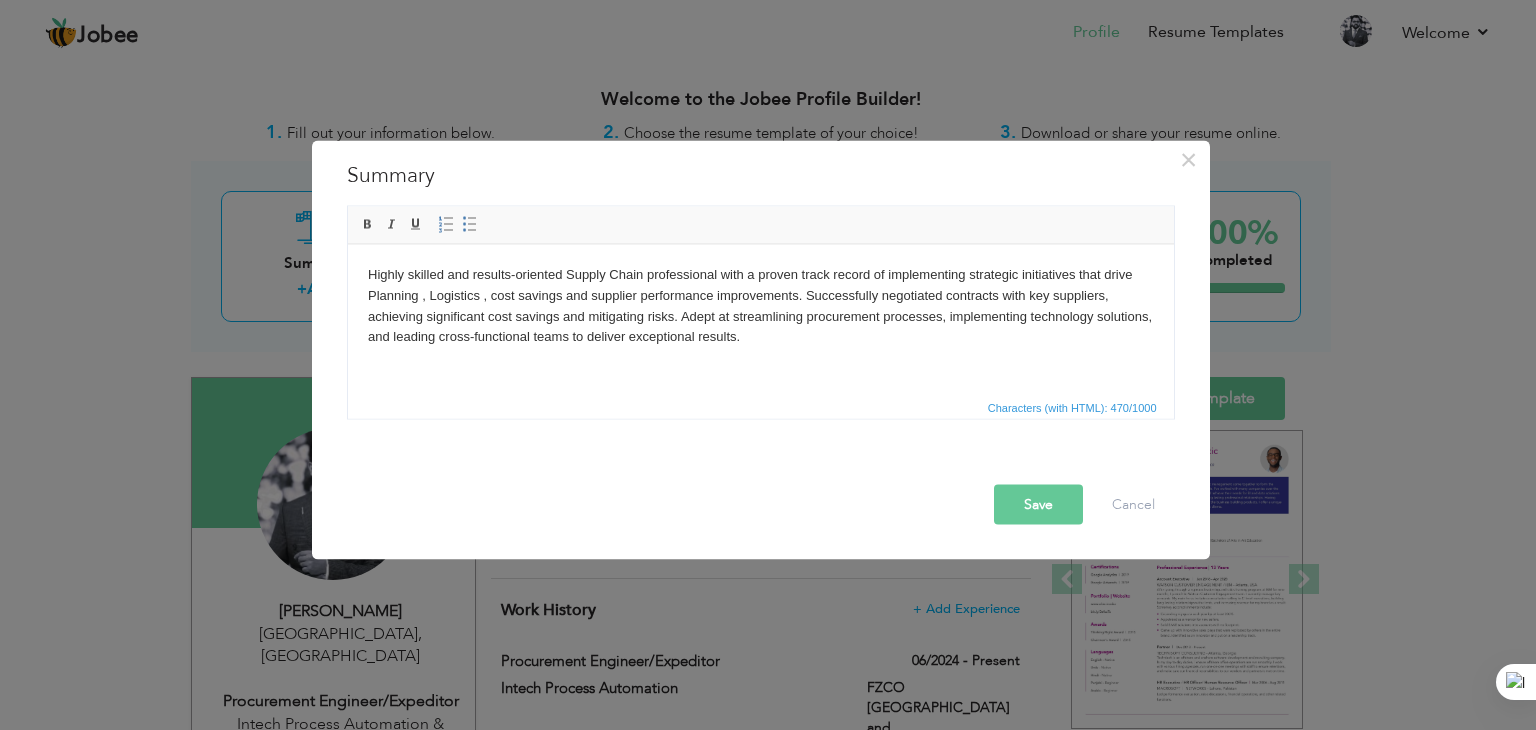 drag, startPoint x: 739, startPoint y: 342, endPoint x: 767, endPoint y: 337, distance: 28.442924 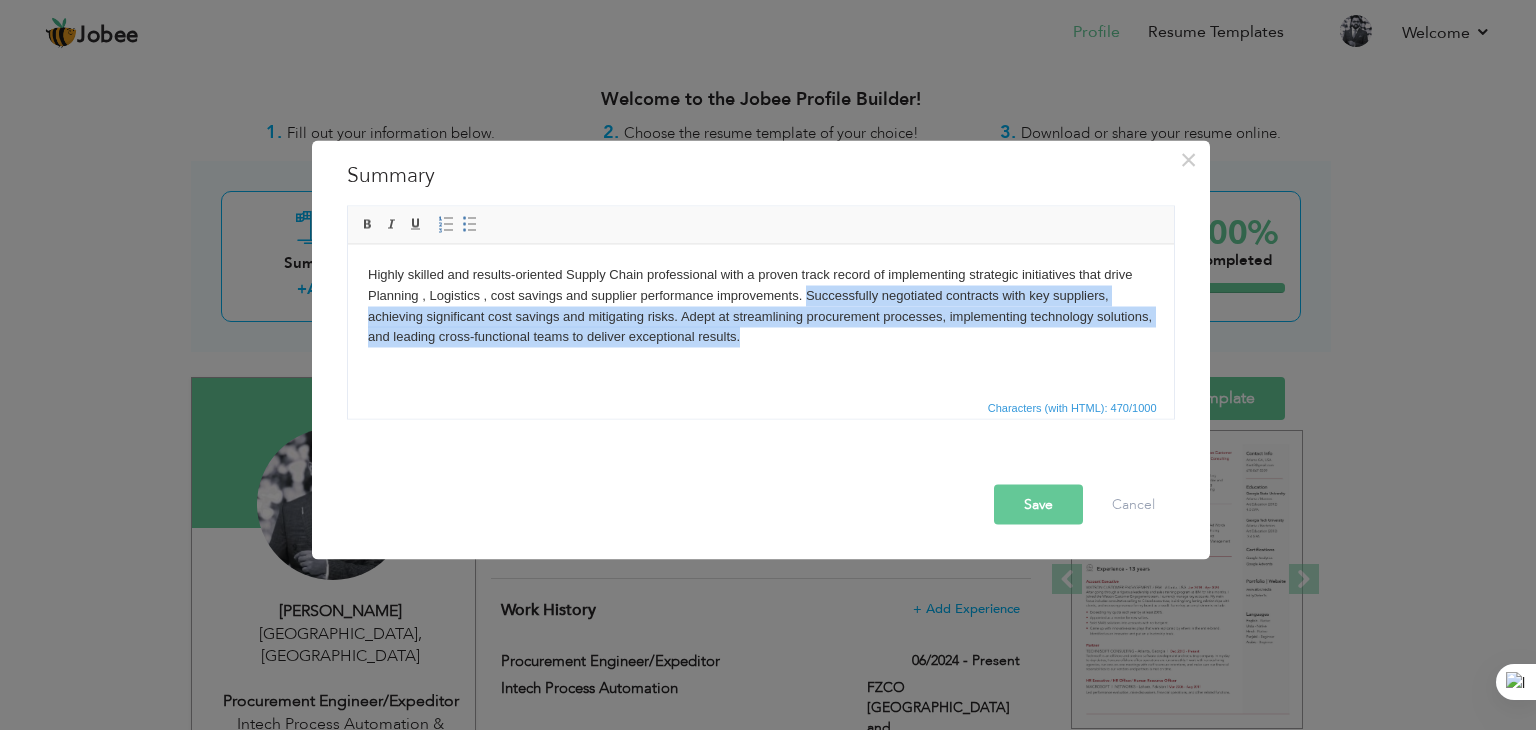 drag, startPoint x: 807, startPoint y: 290, endPoint x: 821, endPoint y: 331, distance: 43.32436 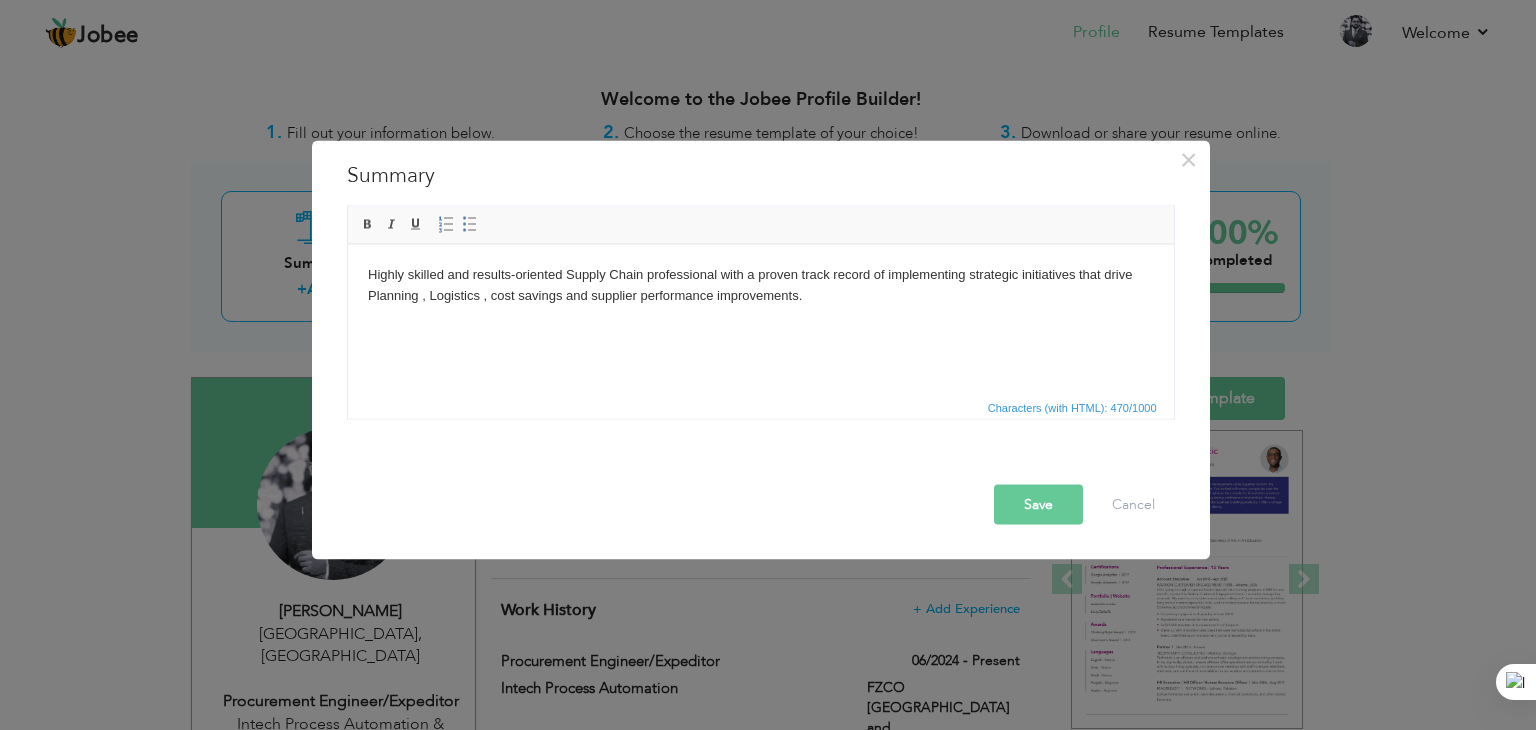 drag, startPoint x: 837, startPoint y: 299, endPoint x: 349, endPoint y: 271, distance: 488.8026 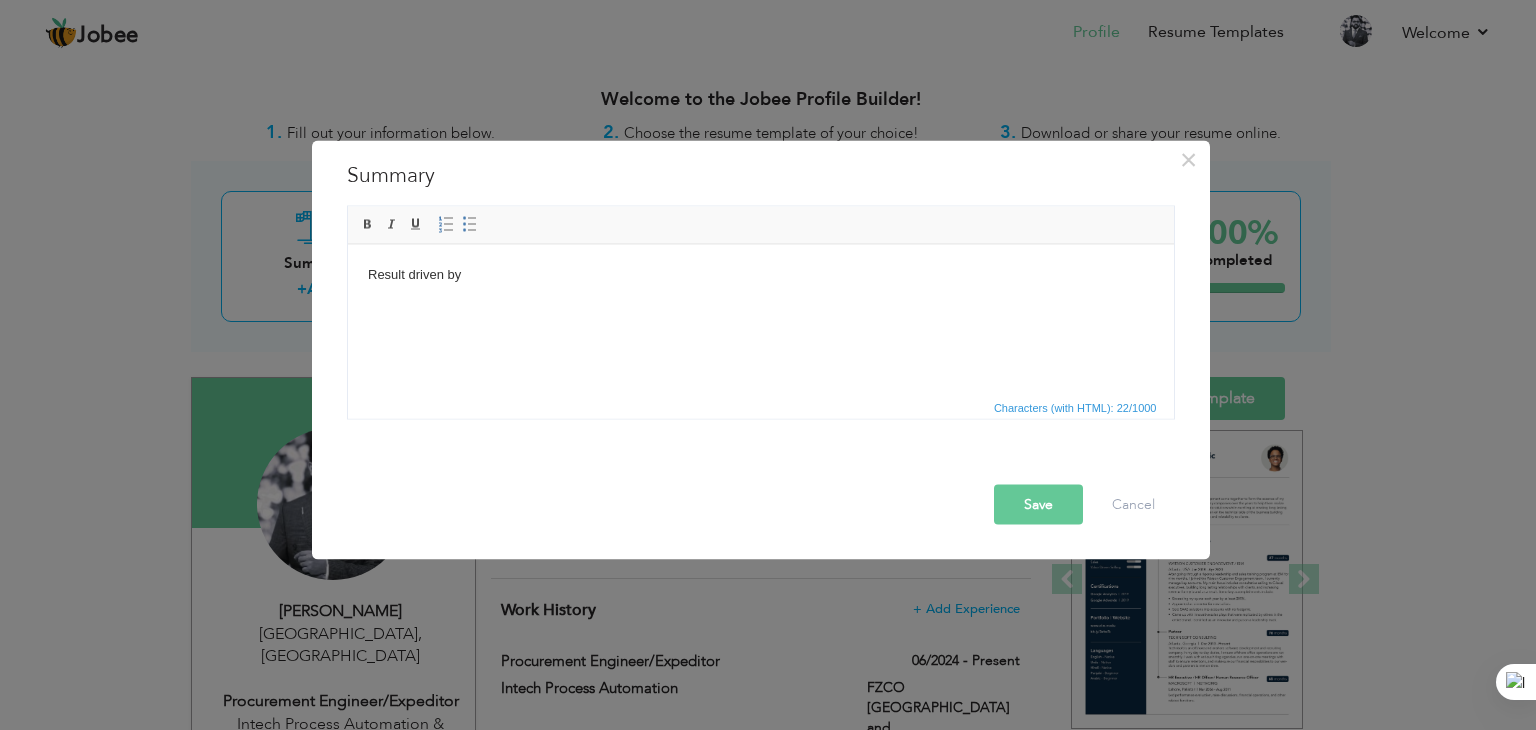 click on "Result driven by" at bounding box center (760, 274) 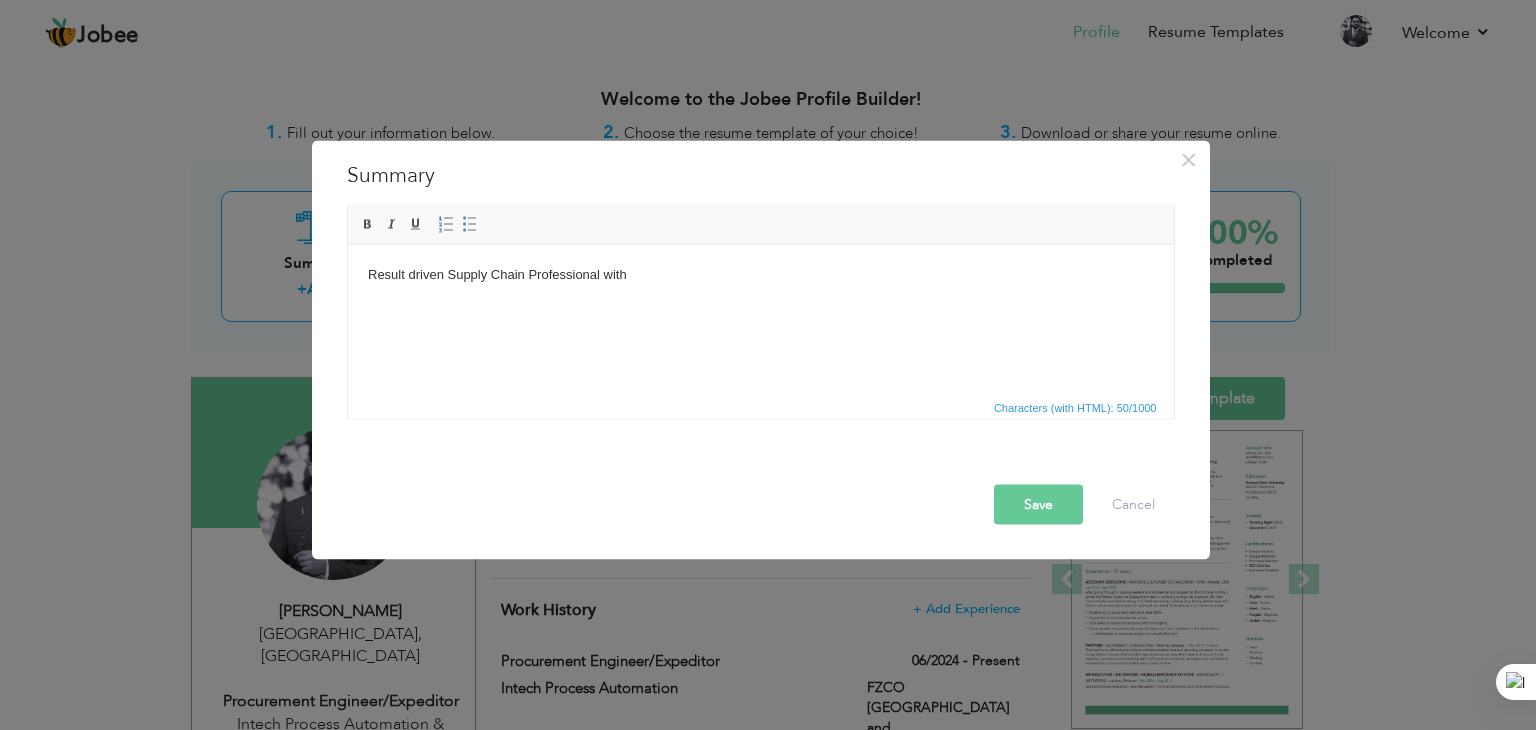 click on "Result driven Supply Chain Professional with" at bounding box center (760, 274) 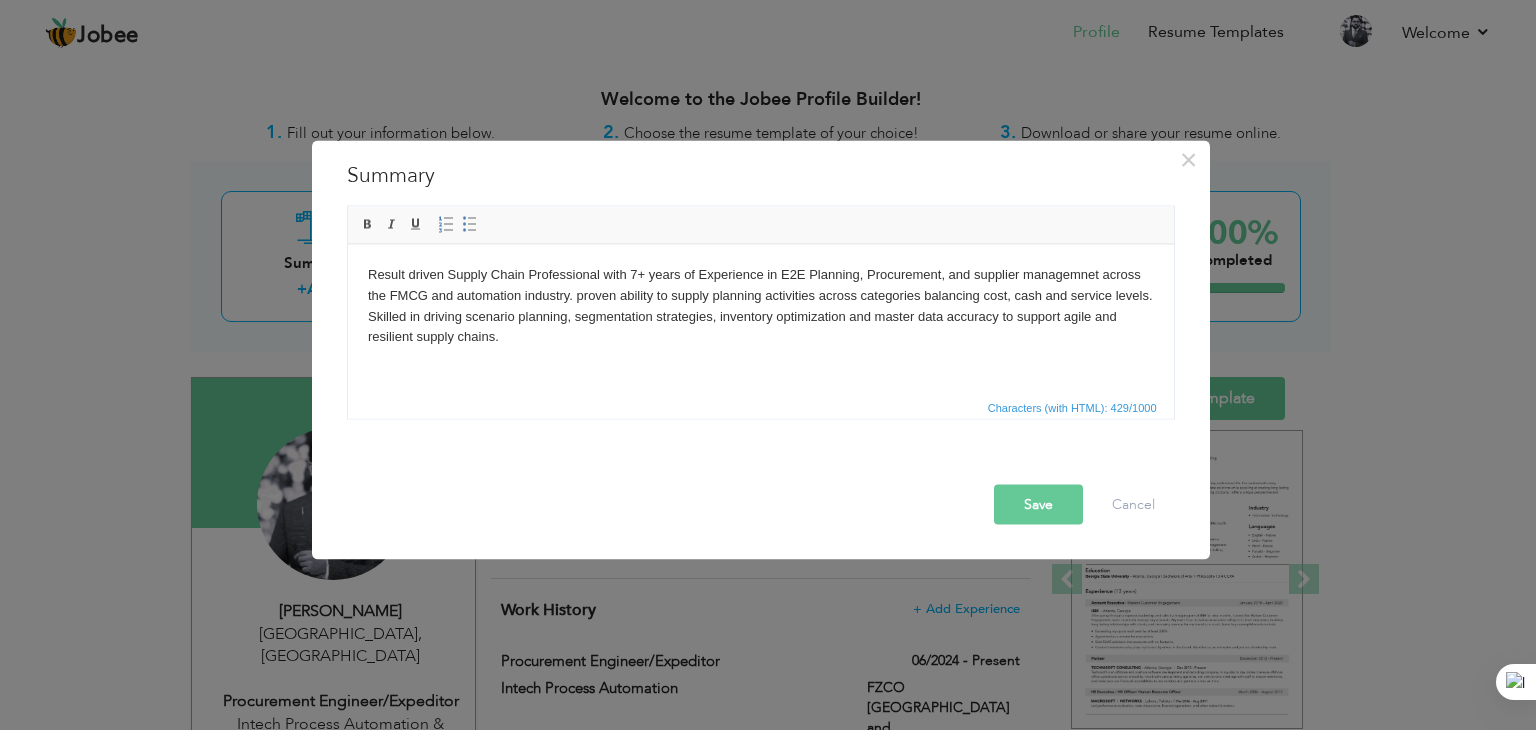 click on "Save
Cancel" at bounding box center (761, 487) 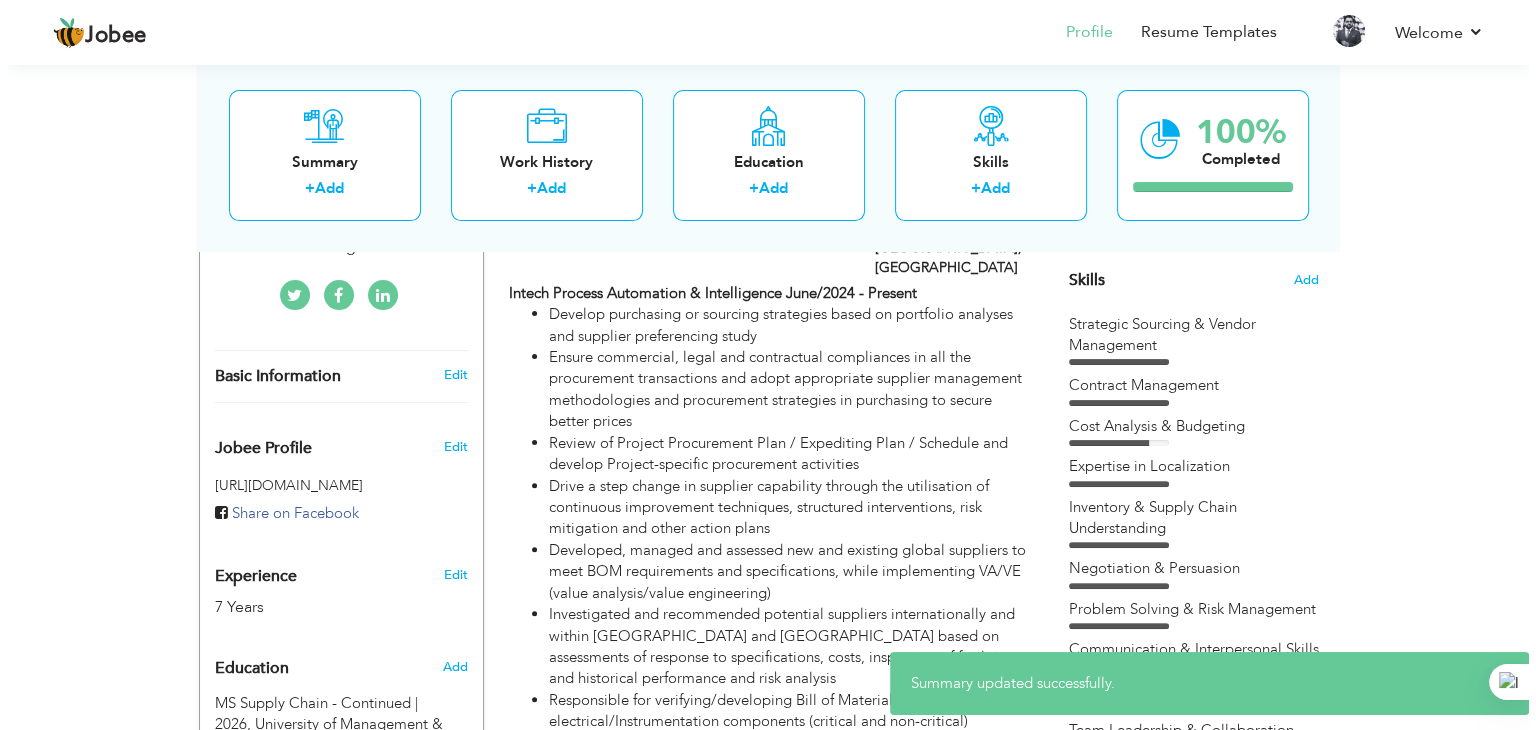 scroll, scrollTop: 300, scrollLeft: 0, axis: vertical 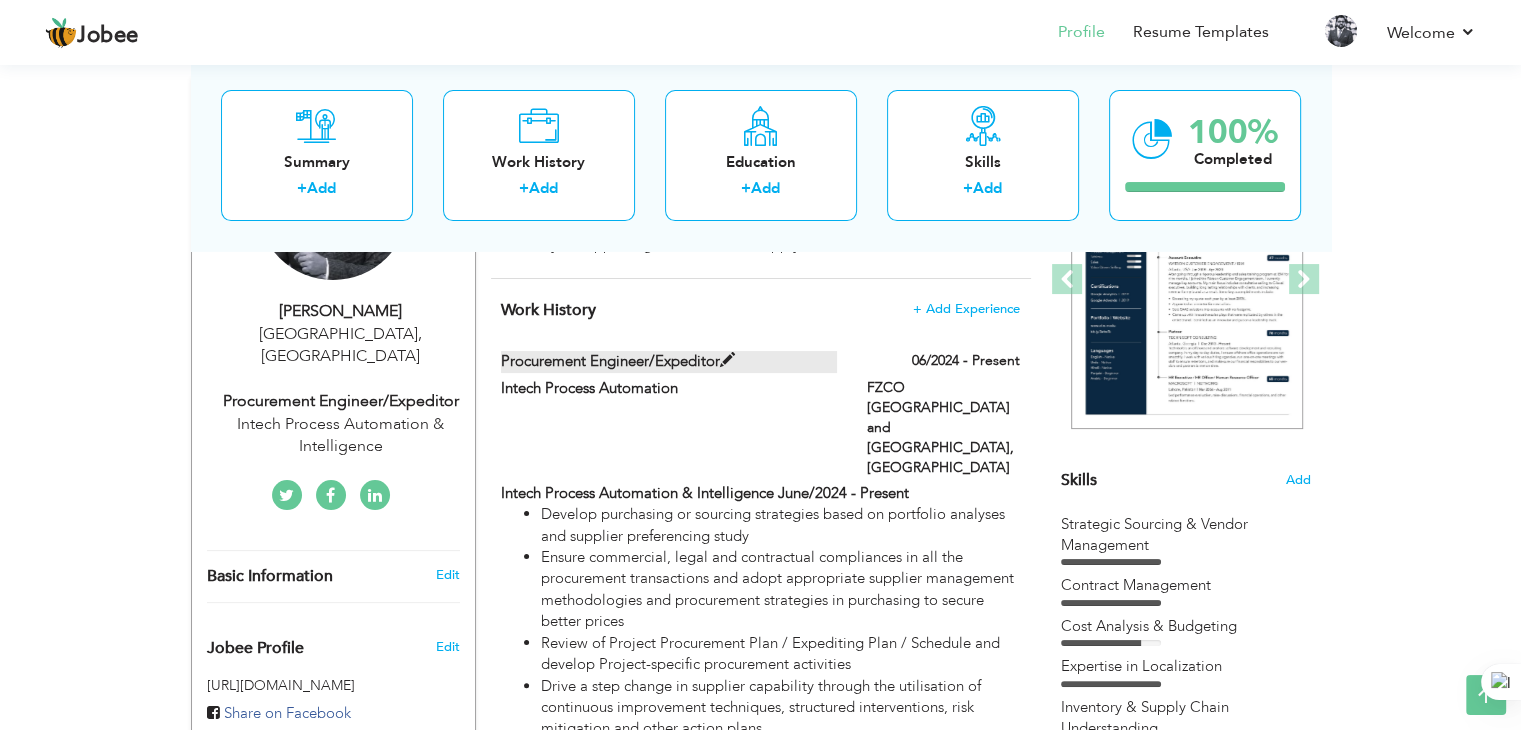 click at bounding box center (727, 360) 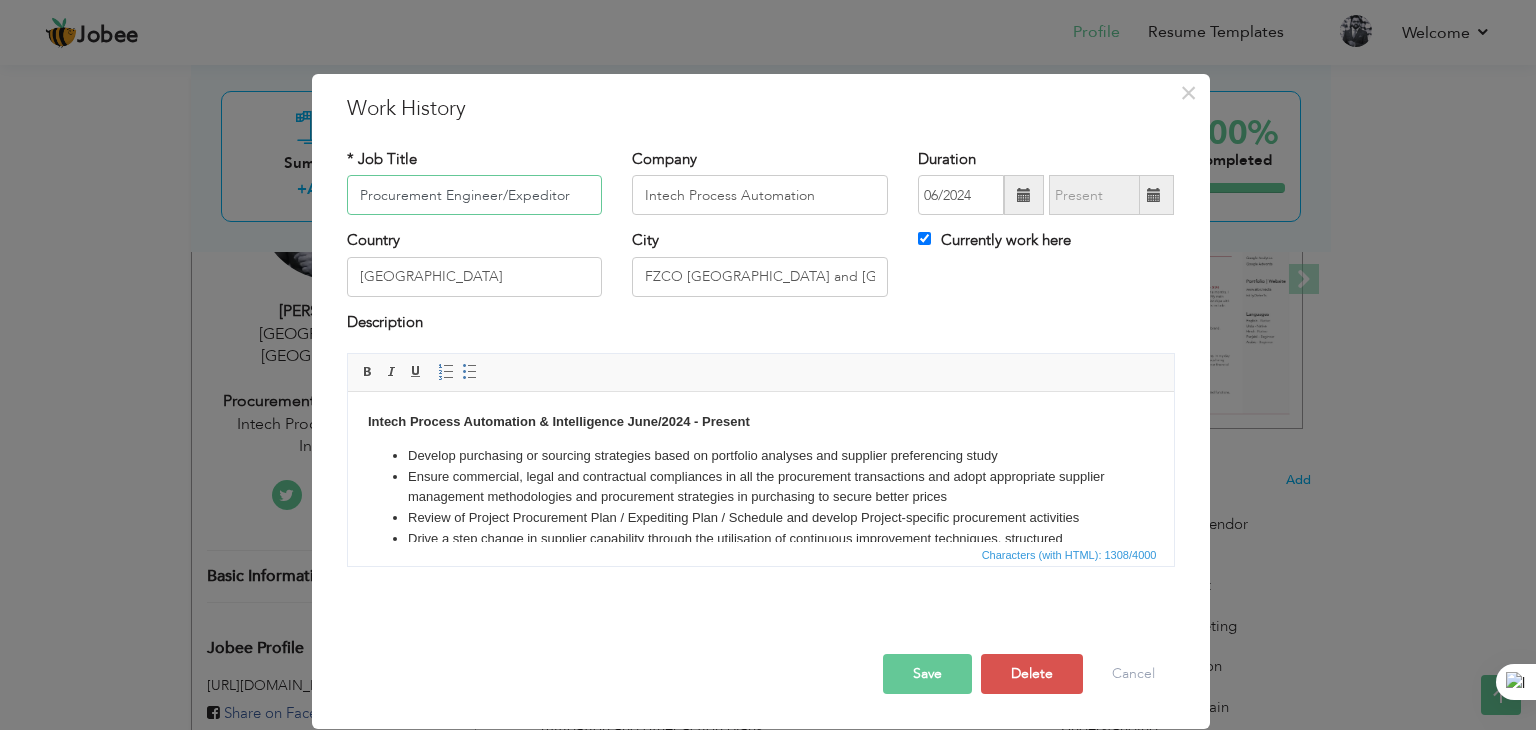 drag, startPoint x: 580, startPoint y: 192, endPoint x: 442, endPoint y: 200, distance: 138.23169 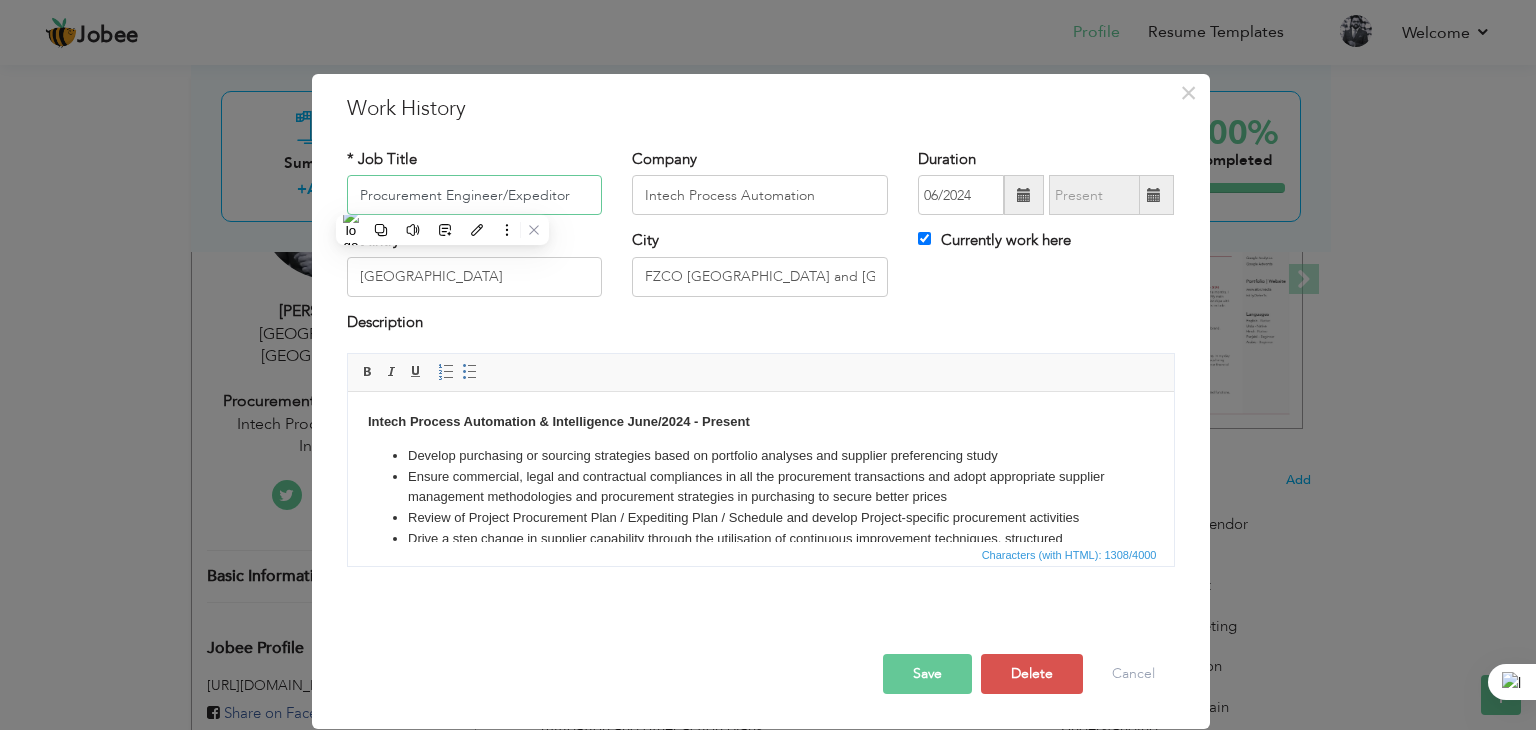 click on "Procurement Engineer/Expeditor" at bounding box center [475, 195] 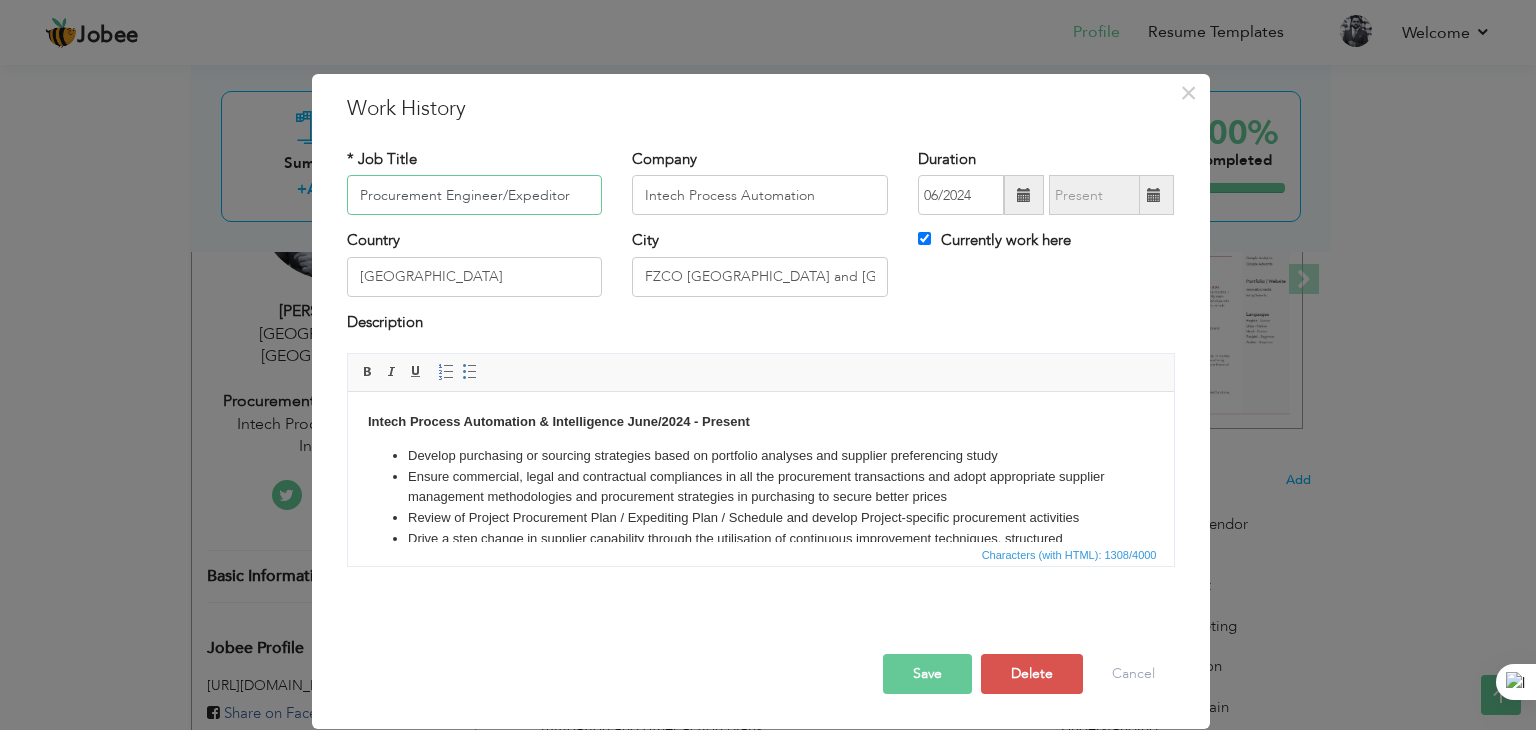 click on "Procurement Engineer/Expeditor" at bounding box center [475, 195] 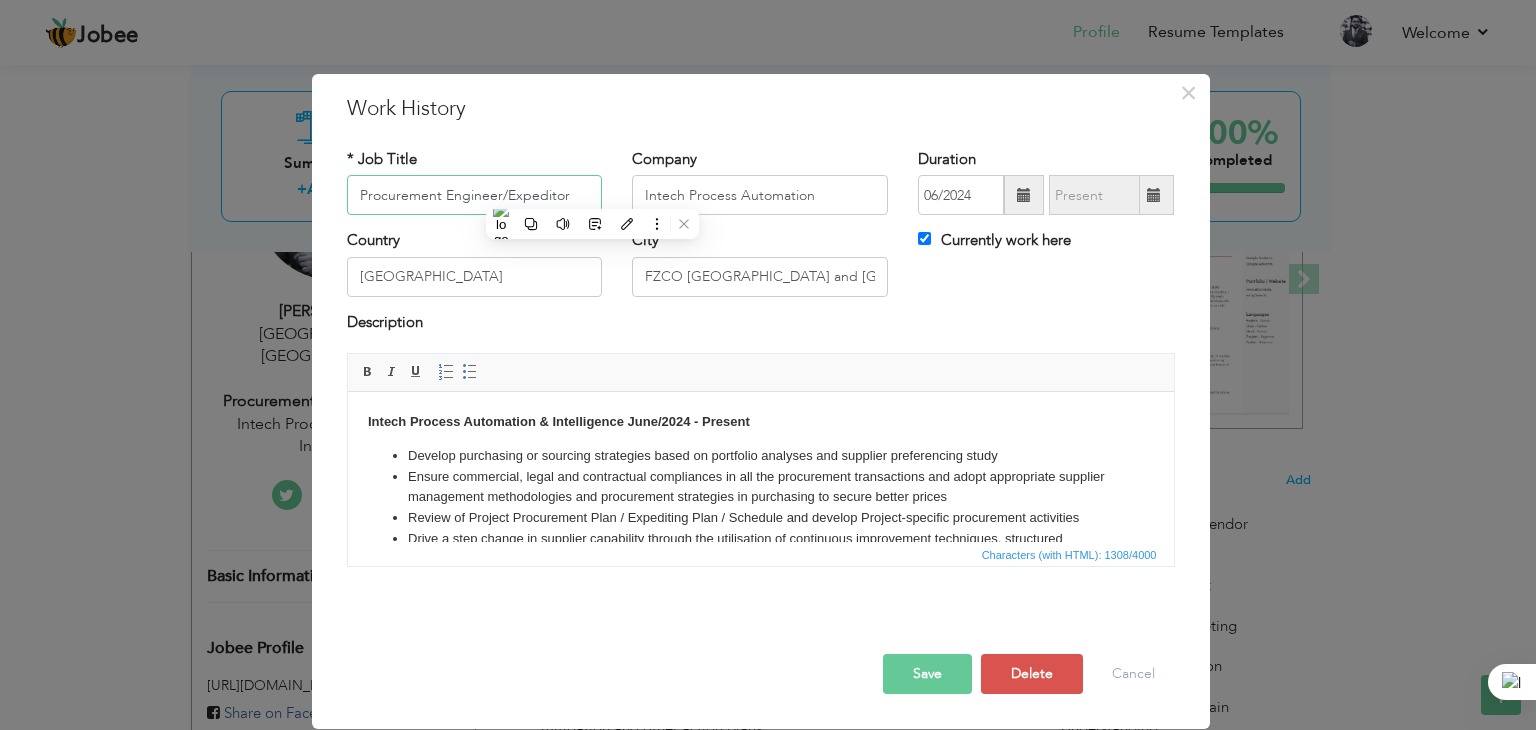 click on "Procurement Engineer/Expeditor" at bounding box center (475, 195) 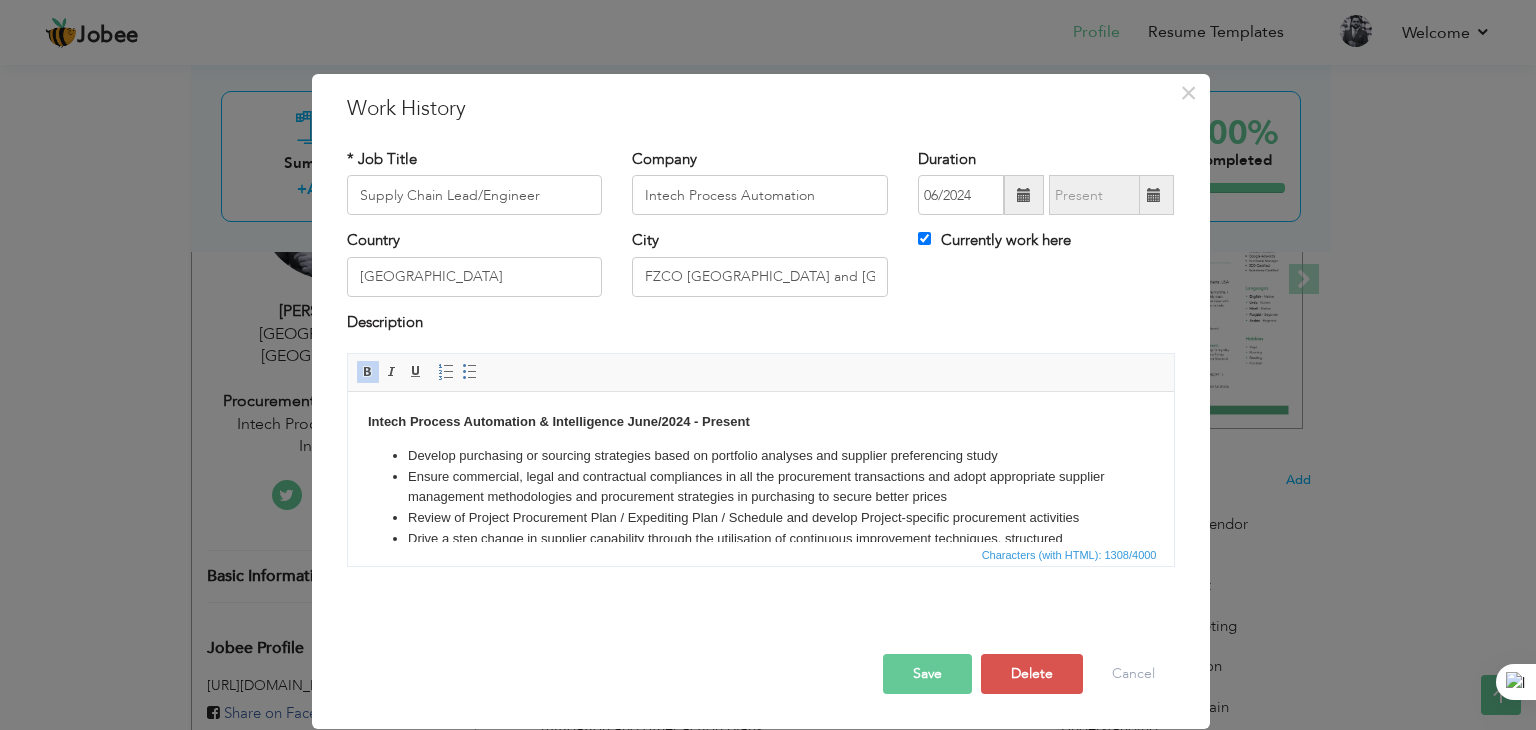 click on "Ensure commercial, legal and contractual compliances in all the procurement transactions and adopt appropriate supplier management methodologies and procurement strategies in purchasing to secure better prices" at bounding box center (760, 488) 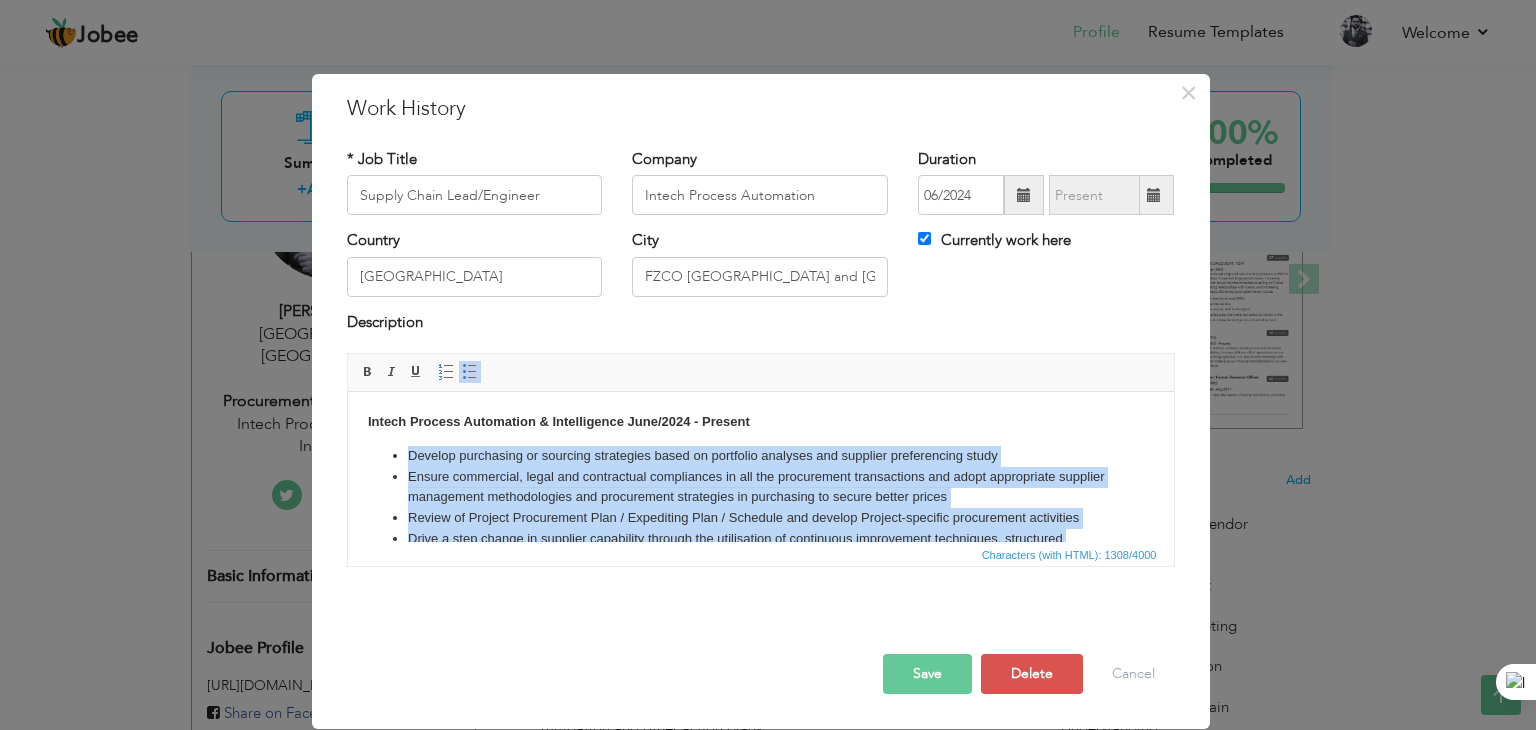 scroll, scrollTop: 152, scrollLeft: 0, axis: vertical 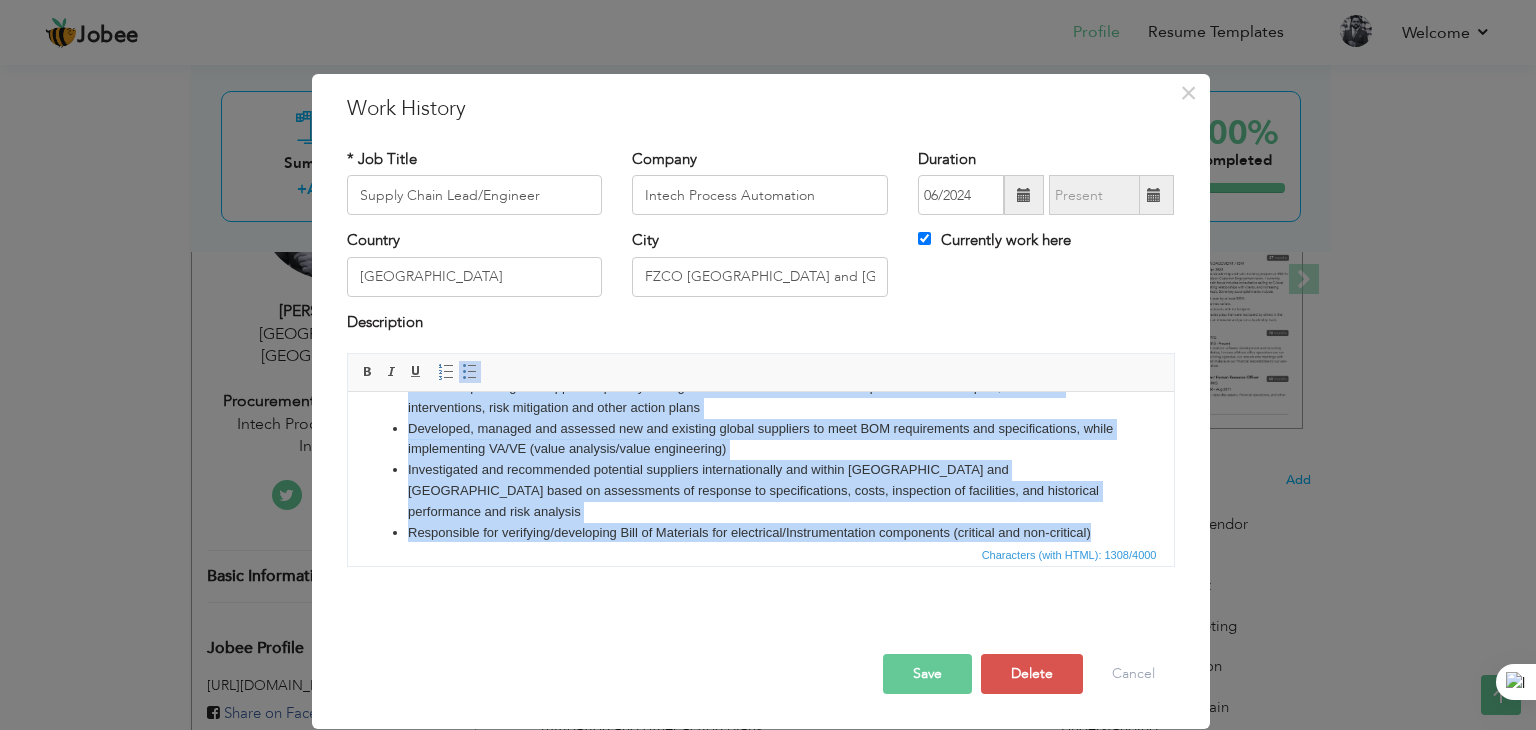 drag, startPoint x: 408, startPoint y: 458, endPoint x: 1479, endPoint y: 971, distance: 1187.5226 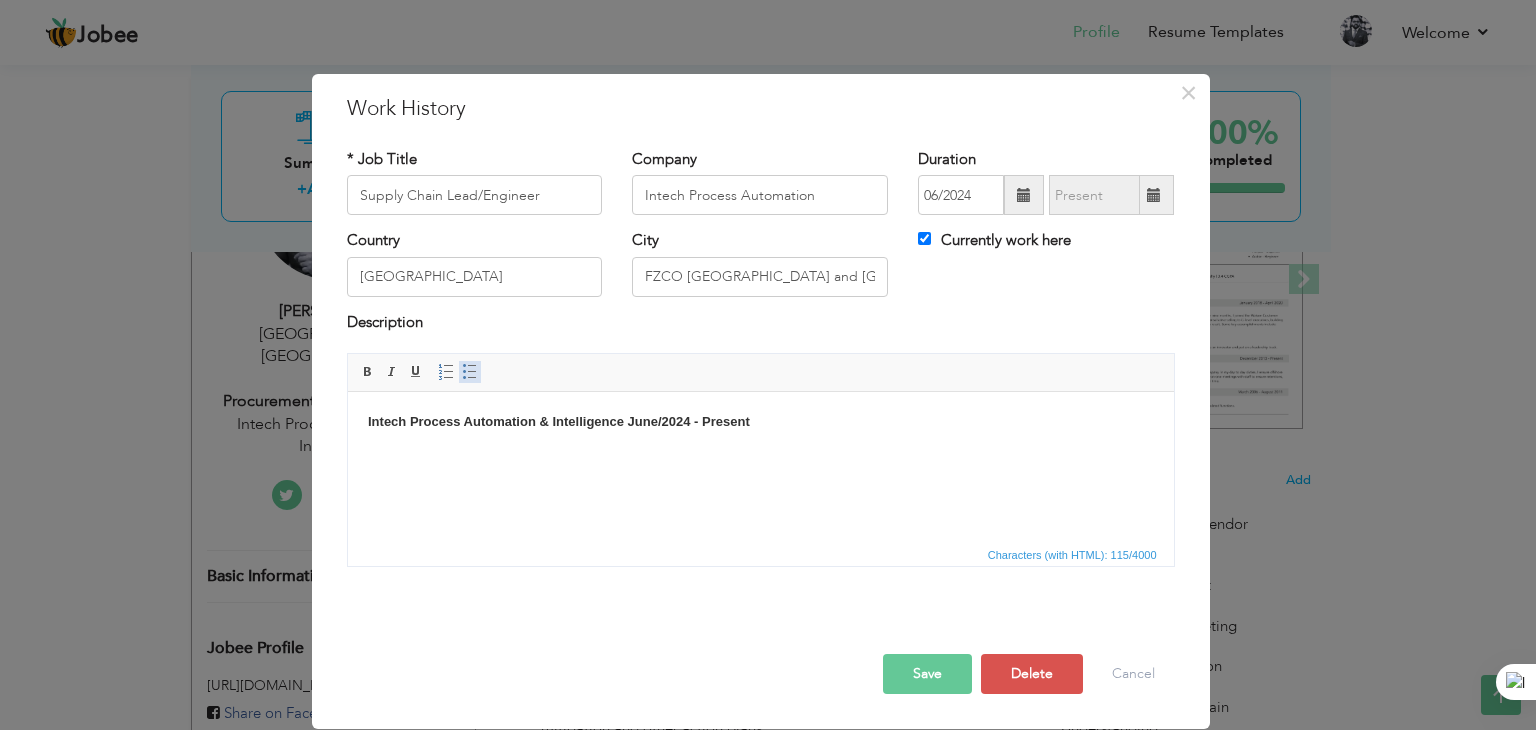 click at bounding box center (470, 372) 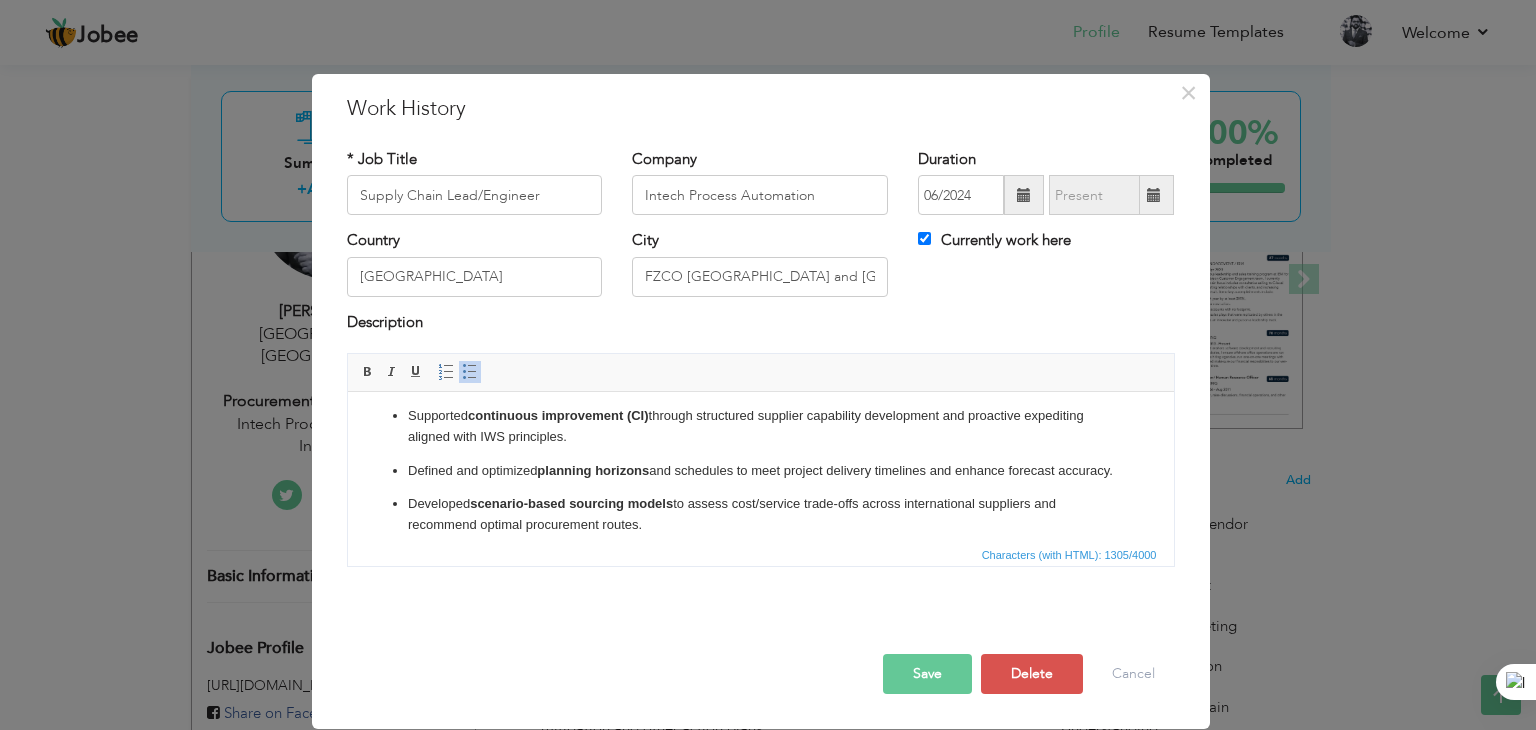 scroll, scrollTop: 0, scrollLeft: 0, axis: both 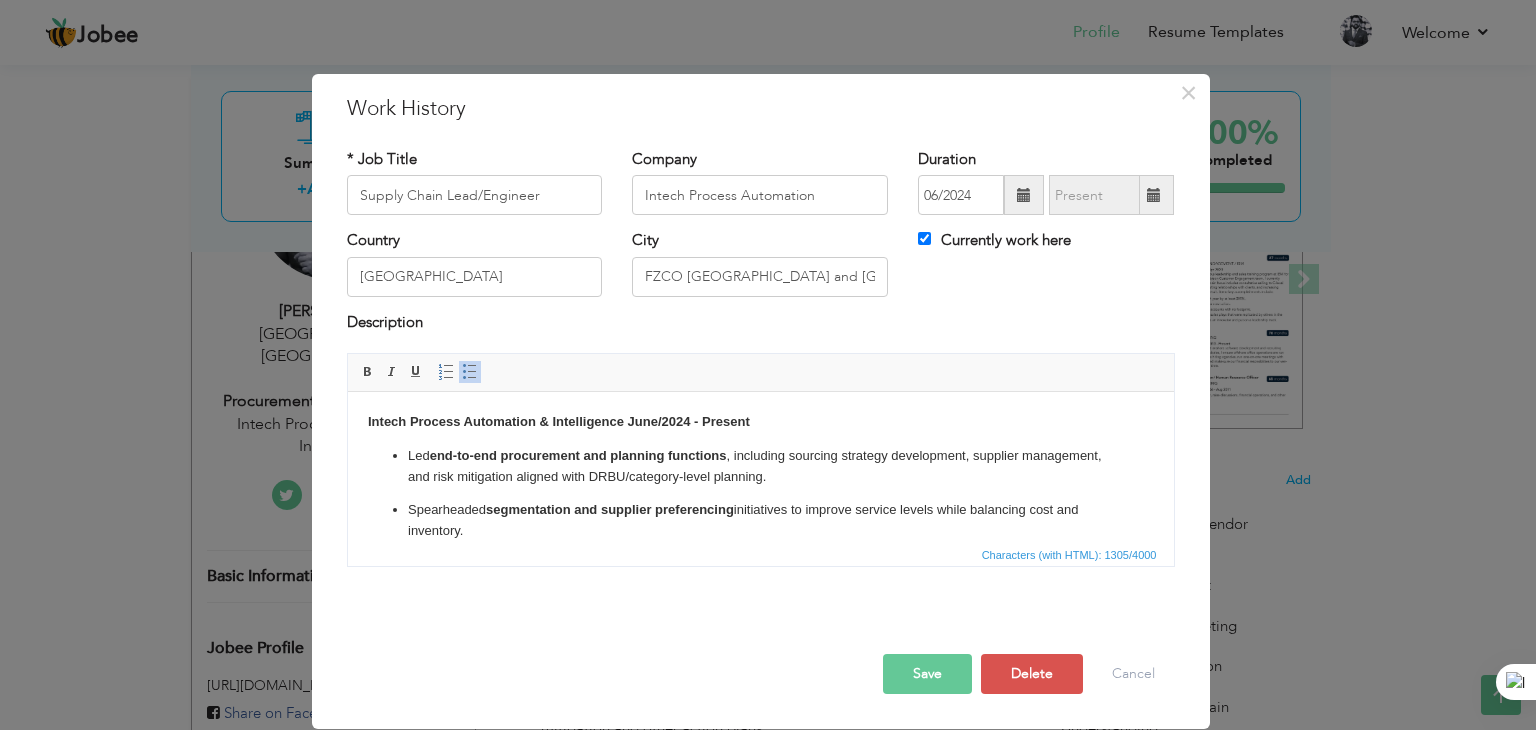 click on "Led  end-to-end procurement and planning functions , including sourcing strategy development, supplier management, and risk mitigation aligned with DRBU/category-level planning. Spearheaded  segmentation and supplier preferencing  initiatives to improve service levels while balancing cost and inventory. Supported  continuous improvement (CI)  through structured supplier capability development and proactive expediting aligned with IWS principles. Defined and optimized  planning horizons  and schedules to meet project delivery timelines and enhance forecast accuracy. Developed  scenario-based sourcing models  to assess cost/service trade-offs across international suppliers and recommend optimal procurement routes. Implemented  automation and standardization  in BOM validation and material planning for electrical and instrumentation components. Leveraged data and analytics tools to drive visibility into delivery performance, and coordinated inventory decisions across DRBU requirements." 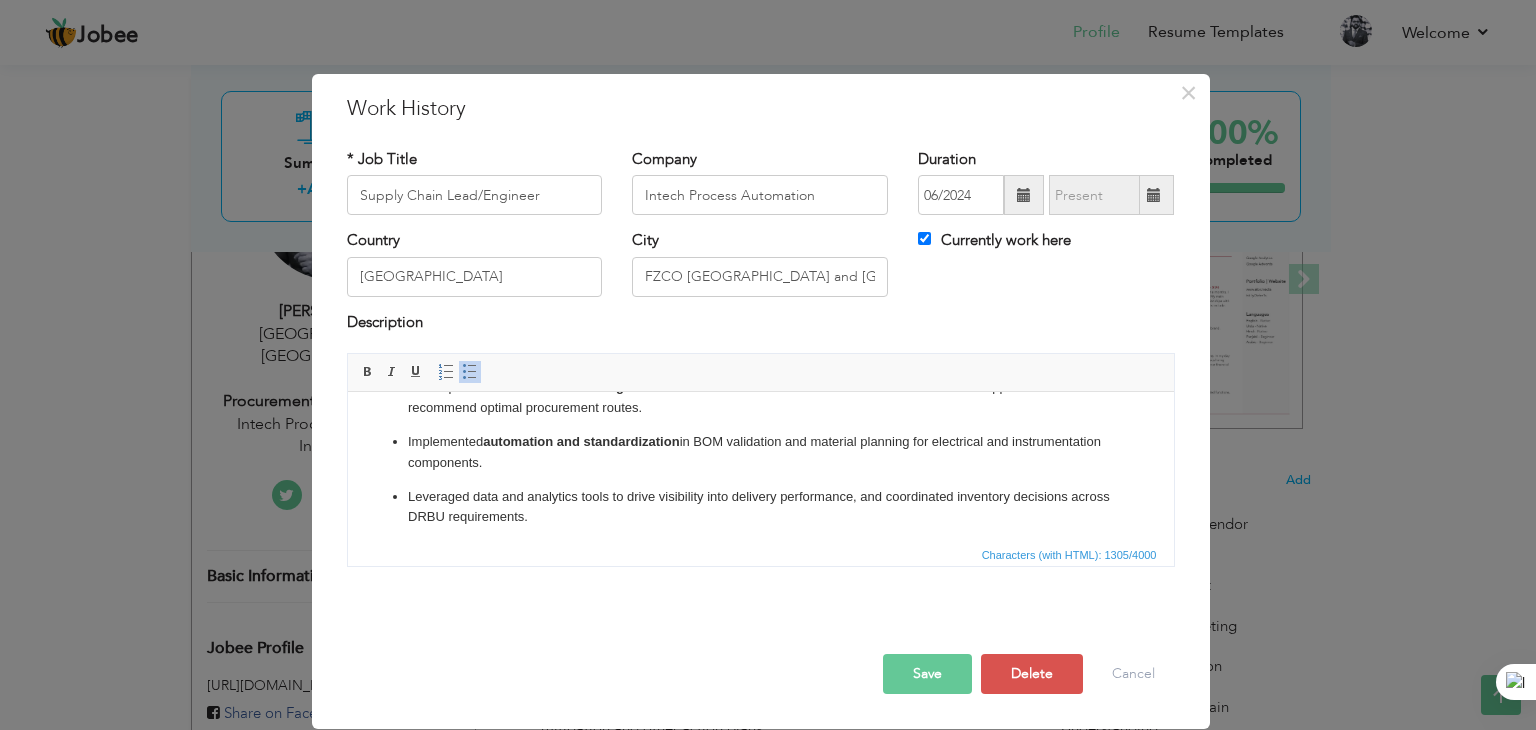 scroll, scrollTop: 292, scrollLeft: 0, axis: vertical 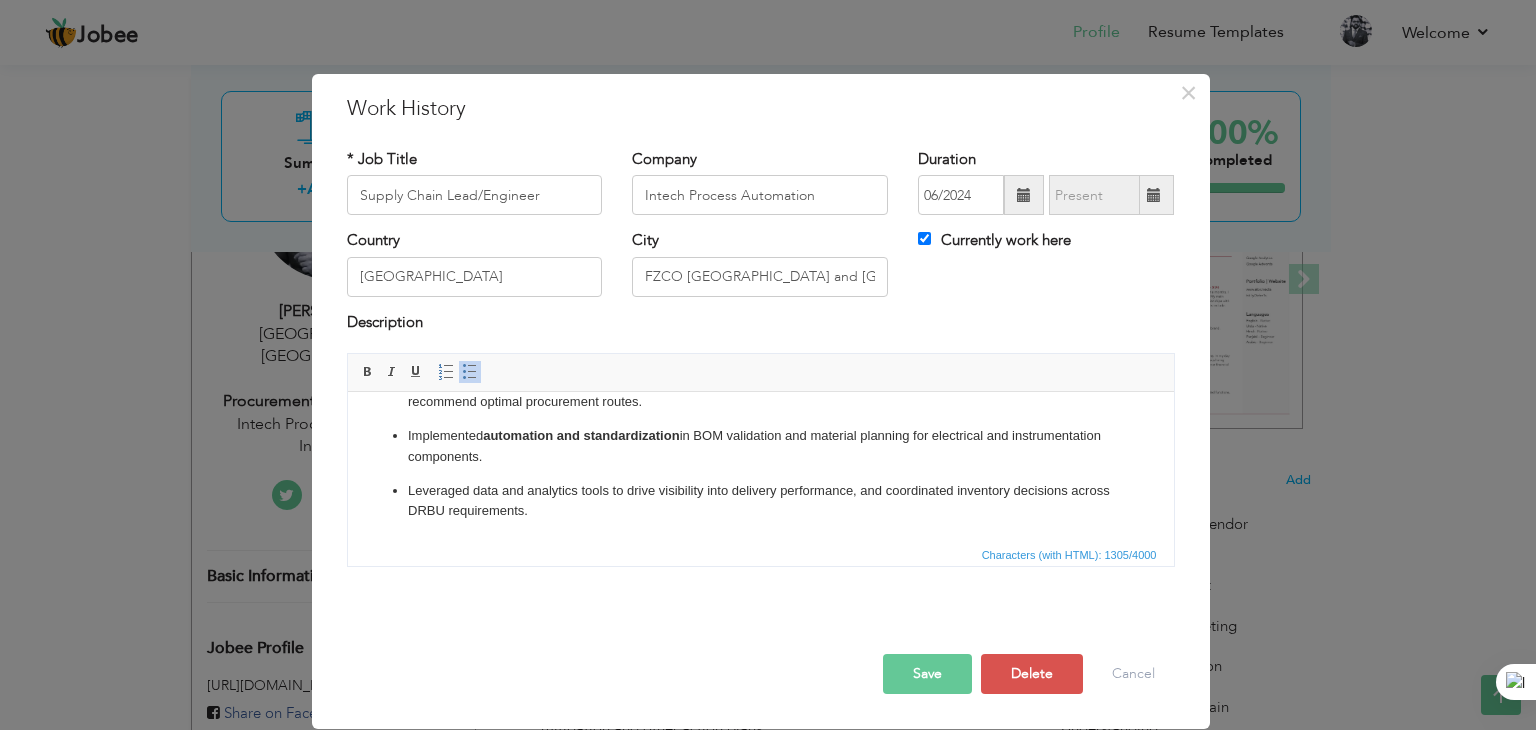 click on "Save" at bounding box center (927, 674) 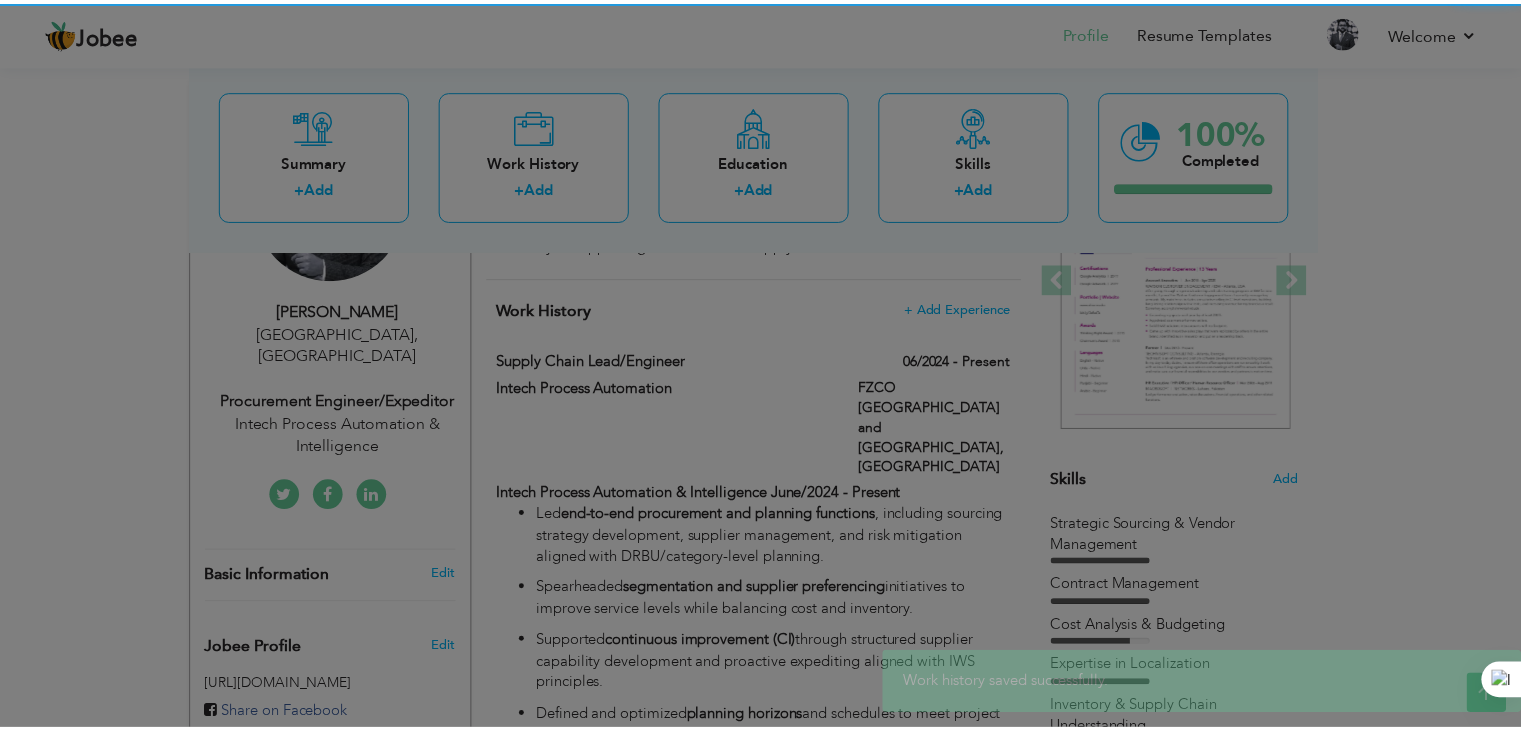 scroll, scrollTop: 0, scrollLeft: 0, axis: both 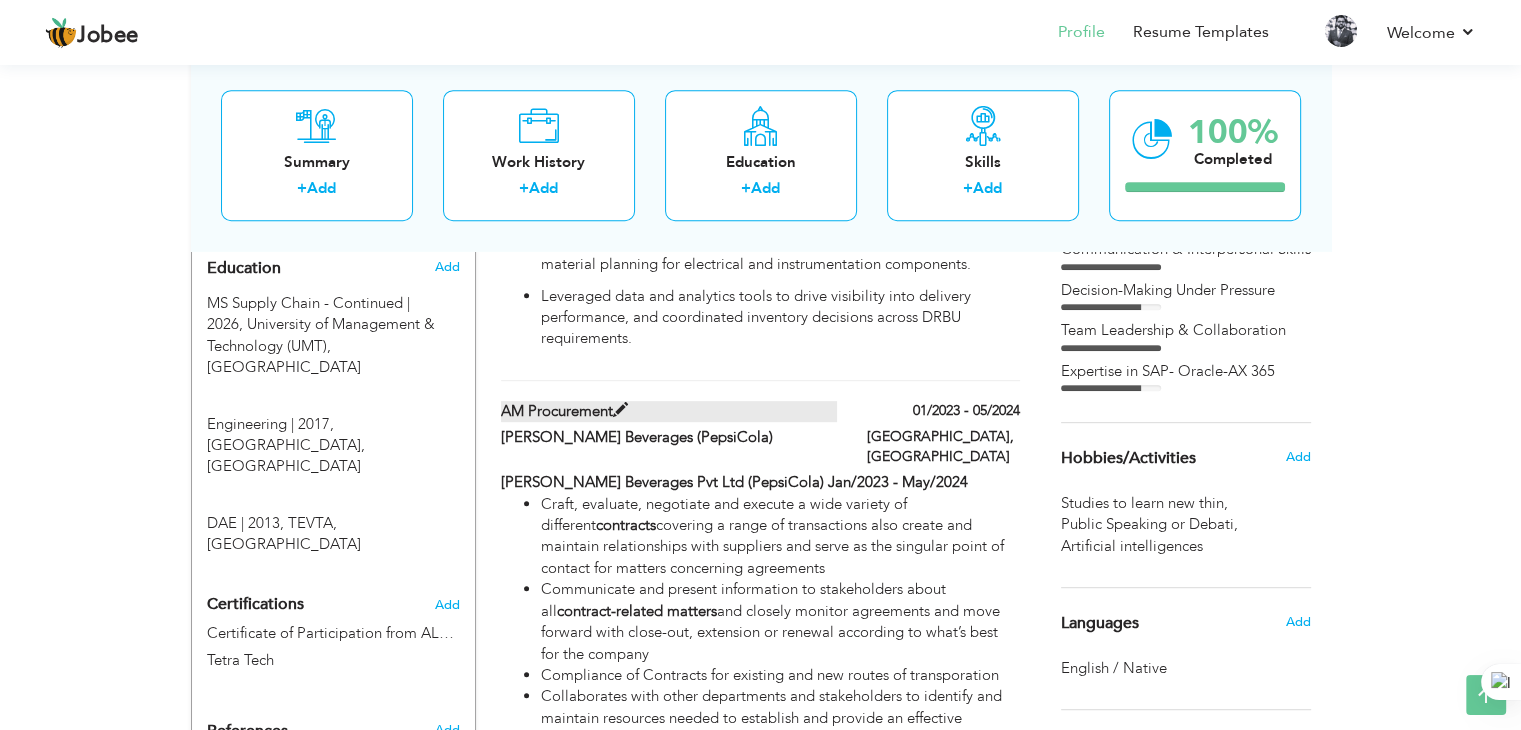 click at bounding box center [620, 410] 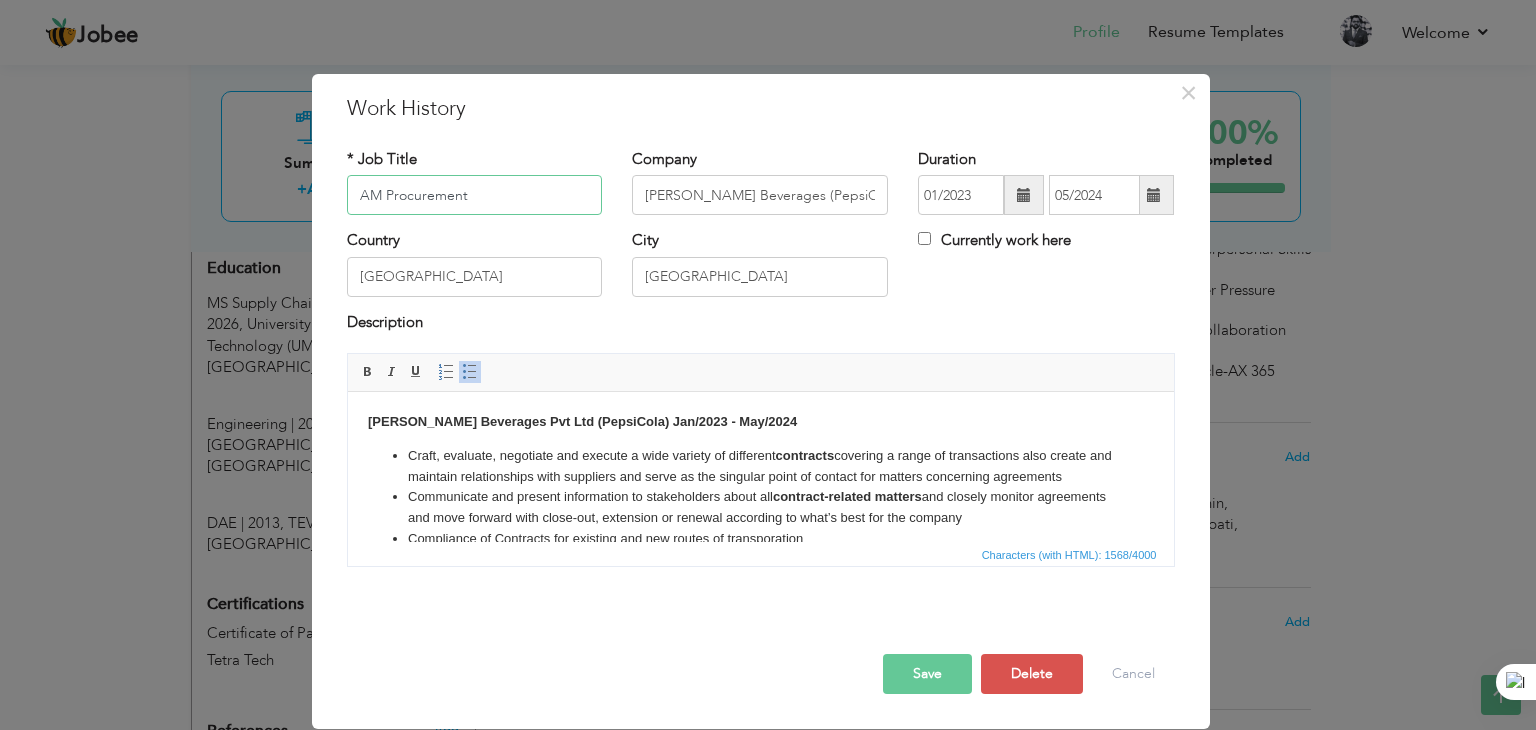 click on "AM Procurement" at bounding box center (475, 195) 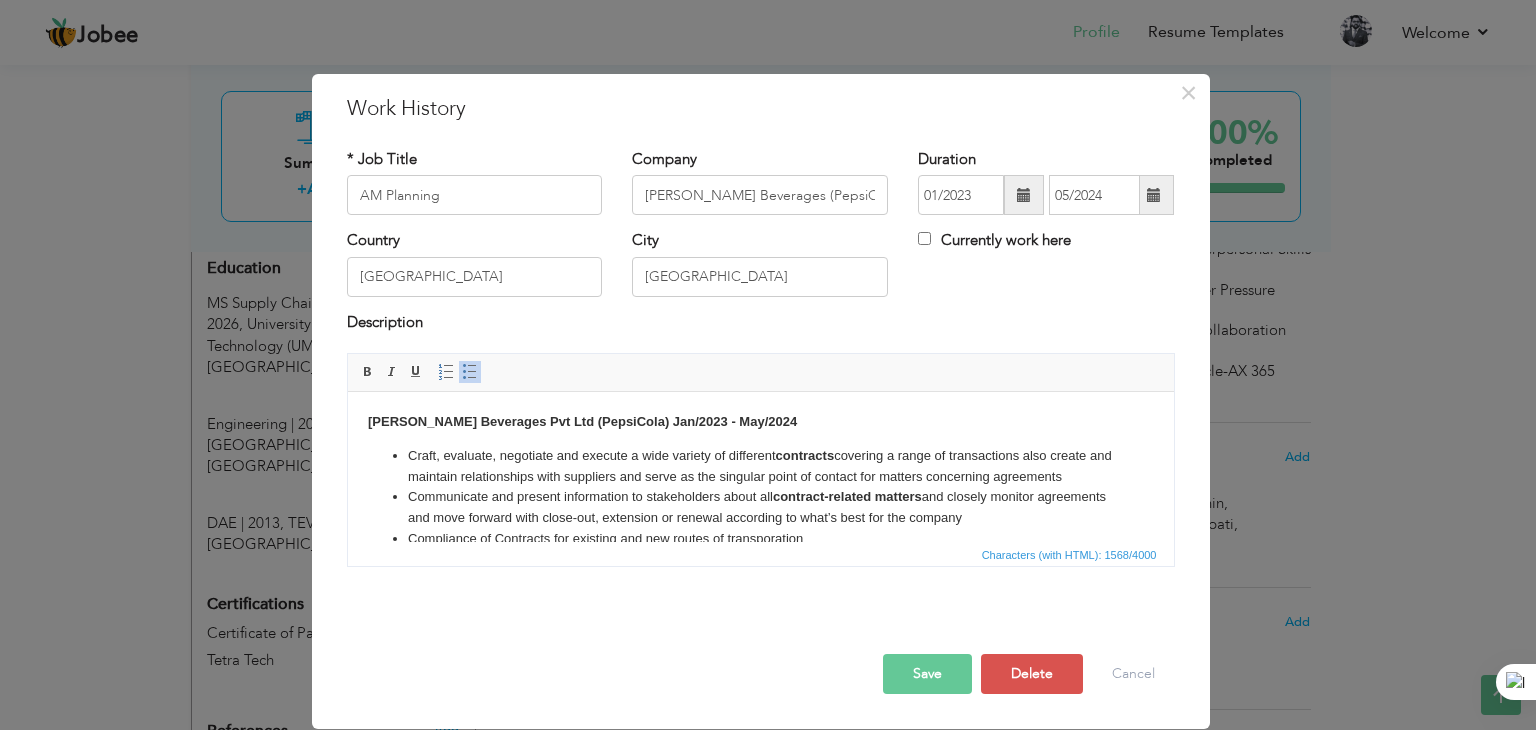 click on "Craft, evaluate, negotiate and execute a wide variety of different  contracts  covering a range of transactions also create and maintain relationships with suppliers and serve as the singular point of contact for matters concerning agreements" at bounding box center [760, 467] 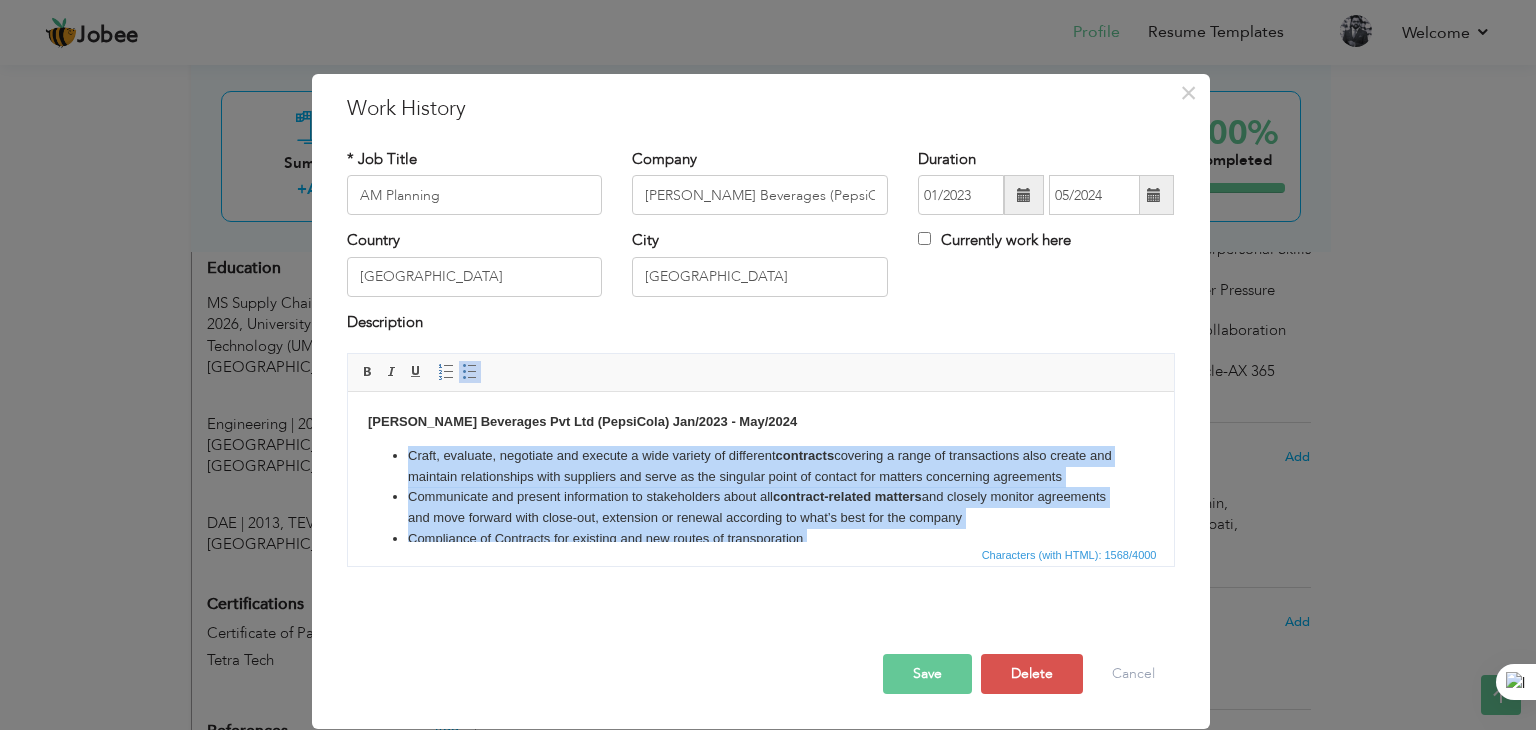 scroll, scrollTop: 290, scrollLeft: 0, axis: vertical 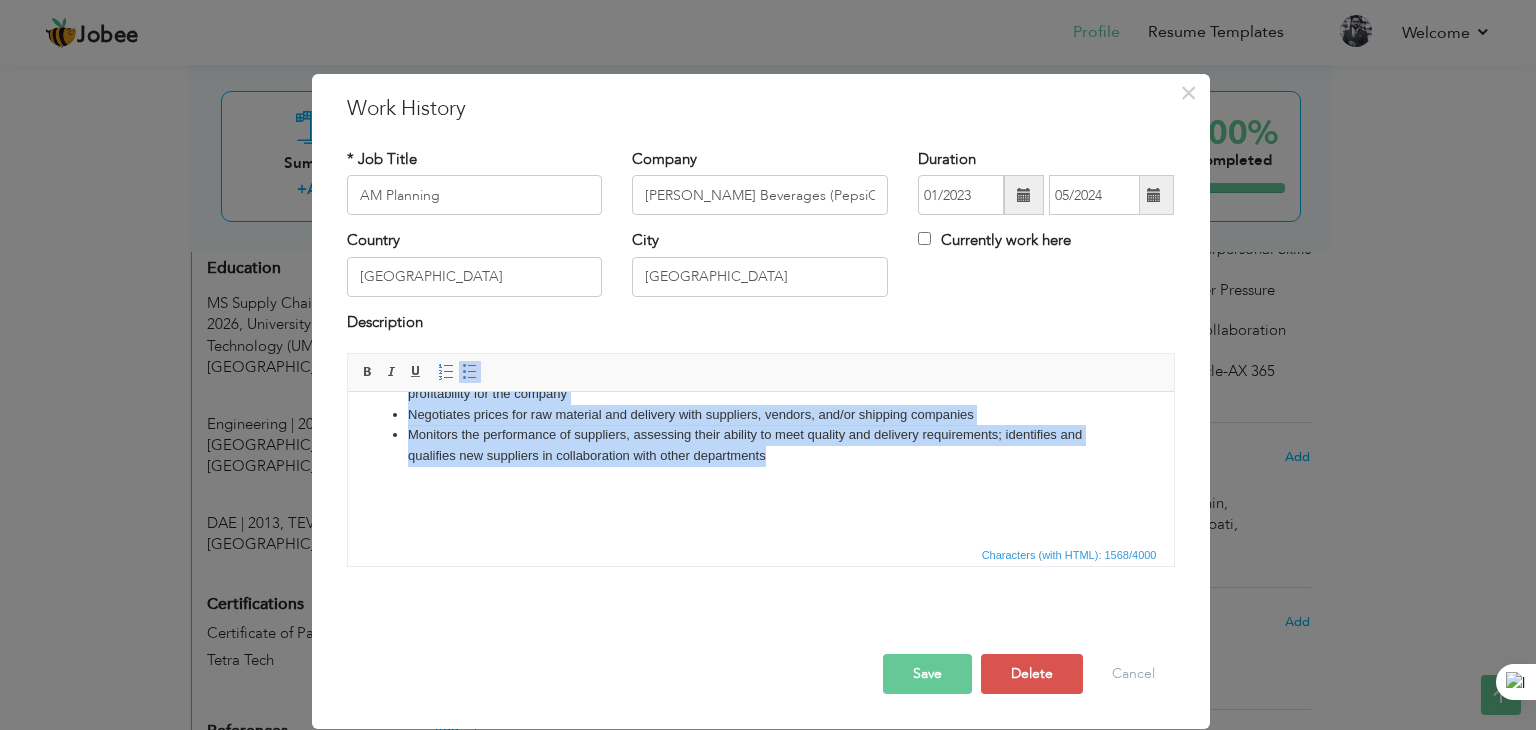 drag, startPoint x: 407, startPoint y: 454, endPoint x: 778, endPoint y: 462, distance: 371.08624 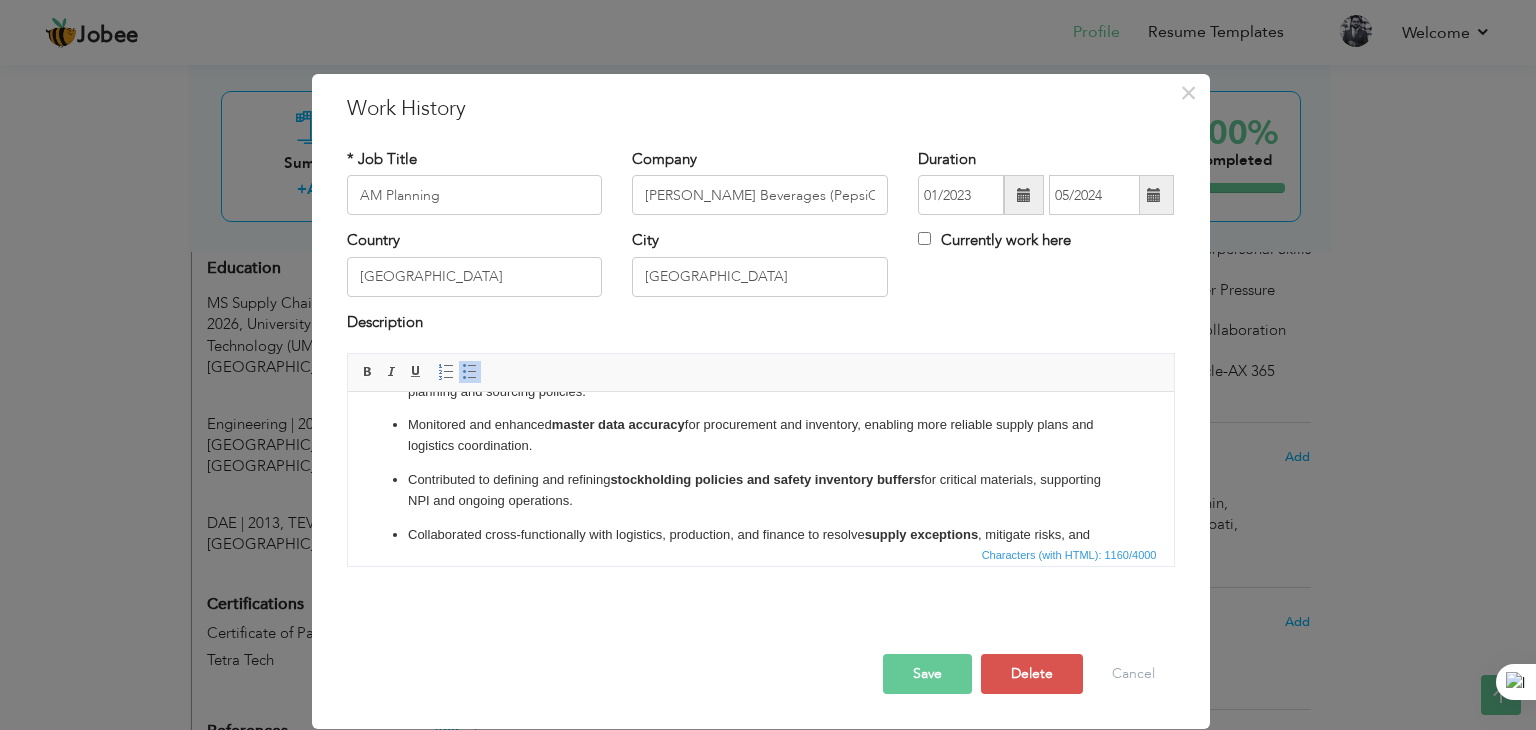 scroll, scrollTop: 0, scrollLeft: 0, axis: both 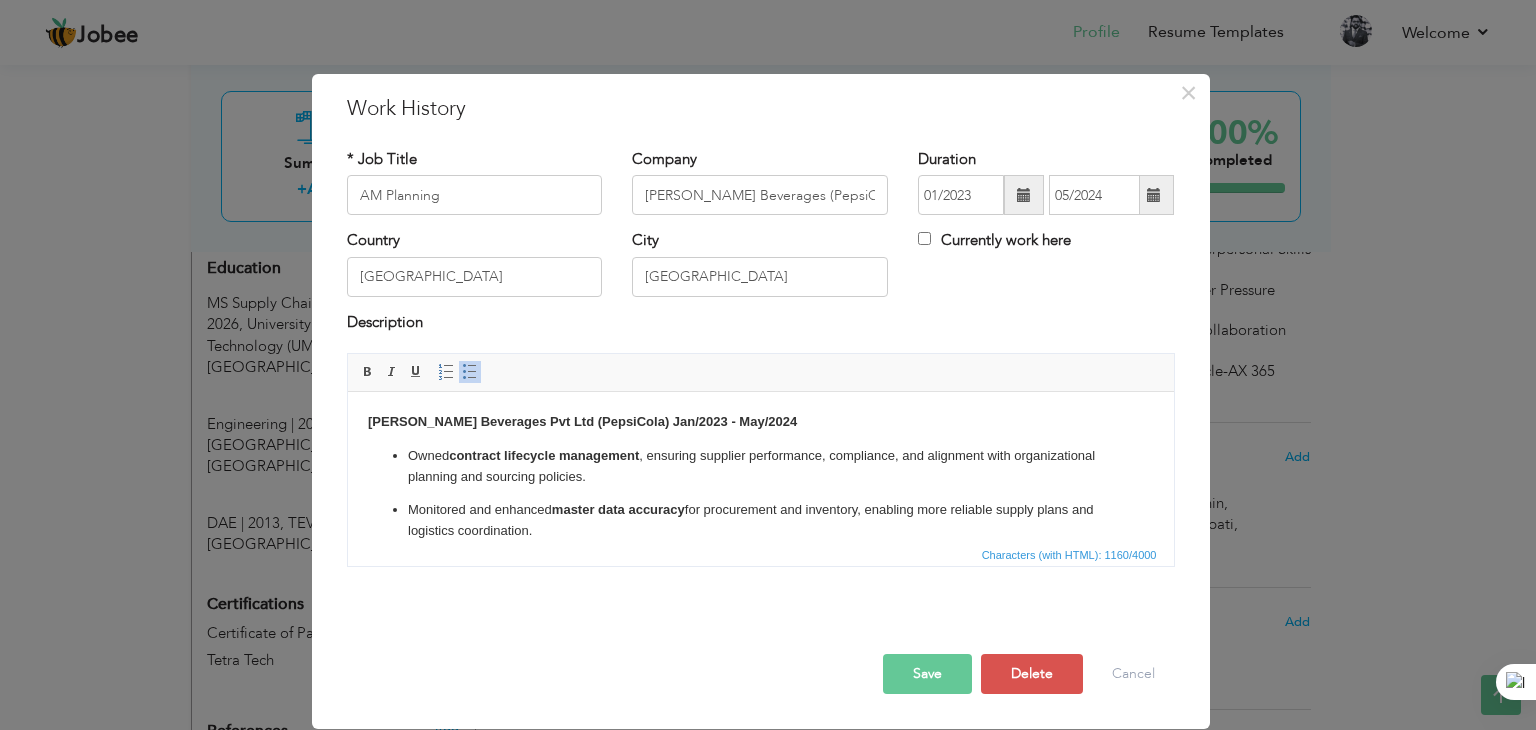 click on "AM Planning" at bounding box center (475, 195) 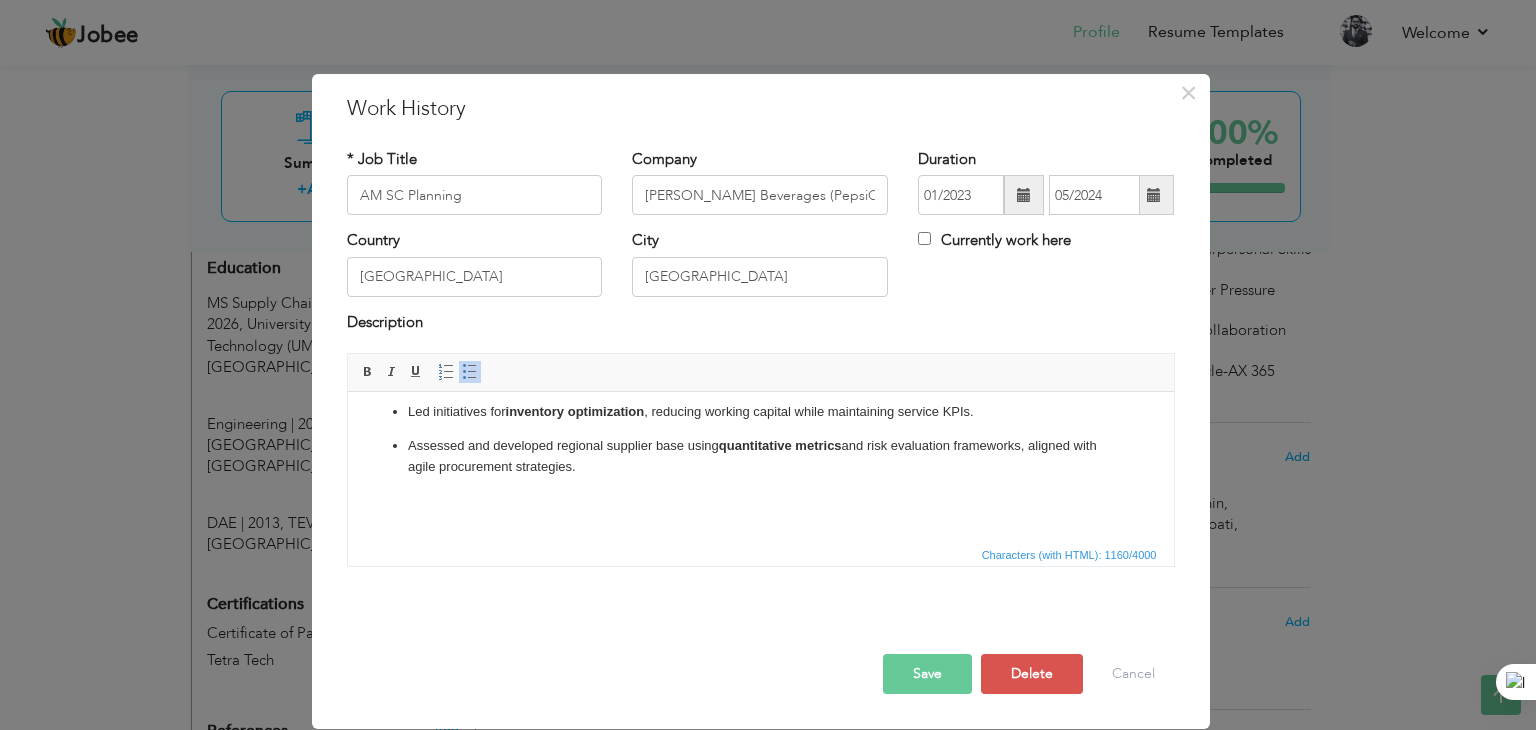 scroll, scrollTop: 272, scrollLeft: 0, axis: vertical 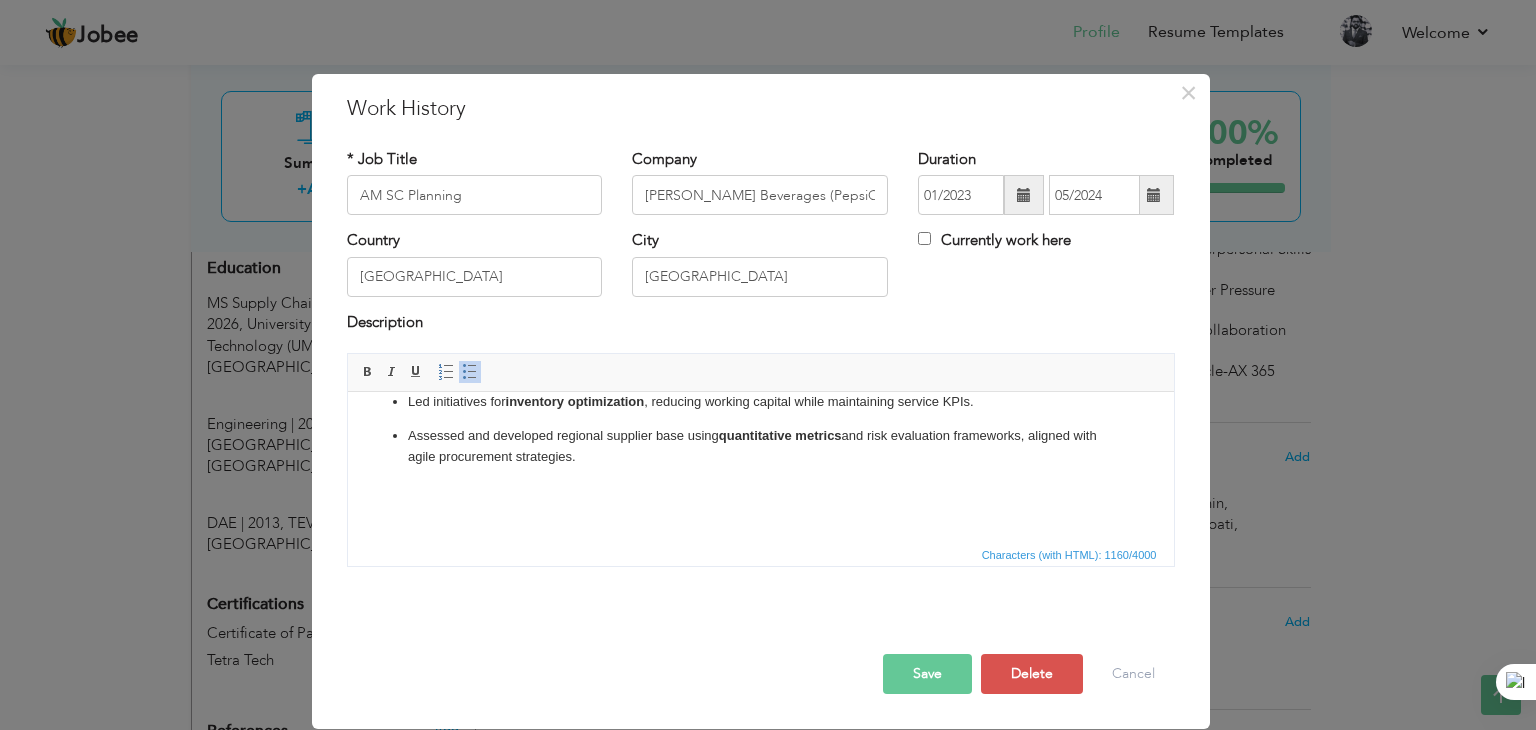click on "Save" at bounding box center [927, 674] 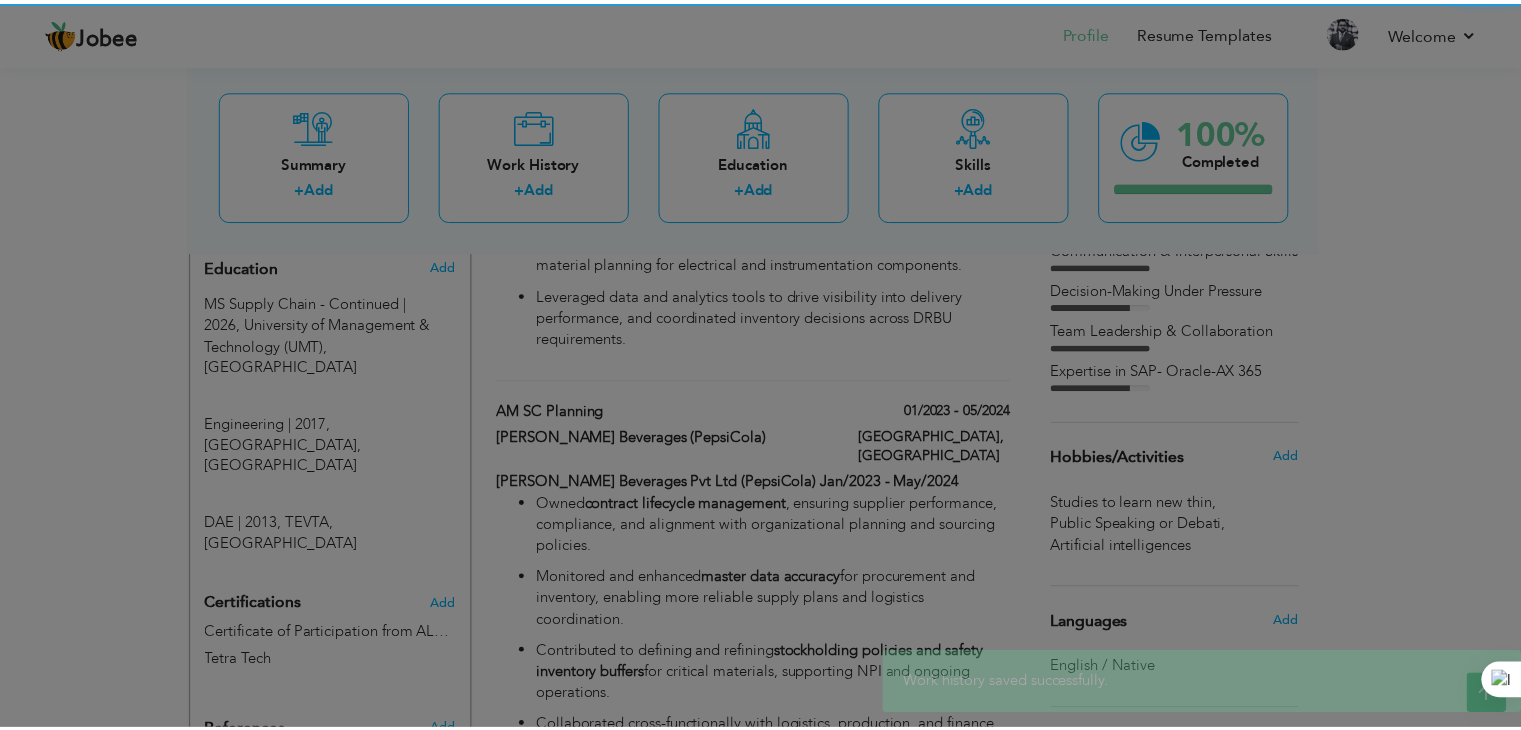 scroll, scrollTop: 0, scrollLeft: 0, axis: both 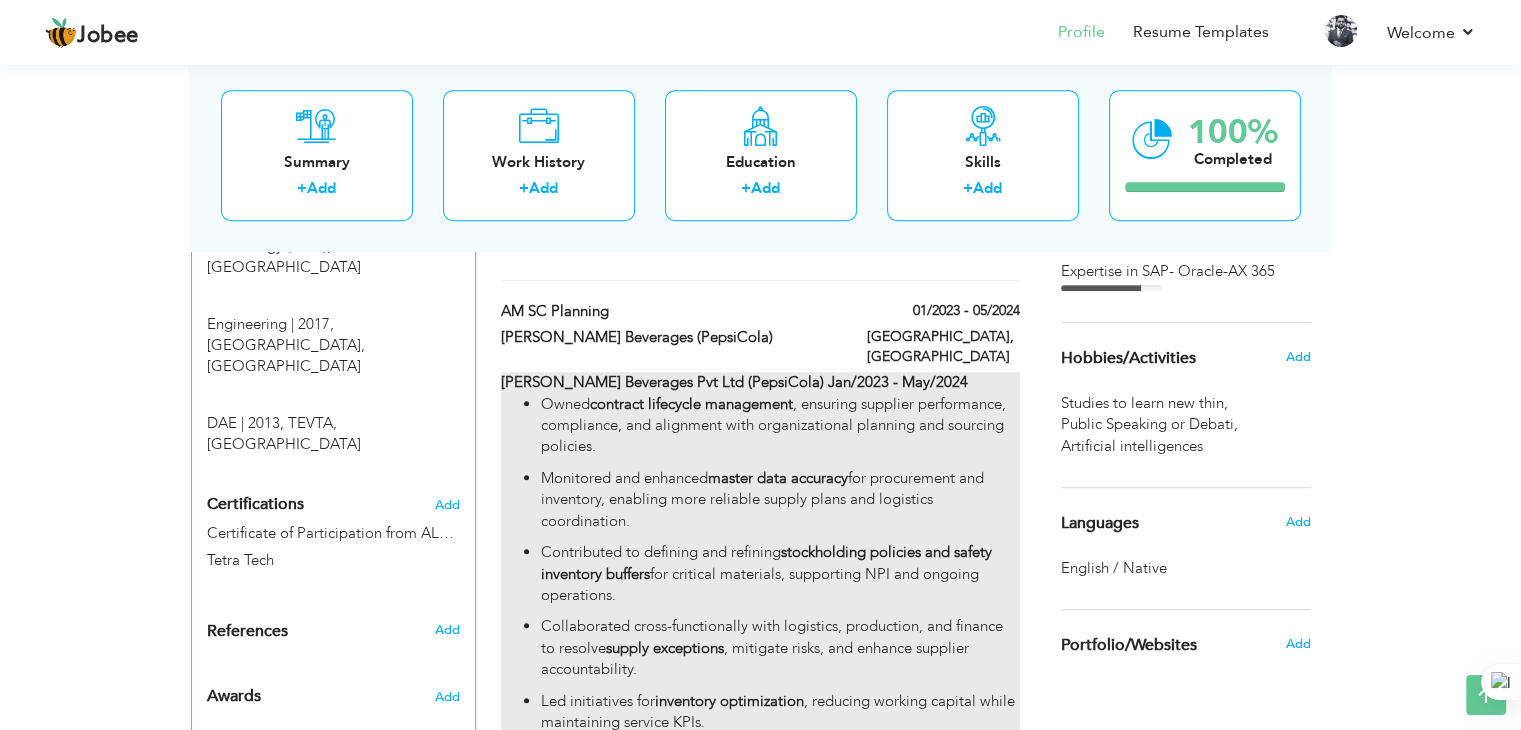 click on "contract lifecycle management" at bounding box center (691, 404) 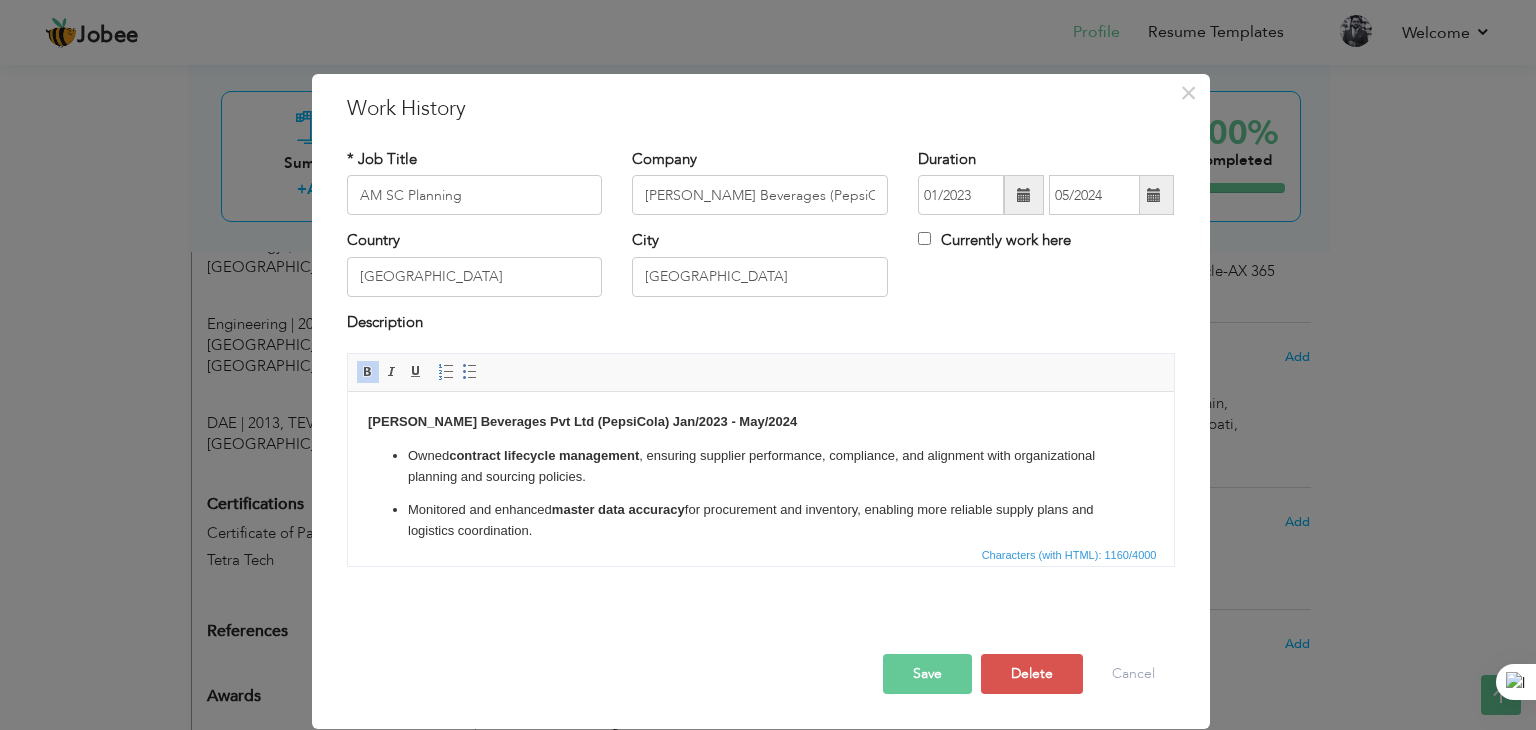 click on "Owned  contract lifecycle management , ensuring supplier performance, compliance, and alignment with organizational planning and sourcing policies. Monitored and enhanced  master data accuracy  for procurement and inventory, enabling more reliable supply plans and logistics coordination. Contributed to defining and refining  stockholding policies and safety inventory buffers  for critical materials, supporting NPI and ongoing operations. Collaborated cross-functionally with logistics, production, and finance to resolve  supply exceptions , mitigate risks, and enhance supplier accountability. Led initiatives for  inventory optimization , reducing working capital while maintaining service KPIs. Assessed and developed regional supplier base using  quantitative metrics  and risk evaluation frameworks, aligned with agile procurement strategies." at bounding box center (760, 593) 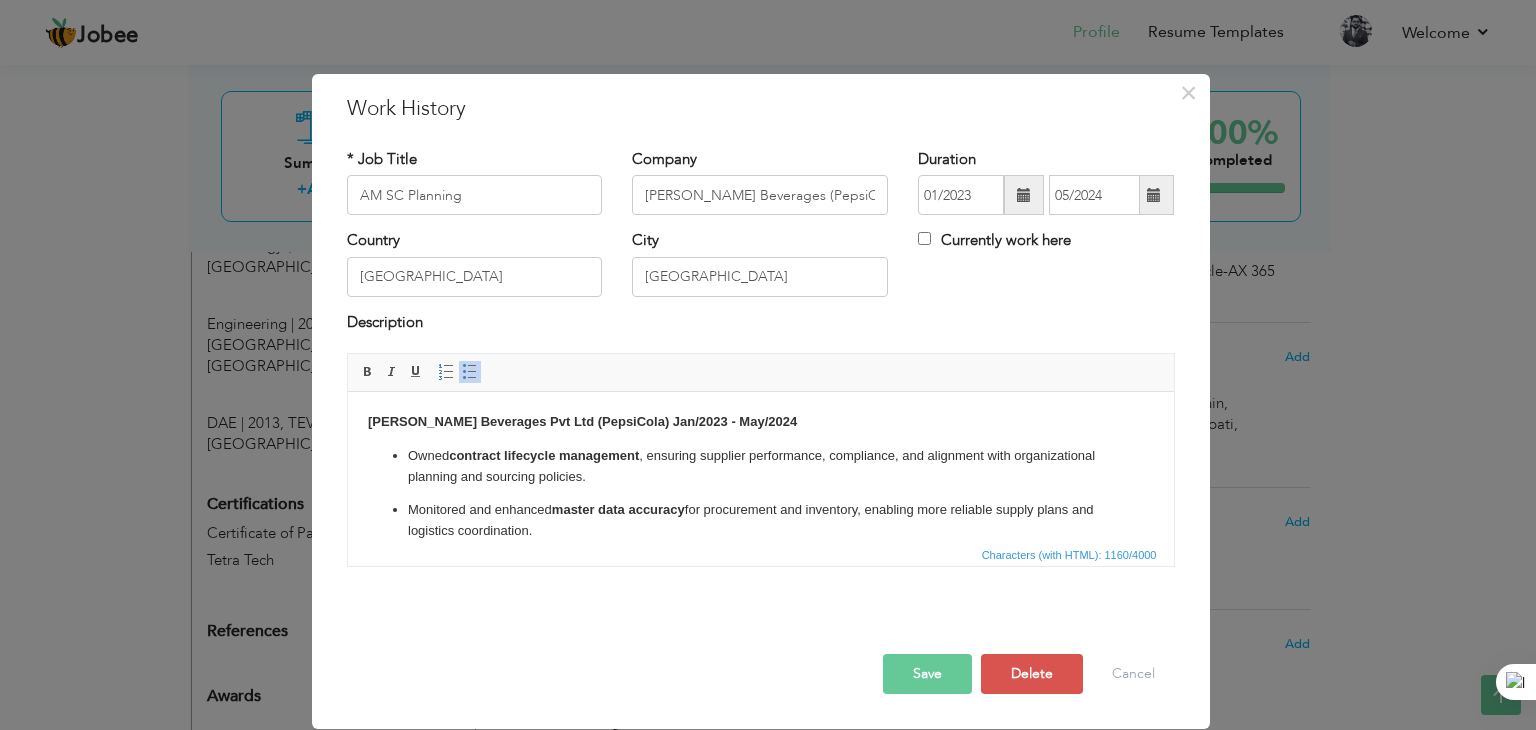 click on "Owned  contract lifecycle management , ensuring supplier performance, compliance, and alignment with organizational planning and sourcing policies." at bounding box center (760, 467) 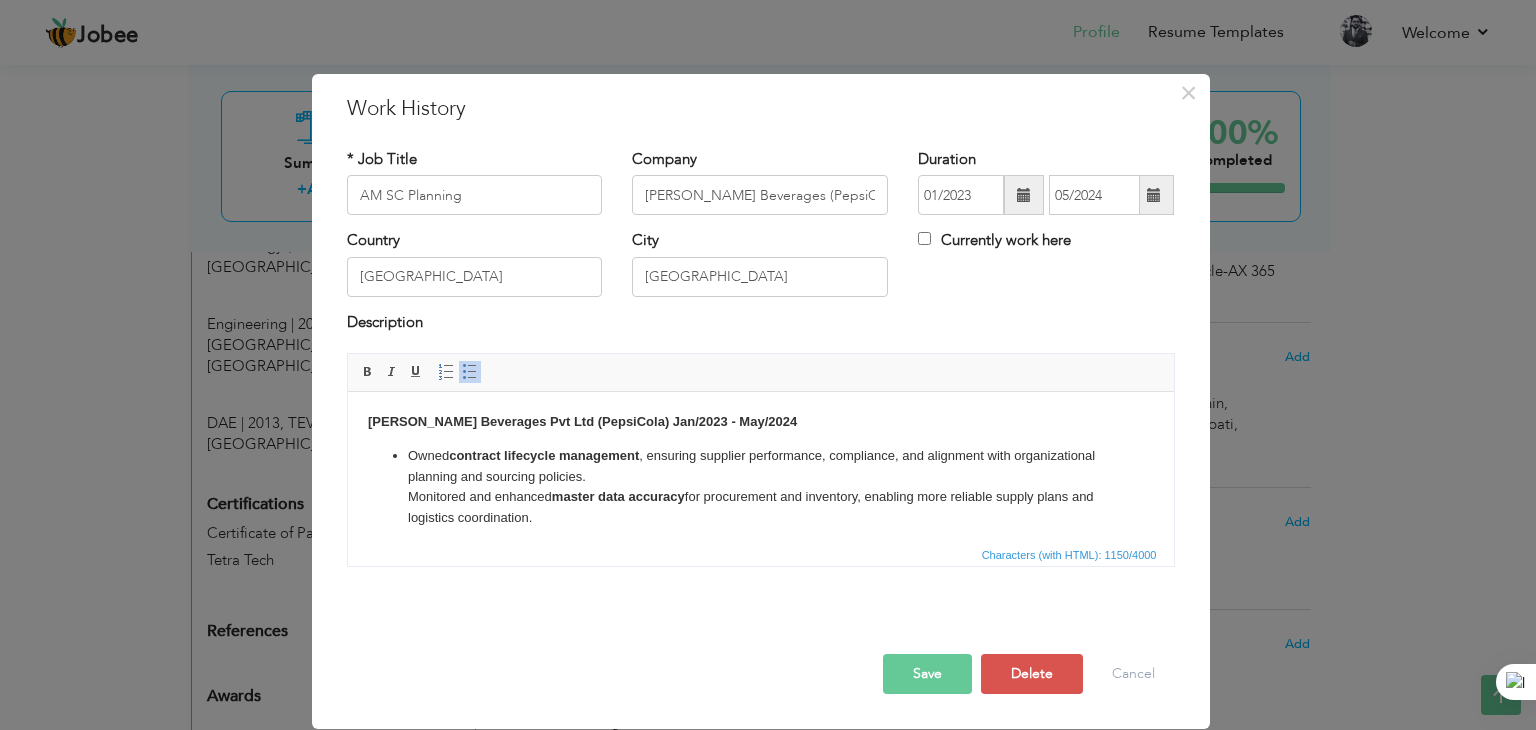 click at bounding box center (470, 372) 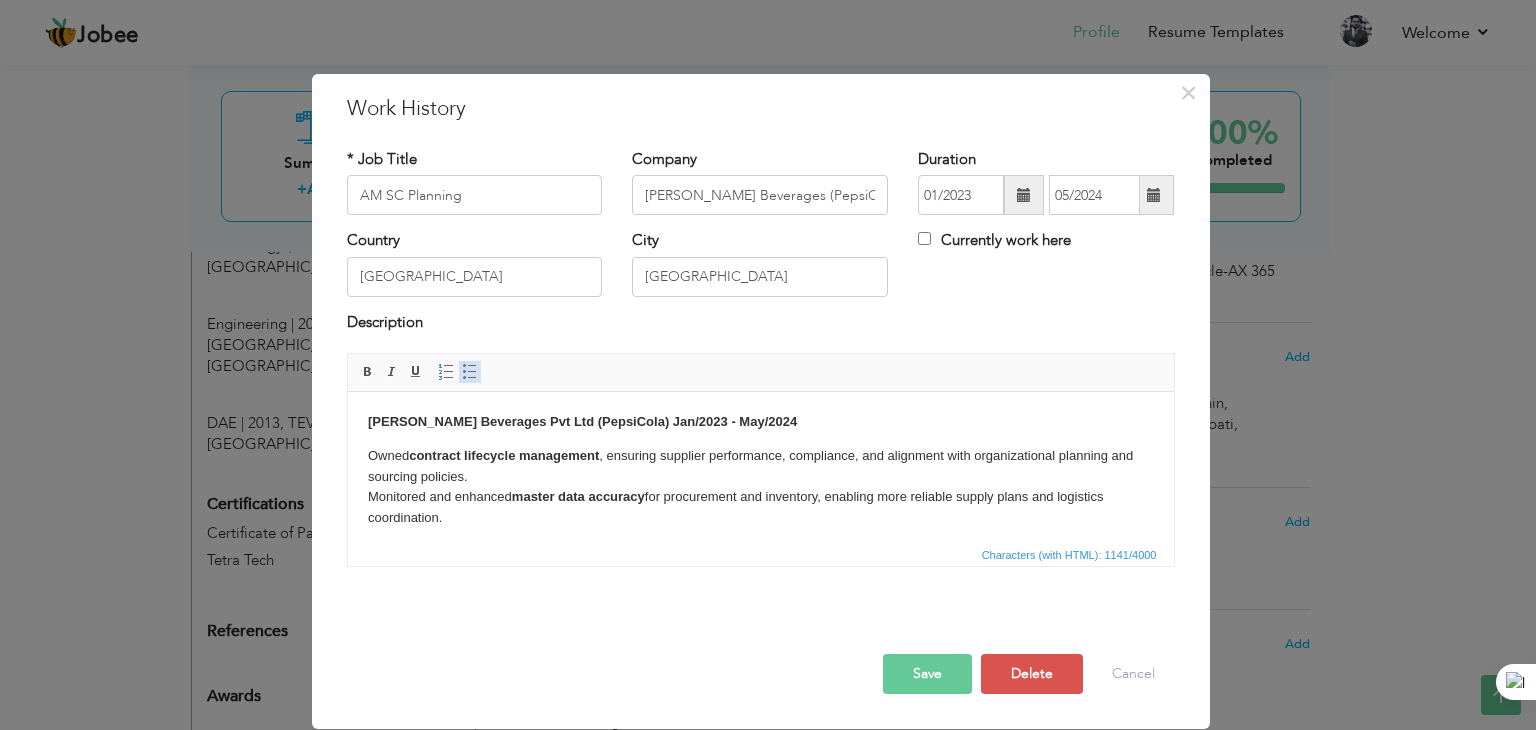 click at bounding box center [470, 372] 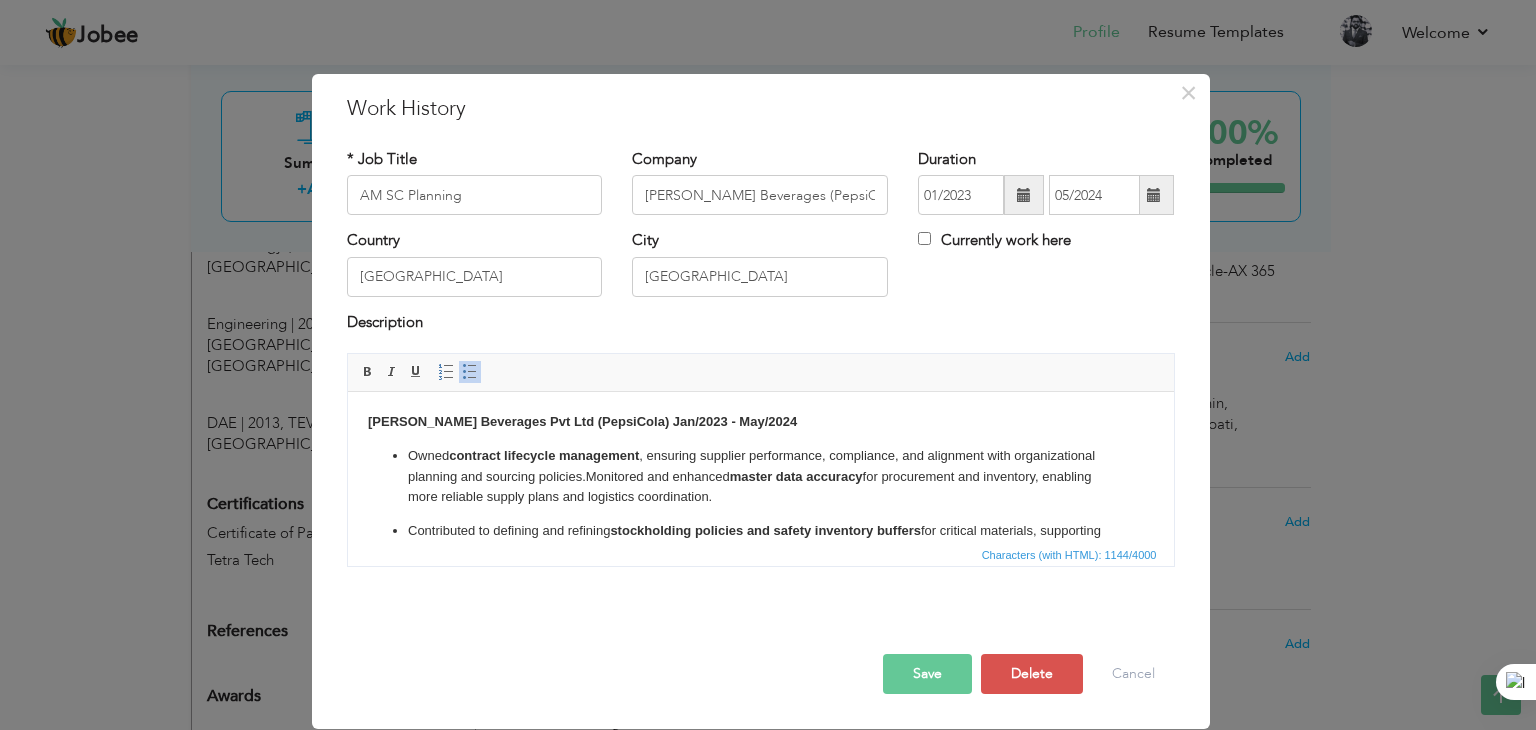 click on "Contributed to defining and refining  stockholding policies and safety inventory buffers  for critical materials, supporting NPI and ongoing operations." at bounding box center (760, 542) 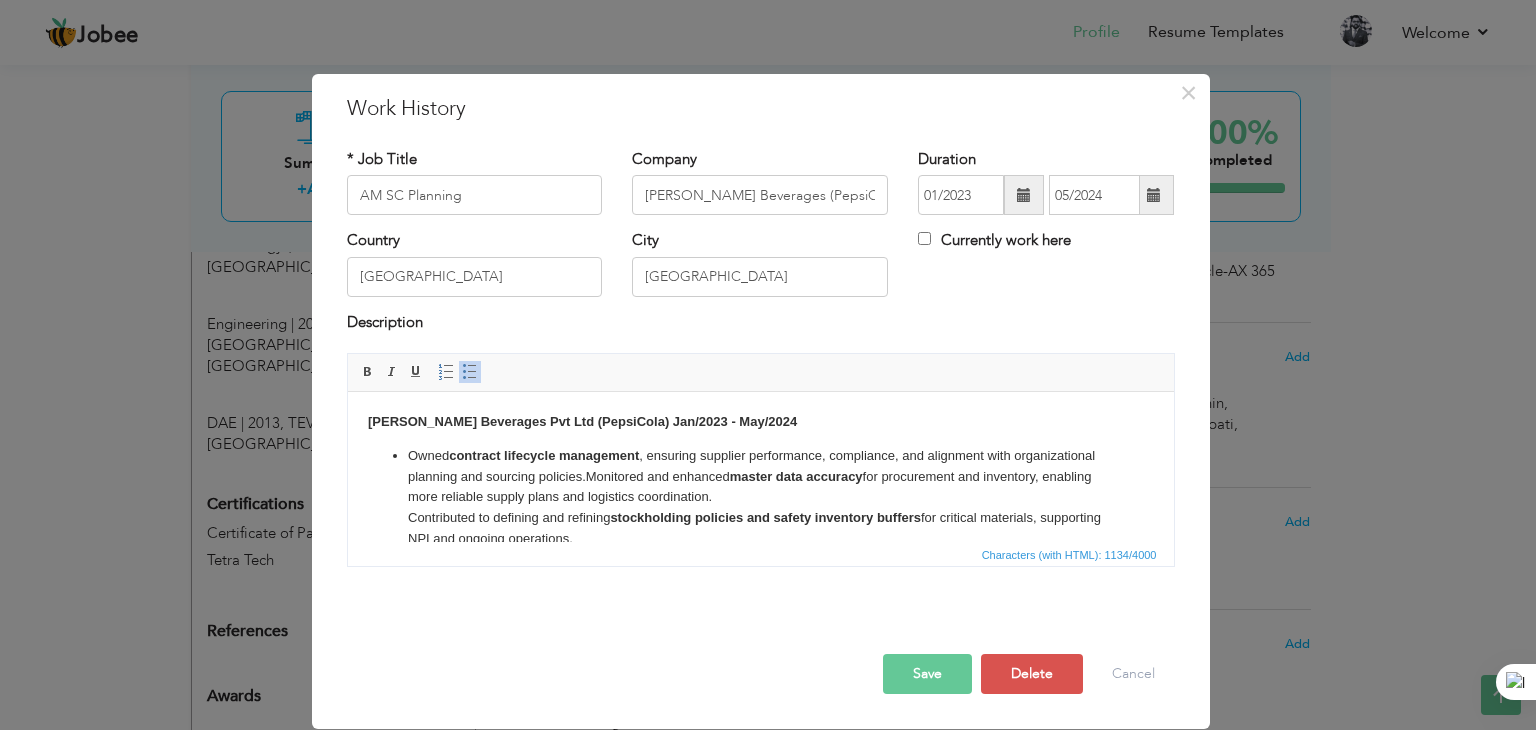 click at bounding box center (470, 372) 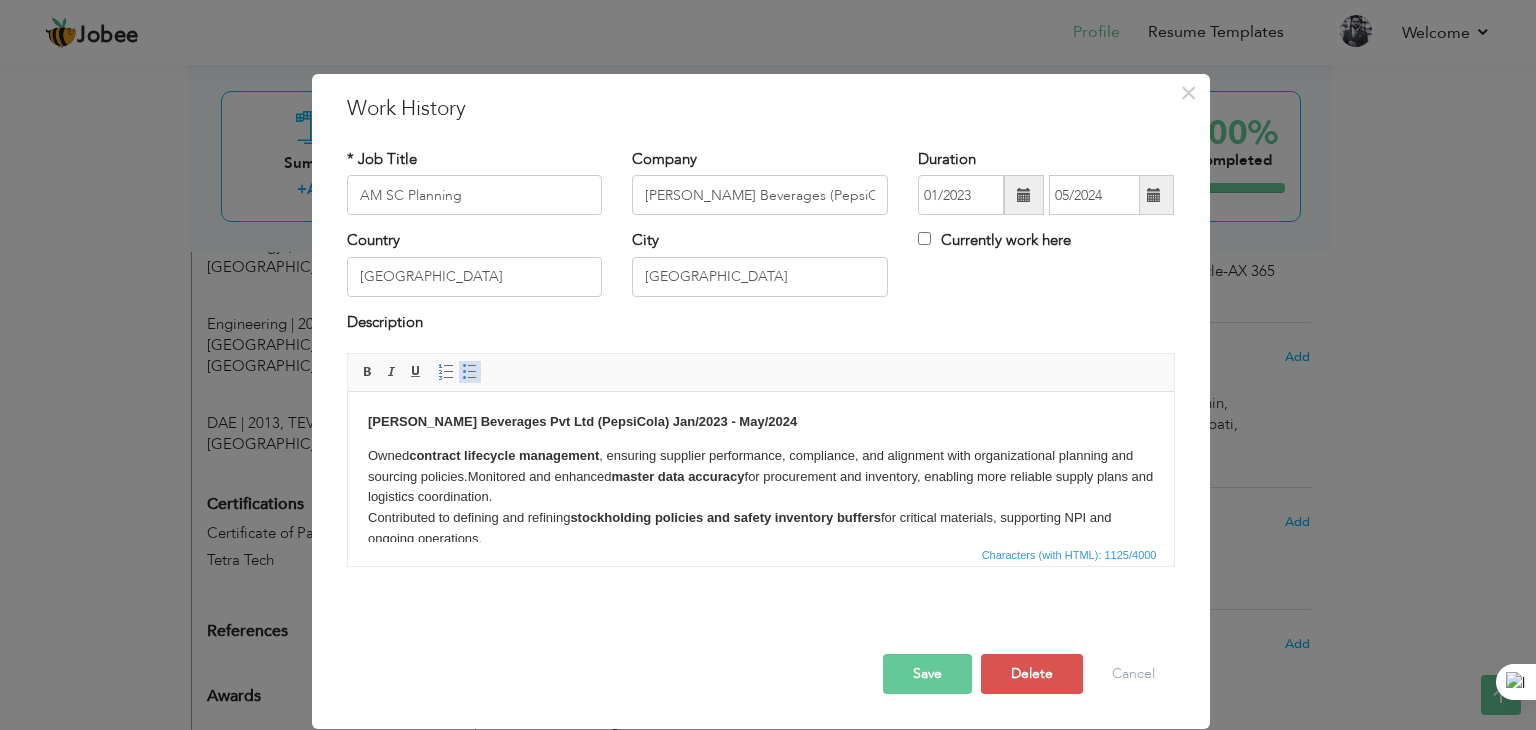 click at bounding box center (470, 372) 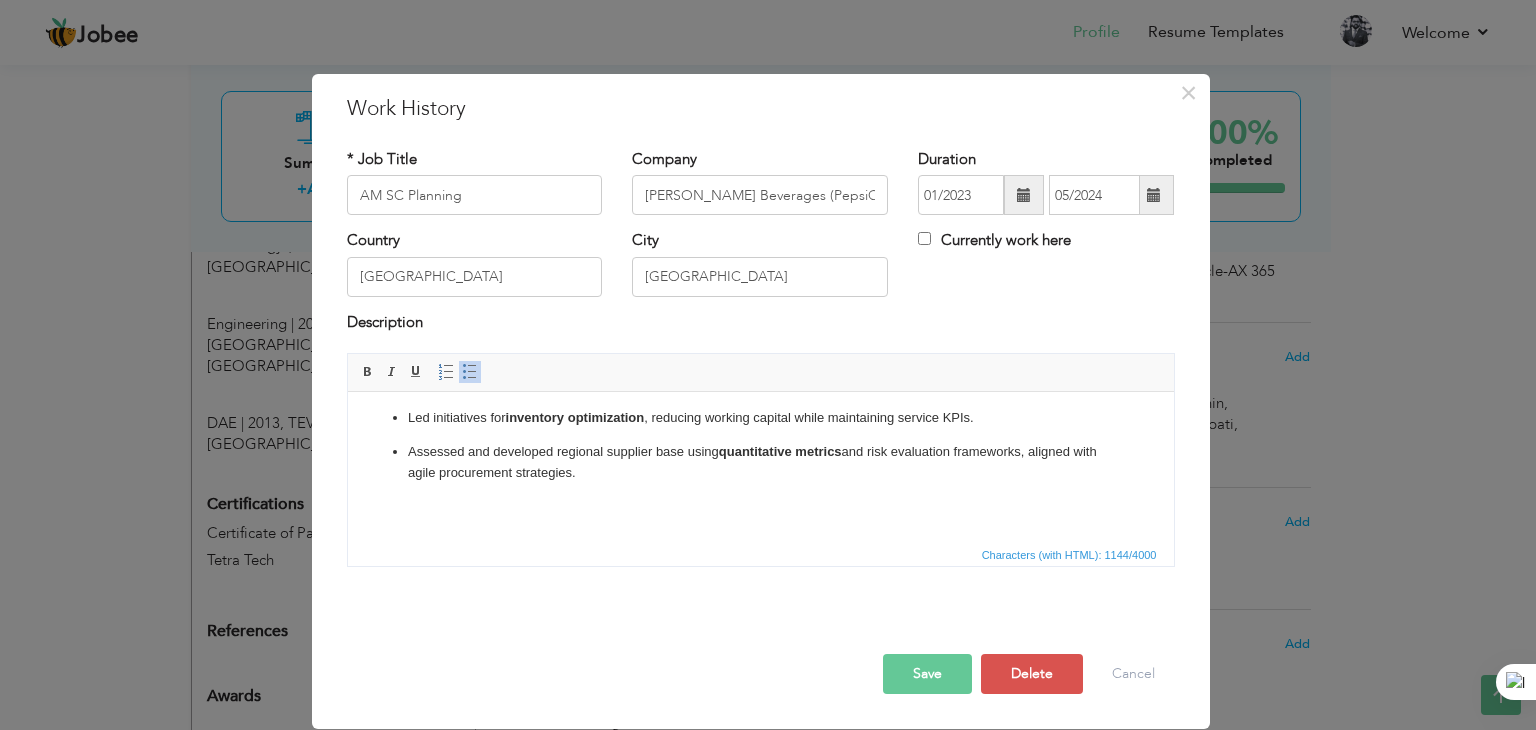 scroll, scrollTop: 238, scrollLeft: 0, axis: vertical 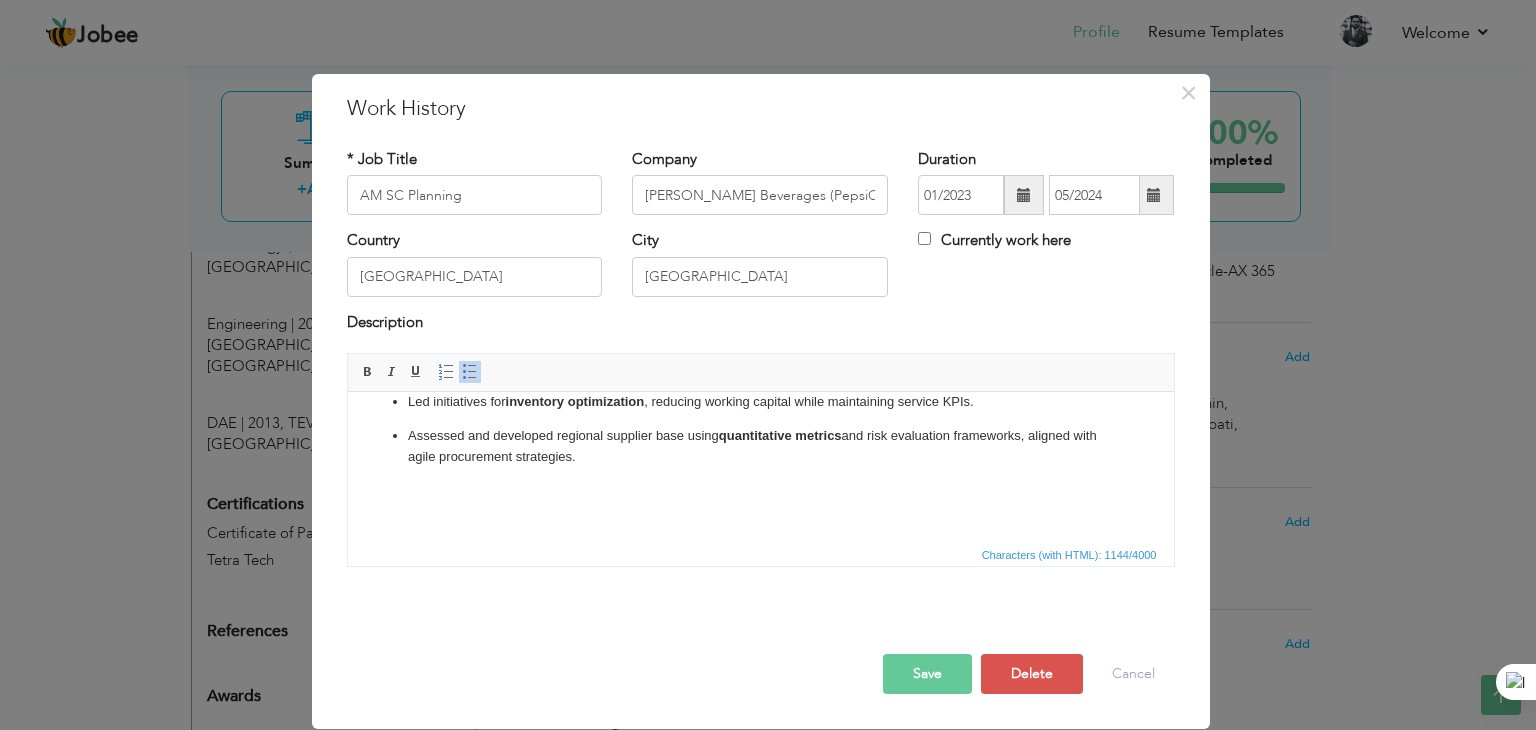 click on "Save" at bounding box center (927, 674) 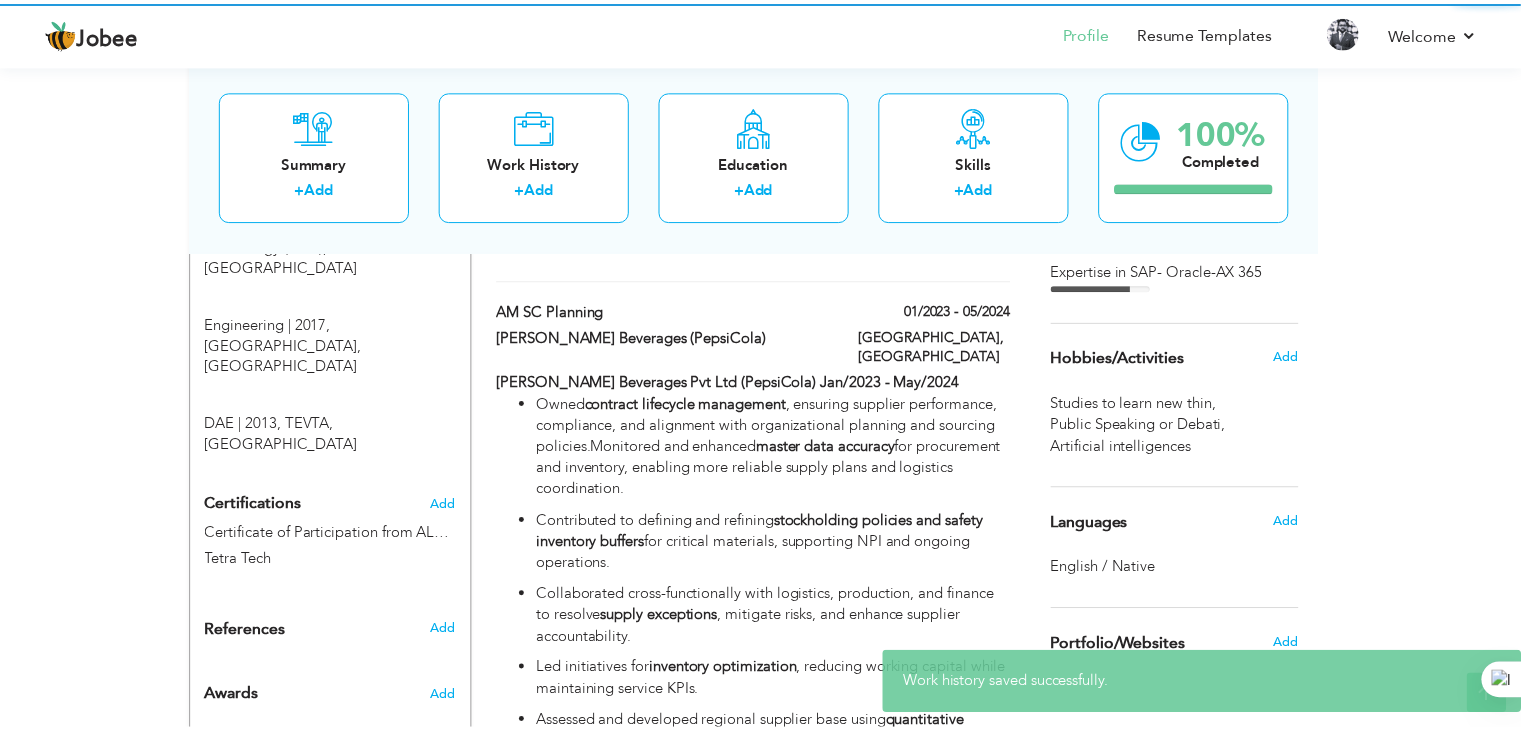 scroll, scrollTop: 0, scrollLeft: 0, axis: both 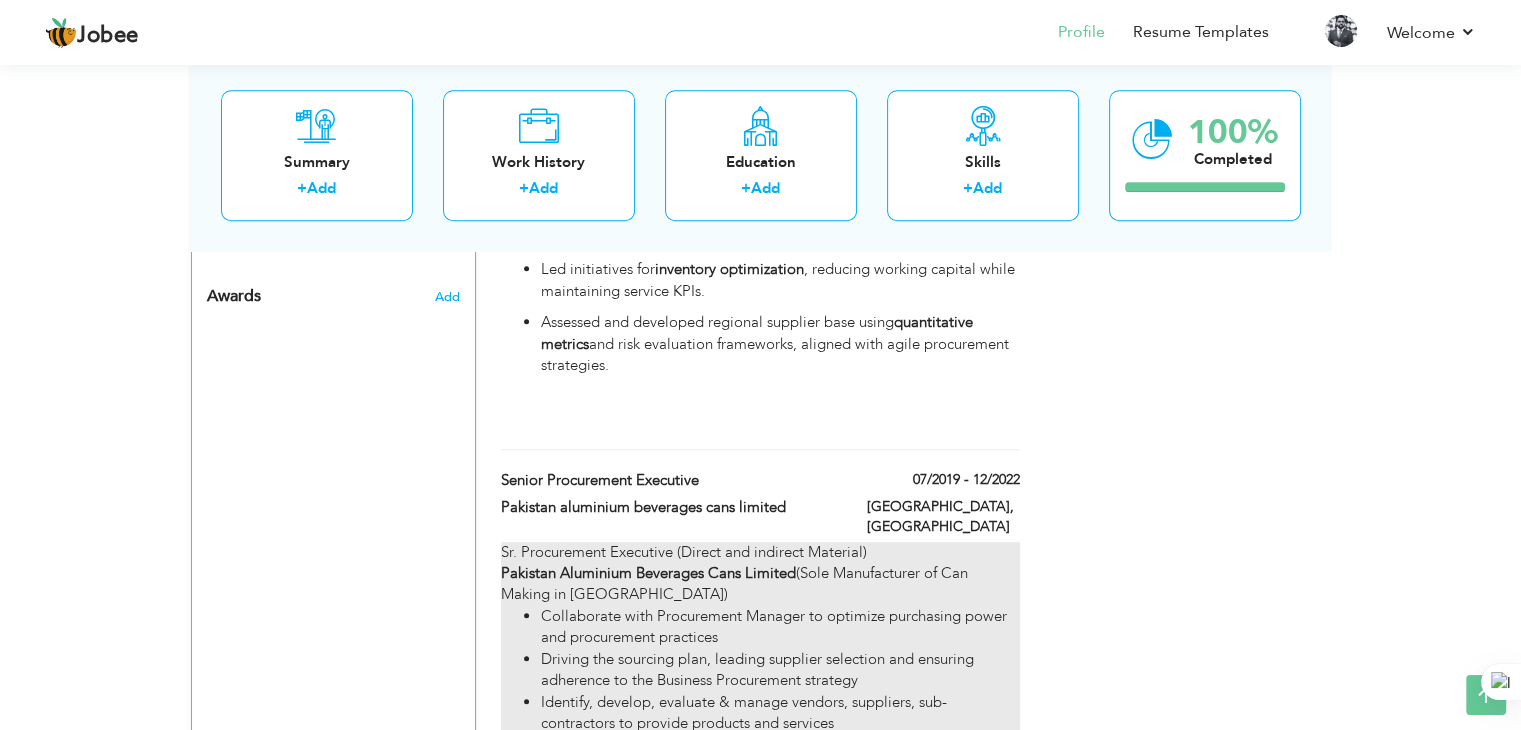 click on "Driving the sourcing plan, leading supplier selection and ensuring adherence to the Business Procurement strategy" at bounding box center (780, 670) 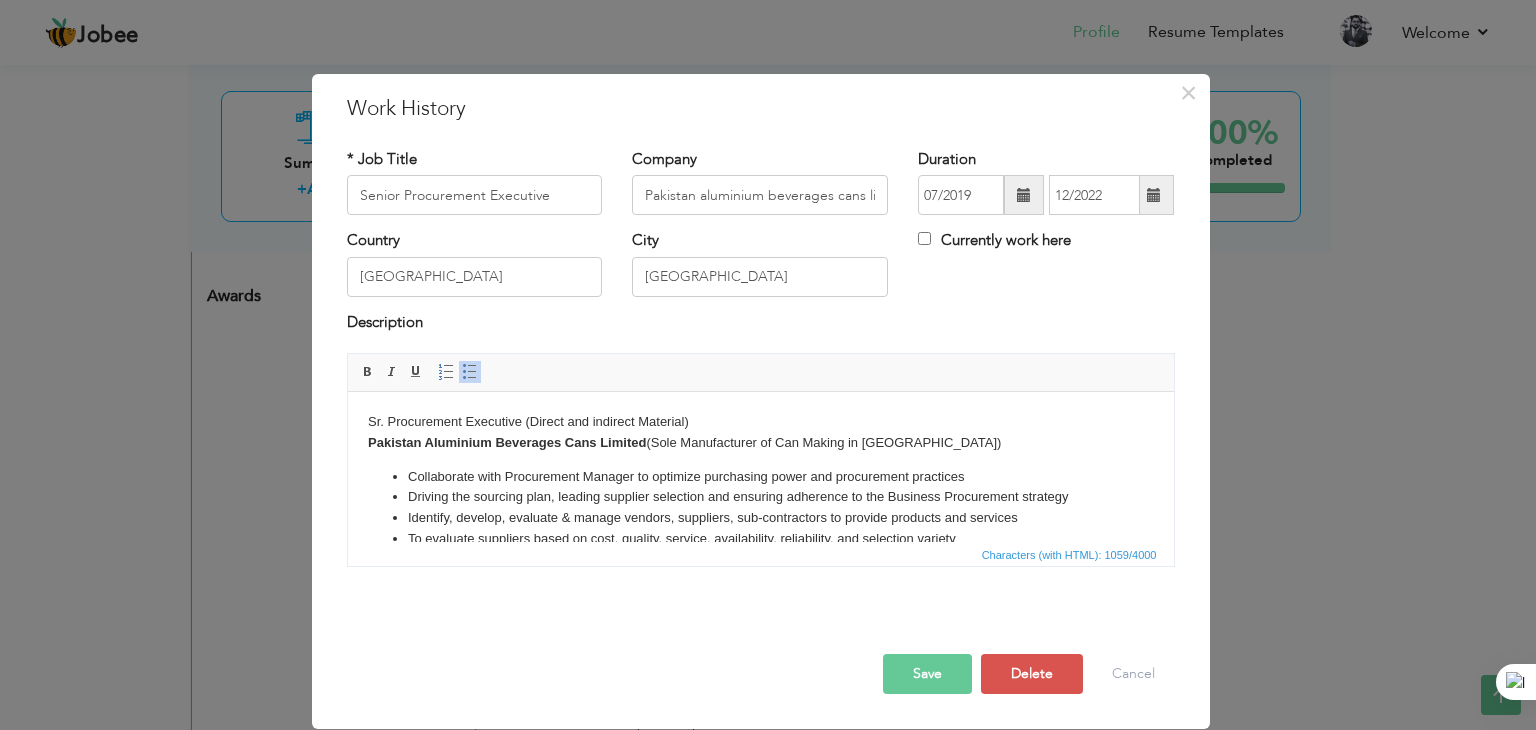 click on "Collaborate with Procurement Manager to optimize purchasing power and procurement practices" at bounding box center (760, 477) 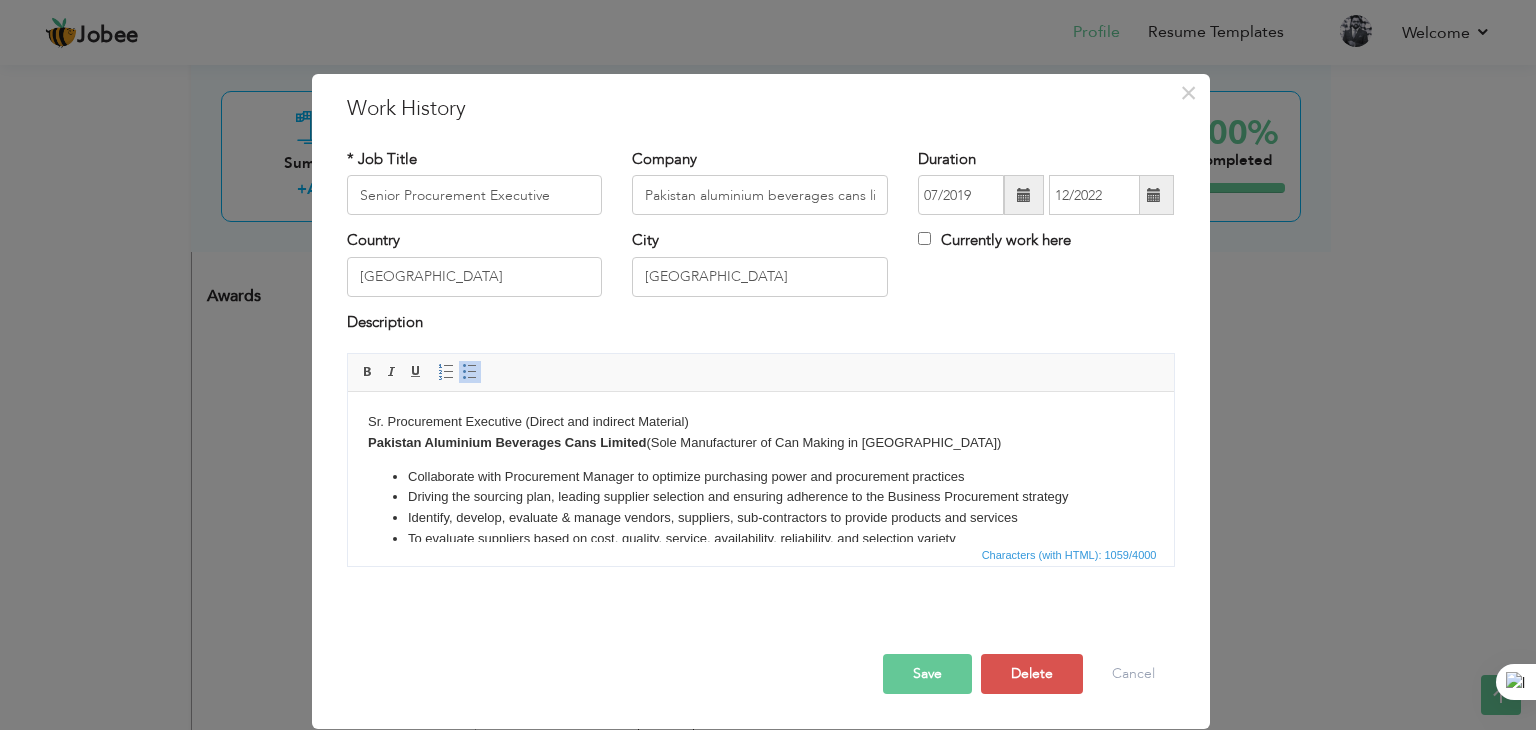 click on "Save" at bounding box center (927, 674) 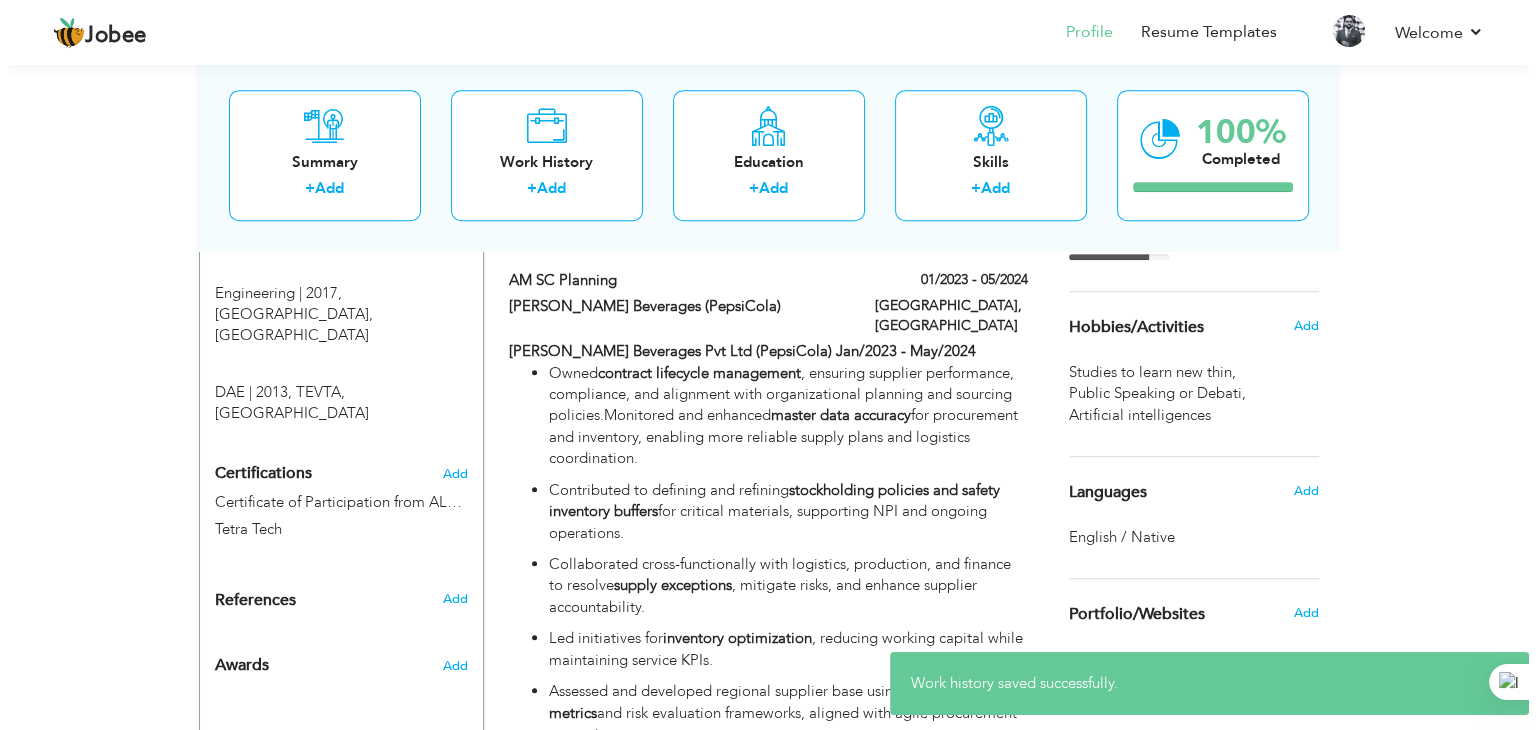 scroll, scrollTop: 1000, scrollLeft: 0, axis: vertical 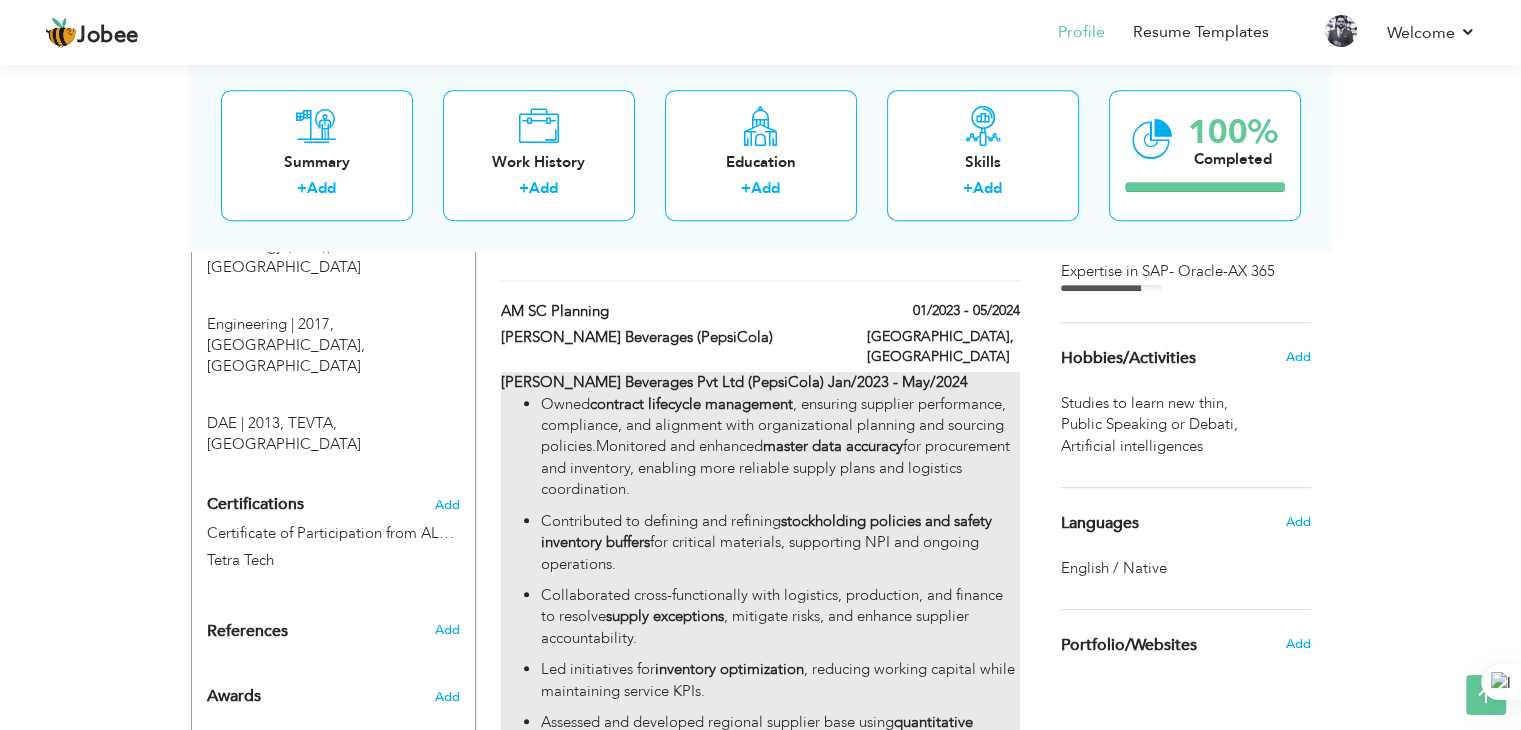 click on "Owned  contract lifecycle management , ensuring supplier performance, compliance, and alignment with organizational planning and sourcing policies.Monitored and enhanced  master data accuracy  for procurement and inventory, enabling more reliable supply plans and logistics coordination." at bounding box center (780, 447) 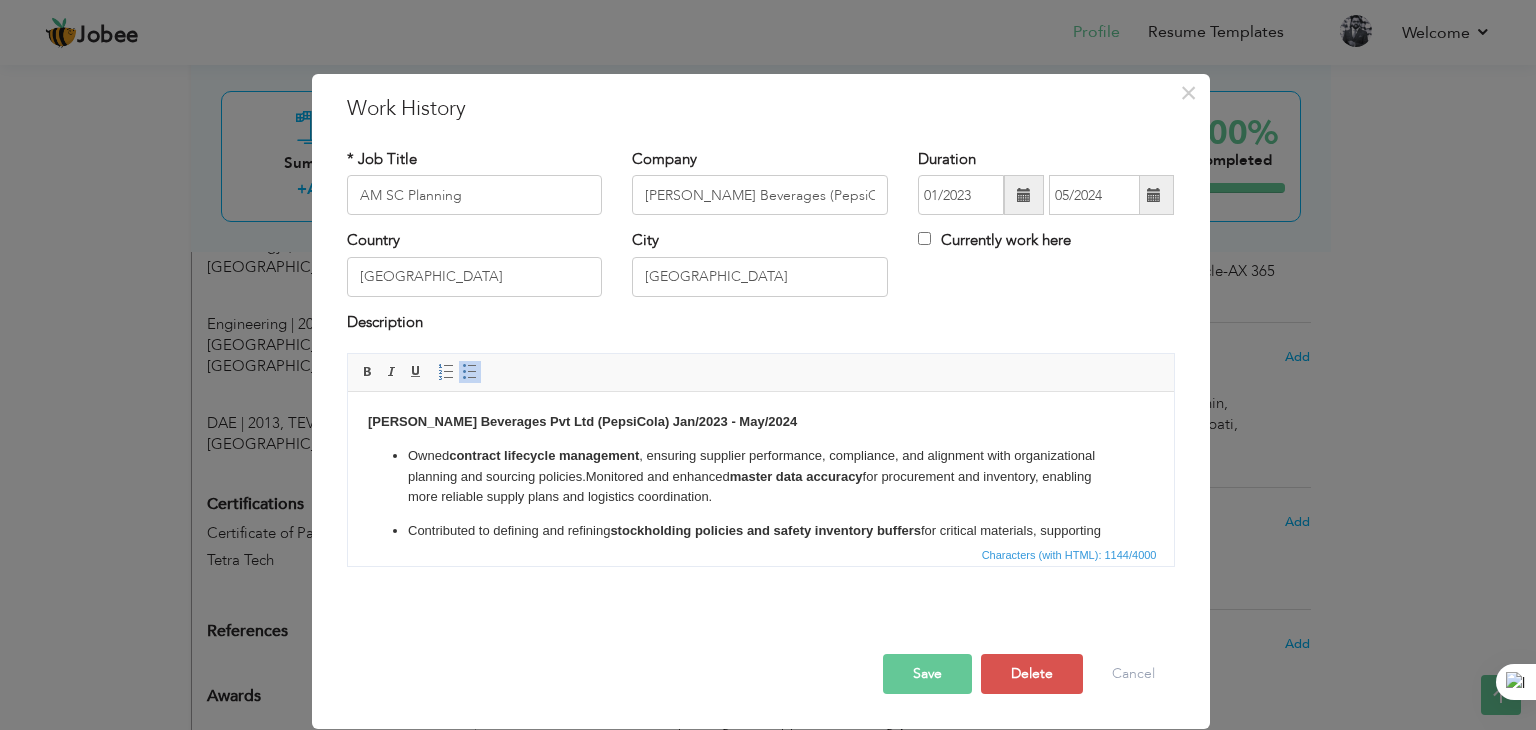 click on "Owned  contract lifecycle management , ensuring supplier performance, compliance, and alignment with organizational planning and sourcing policies.Monitored and enhanced  master data accuracy  for procurement and inventory, enabling more reliable supply plans and logistics coordination." at bounding box center [760, 477] 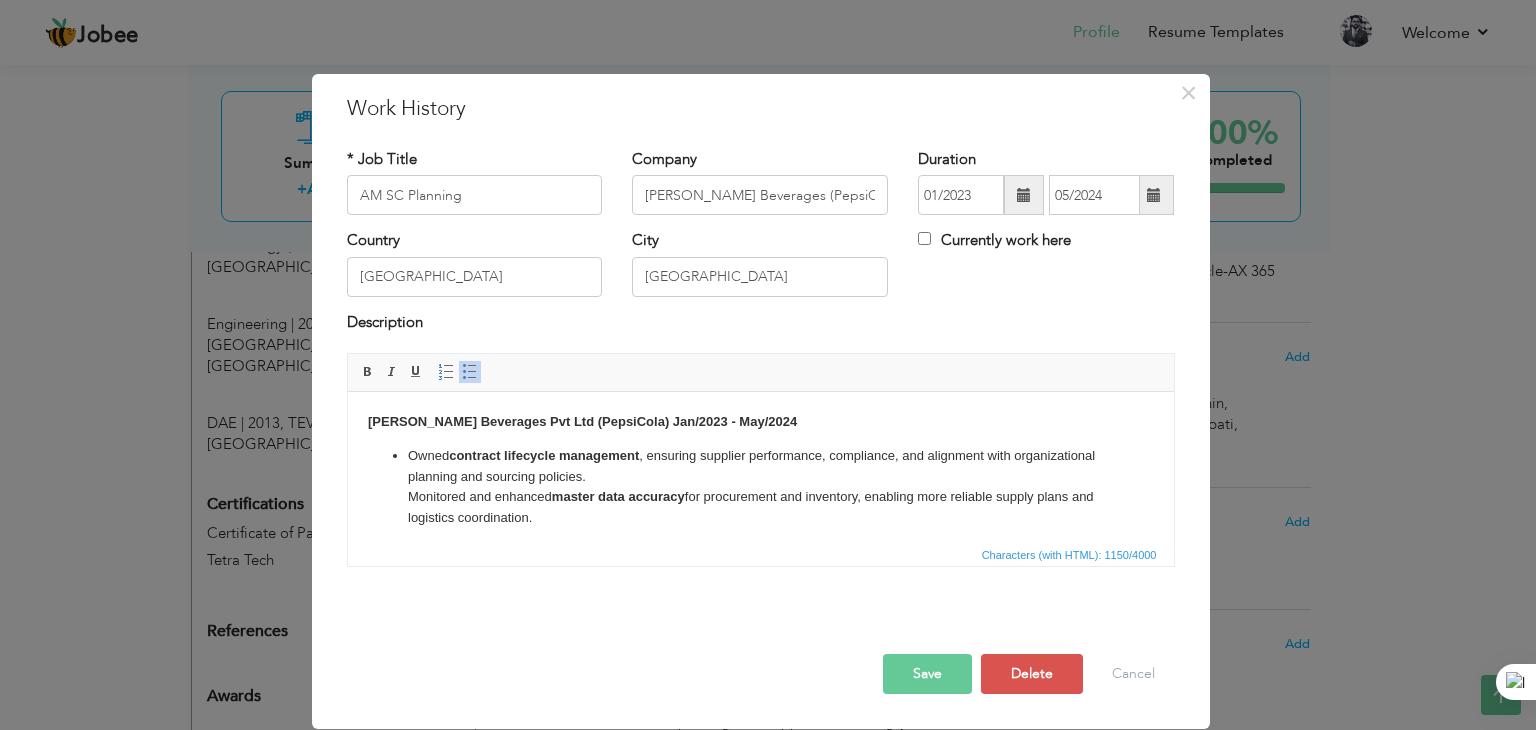 click at bounding box center [470, 372] 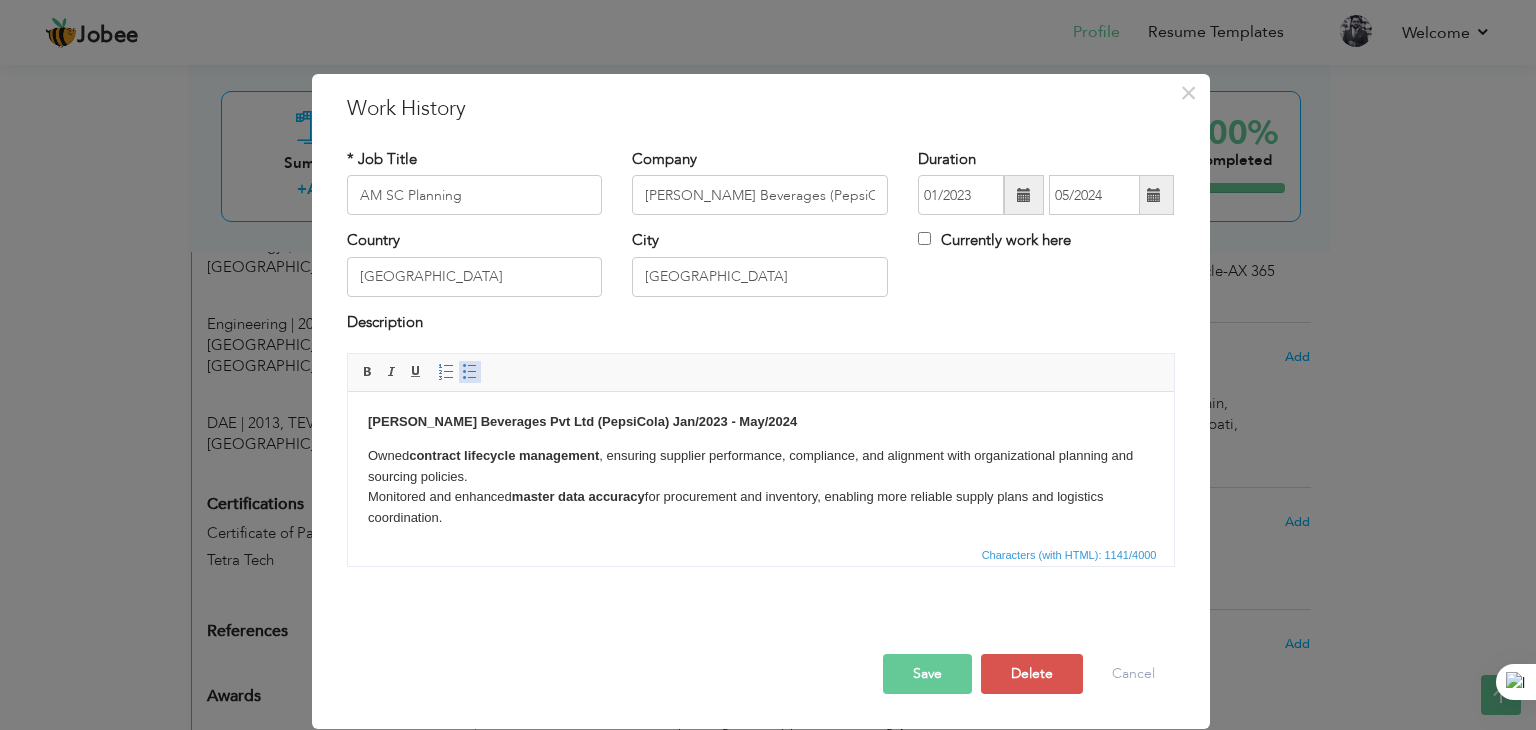 click at bounding box center (470, 372) 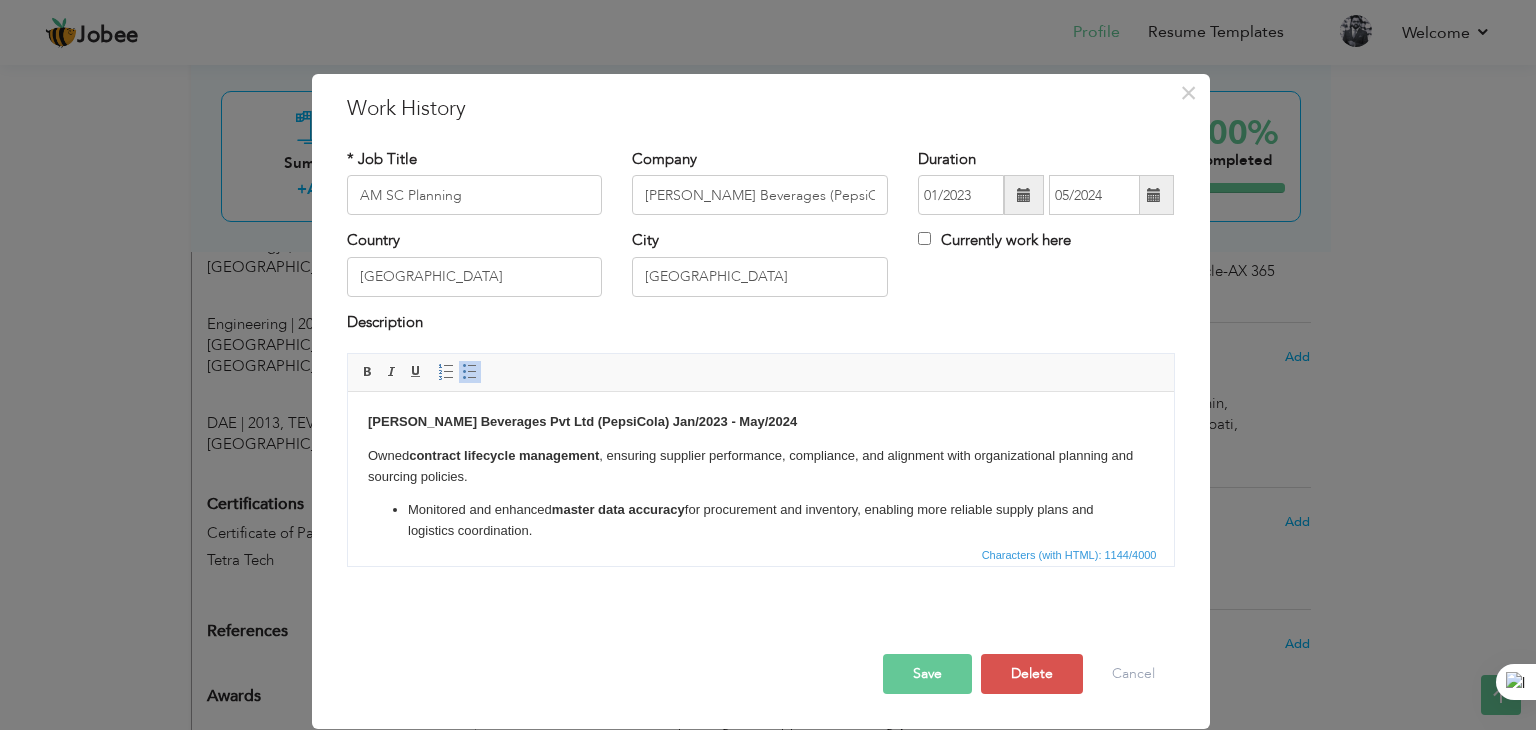 click on "Lotte Akhtar Beverages Pvt Ltd (PepsiCola)    Jan/2023 - May/2024 Owned  contract lifecycle management , ensuring supplier performance, compliance, and alignment with organizational planning and sourcing policies. ​​​​​​​ Monitored and enhanced  master data accuracy  for procurement and inventory, enabling more reliable supply plans and logistics coordination. Contributed to defining and refining  stockholding policies and safety inventory buffers  for critical materials, supporting NPI and ongoing operations. Collaborated cross-functionally with logistics, production, and finance to resolve  supply exceptions , mitigate risks, and enhance supplier accountability. Led initiatives for  inventory optimization , reducing working capital while maintaining service KPIs. Assessed and developed regional supplier base using  quantitative metrics  and risk evaluation frameworks, aligned with agile procurement strategies." at bounding box center [760, 603] 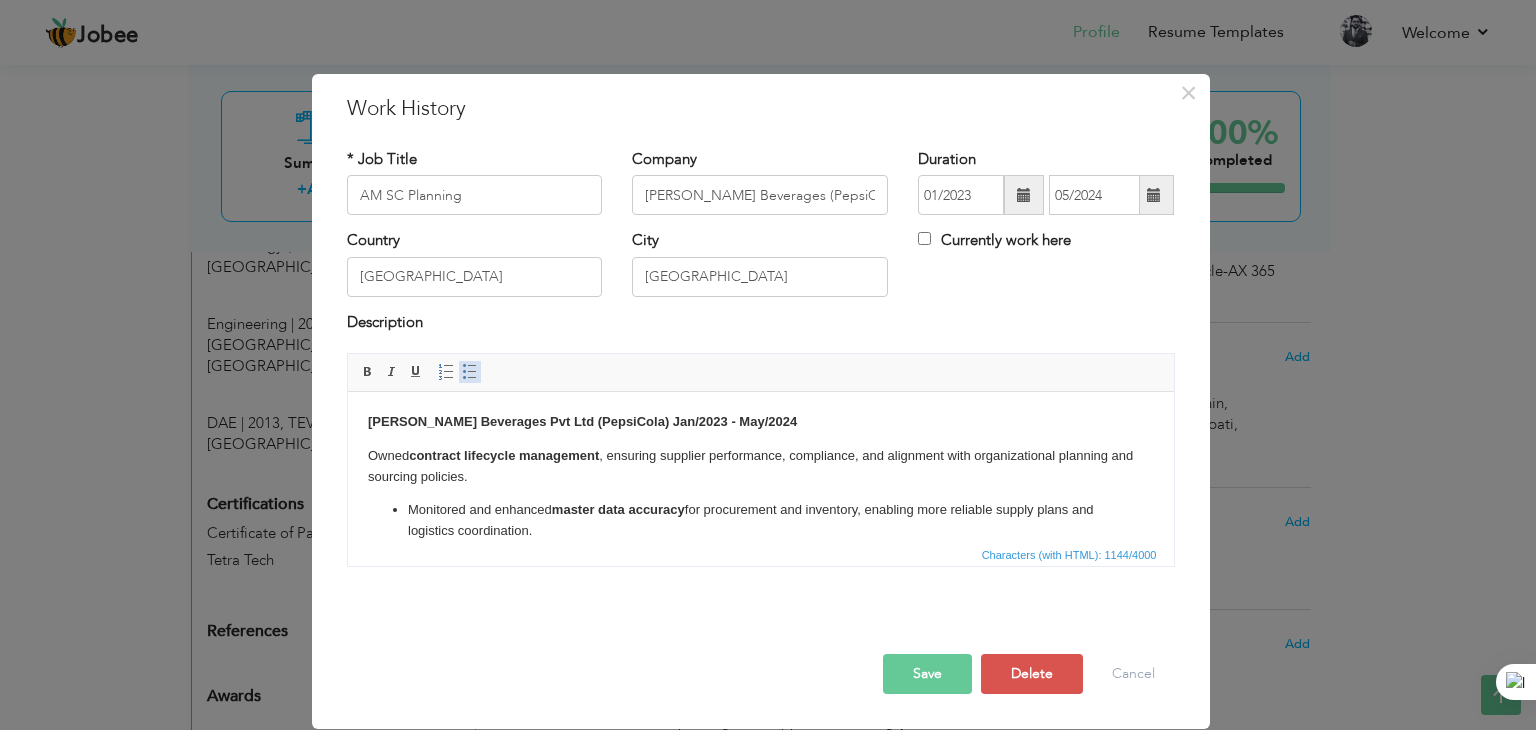 click at bounding box center (470, 372) 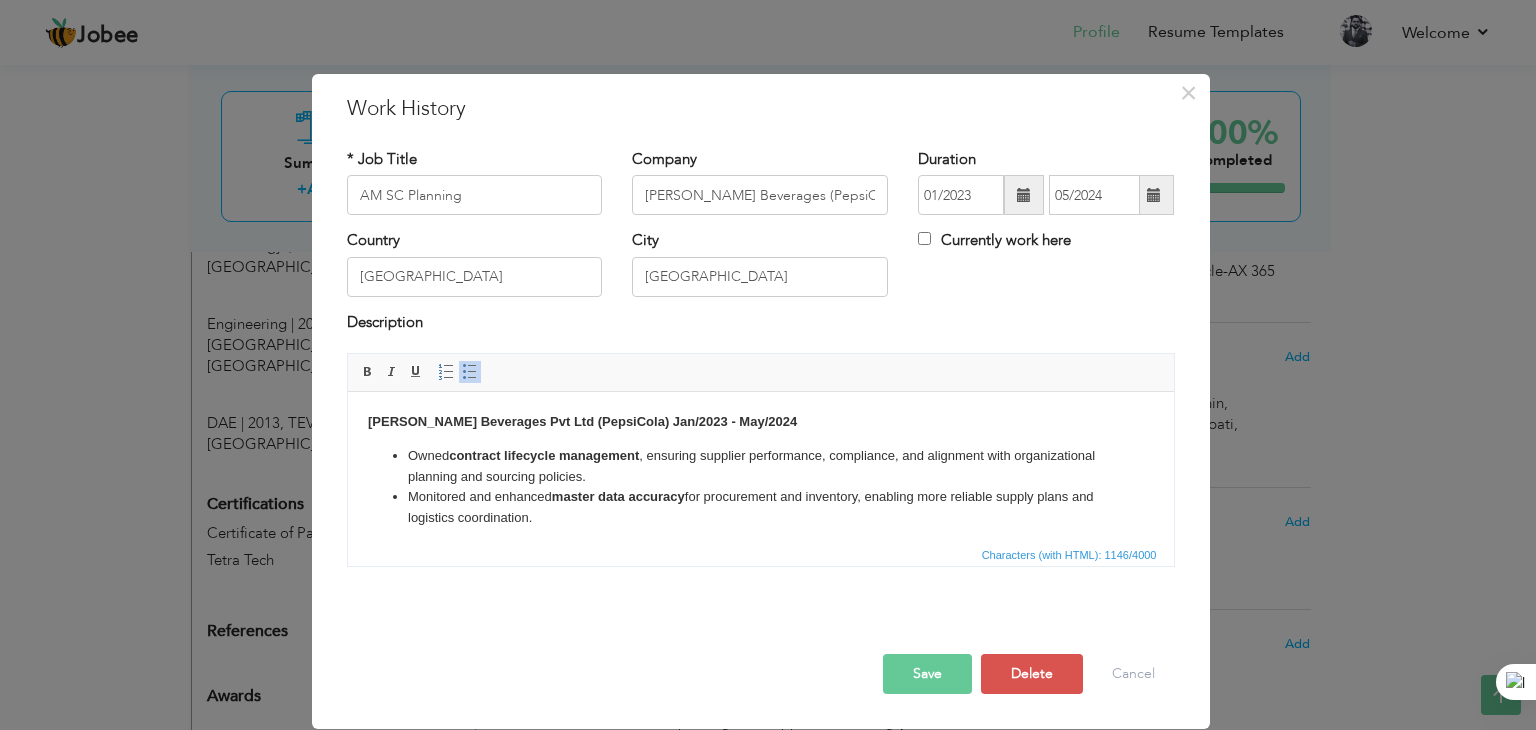 click on "​​​​​​​ Monitored and enhanced  master data accuracy  for procurement and inventory, enabling more reliable supply plans and logistics coordination." at bounding box center (760, 508) 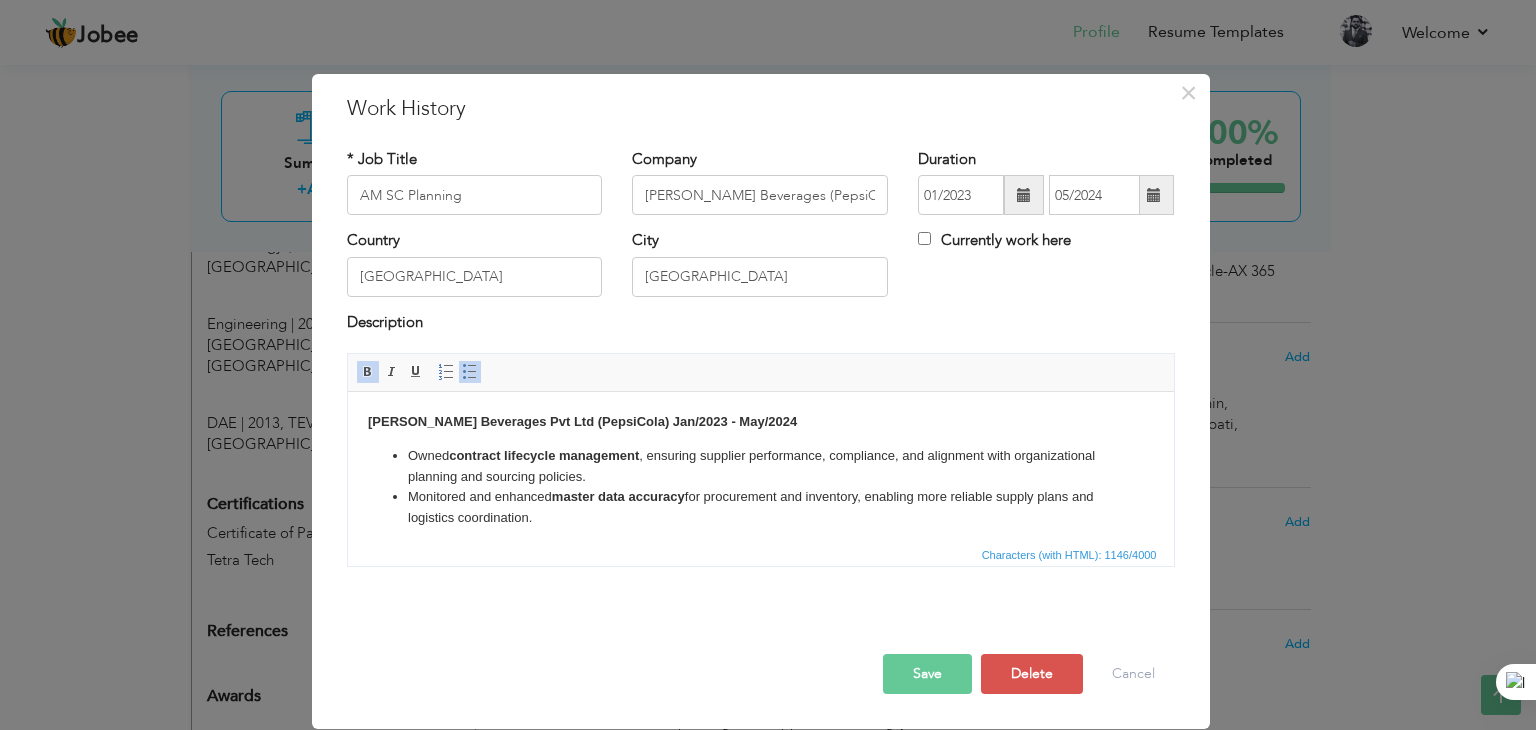 click on "​​​​​​​ Monitored and enhanced  master data accuracy  for procurement and inventory, enabling more reliable supply plans and logistics coordination." at bounding box center [760, 508] 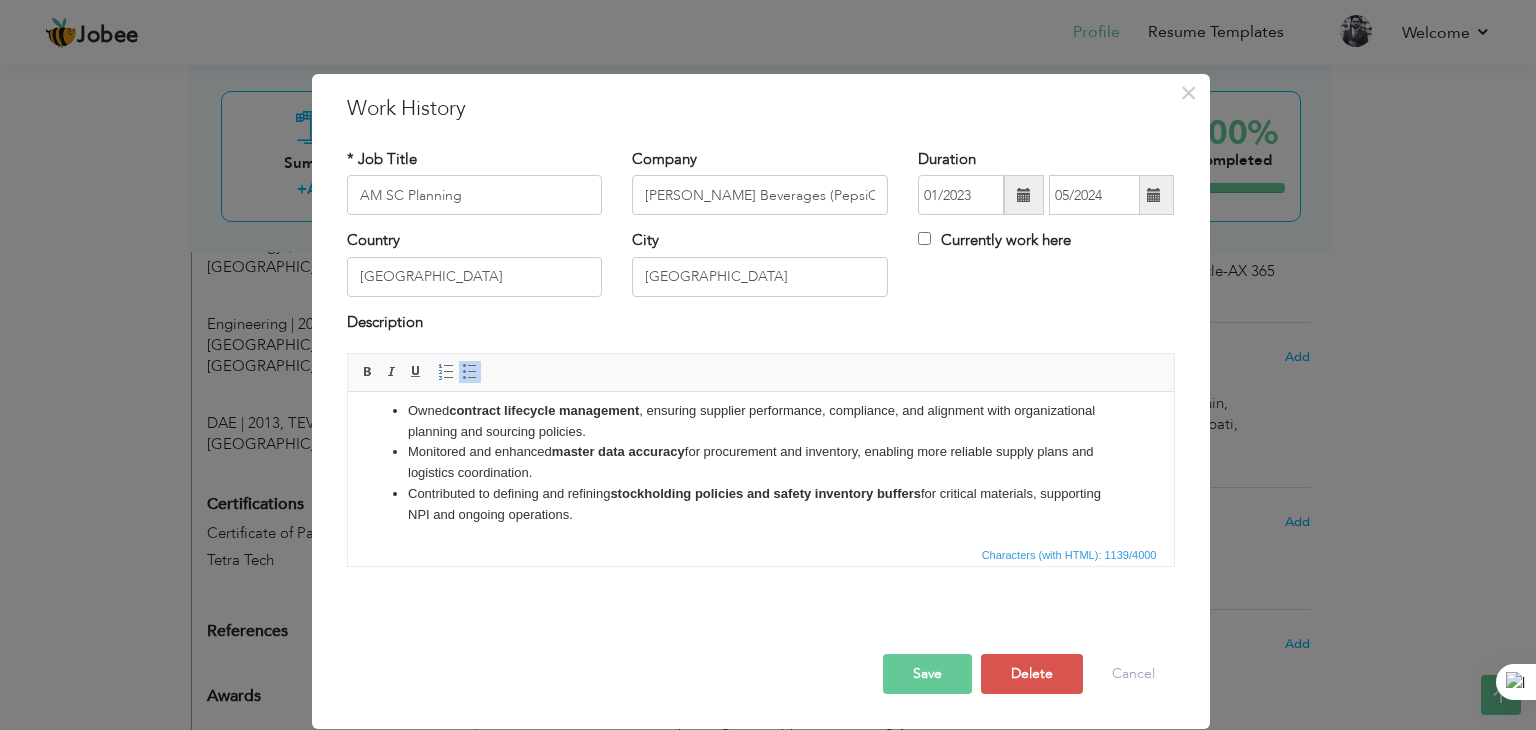 scroll, scrollTop: 145, scrollLeft: 0, axis: vertical 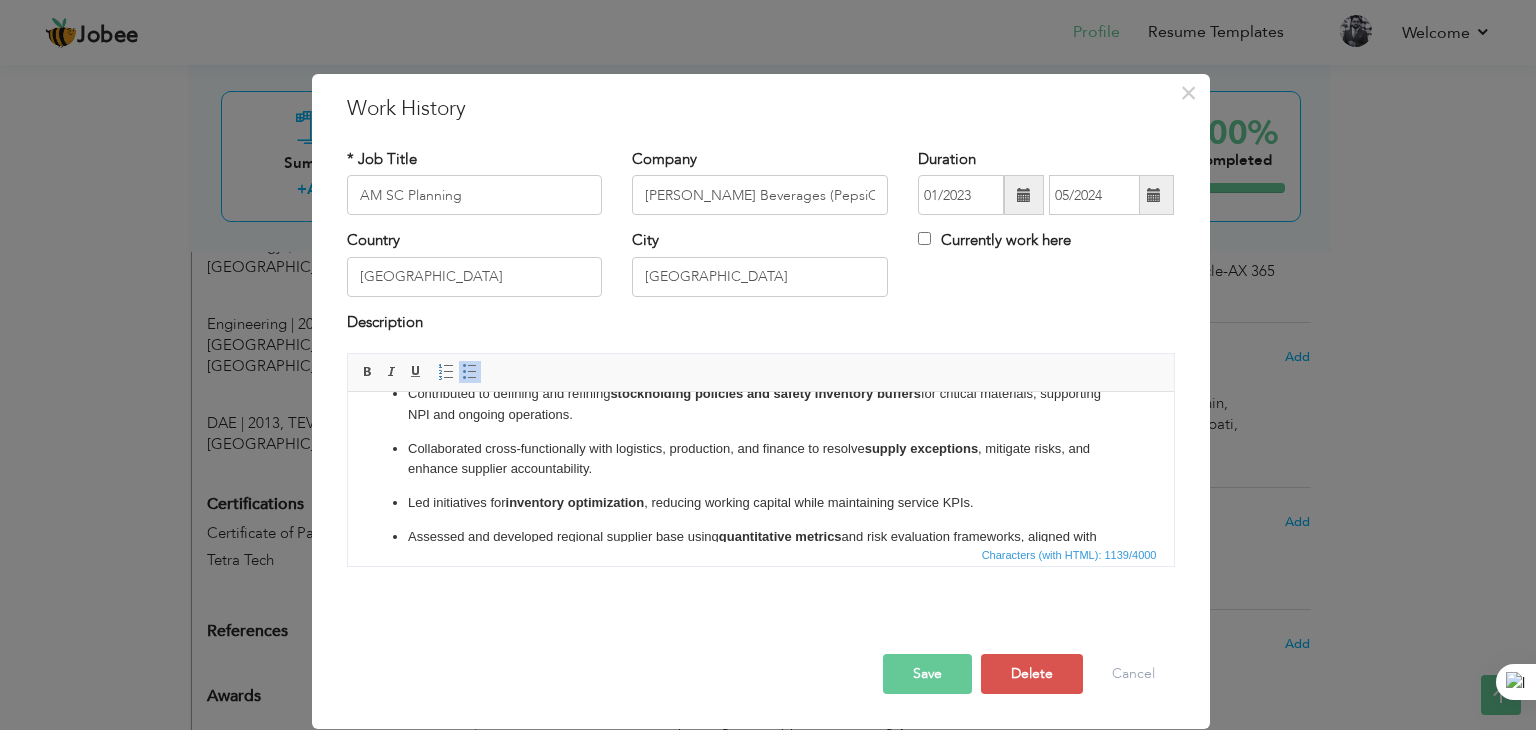 click on "Contributed to defining and refining  stockholding policies and safety inventory buffers  for critical materials, supporting NPI and ongoing operations." at bounding box center (760, 405) 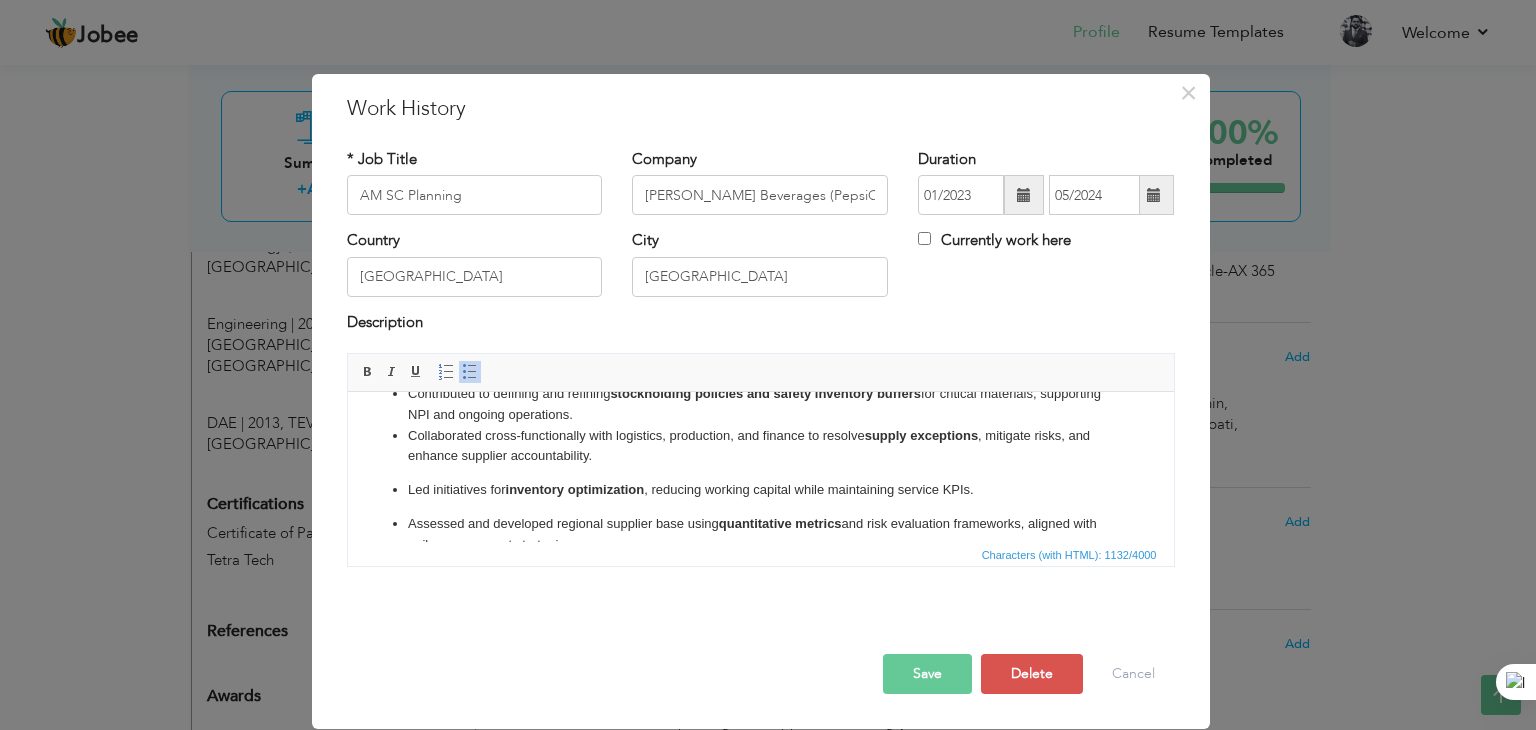 click on "Collaborated cross-functionally with logistics, production, and finance to resolve  supply exceptions , mitigate risks, and enhance supplier accountability." at bounding box center [760, 447] 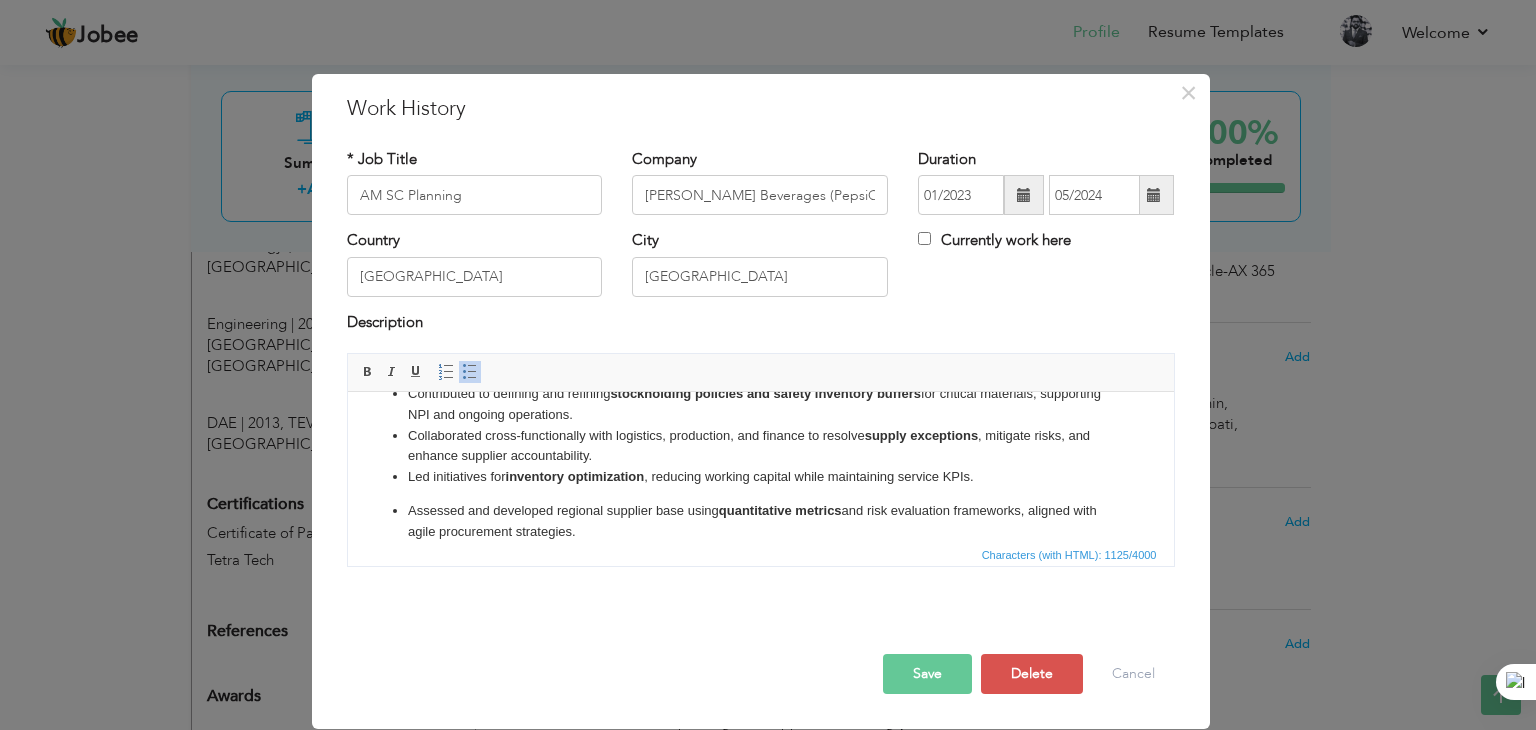 click on "Led initiatives for  inventory optimization , reducing working capital while maintaining service KPIs." at bounding box center (760, 477) 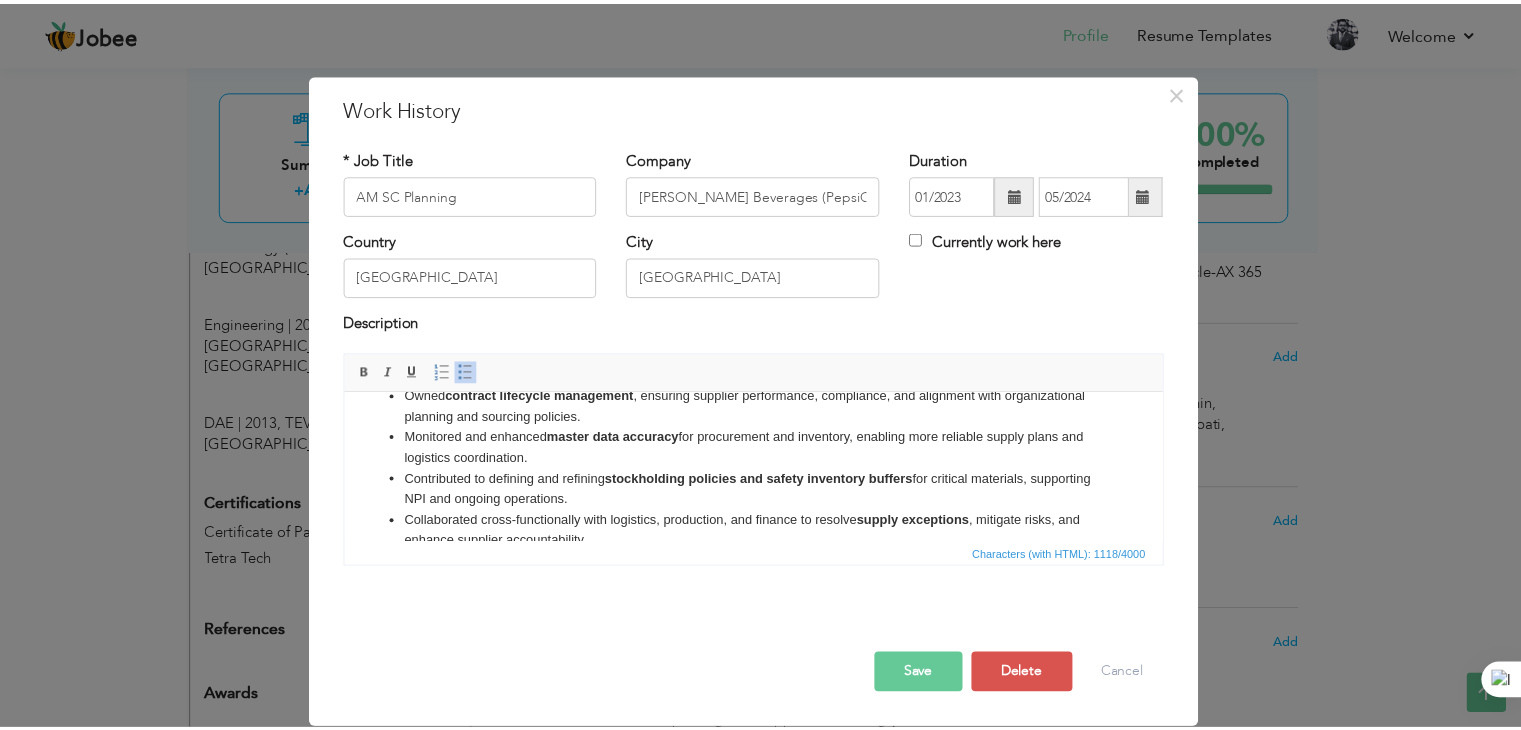 scroll, scrollTop: 0, scrollLeft: 0, axis: both 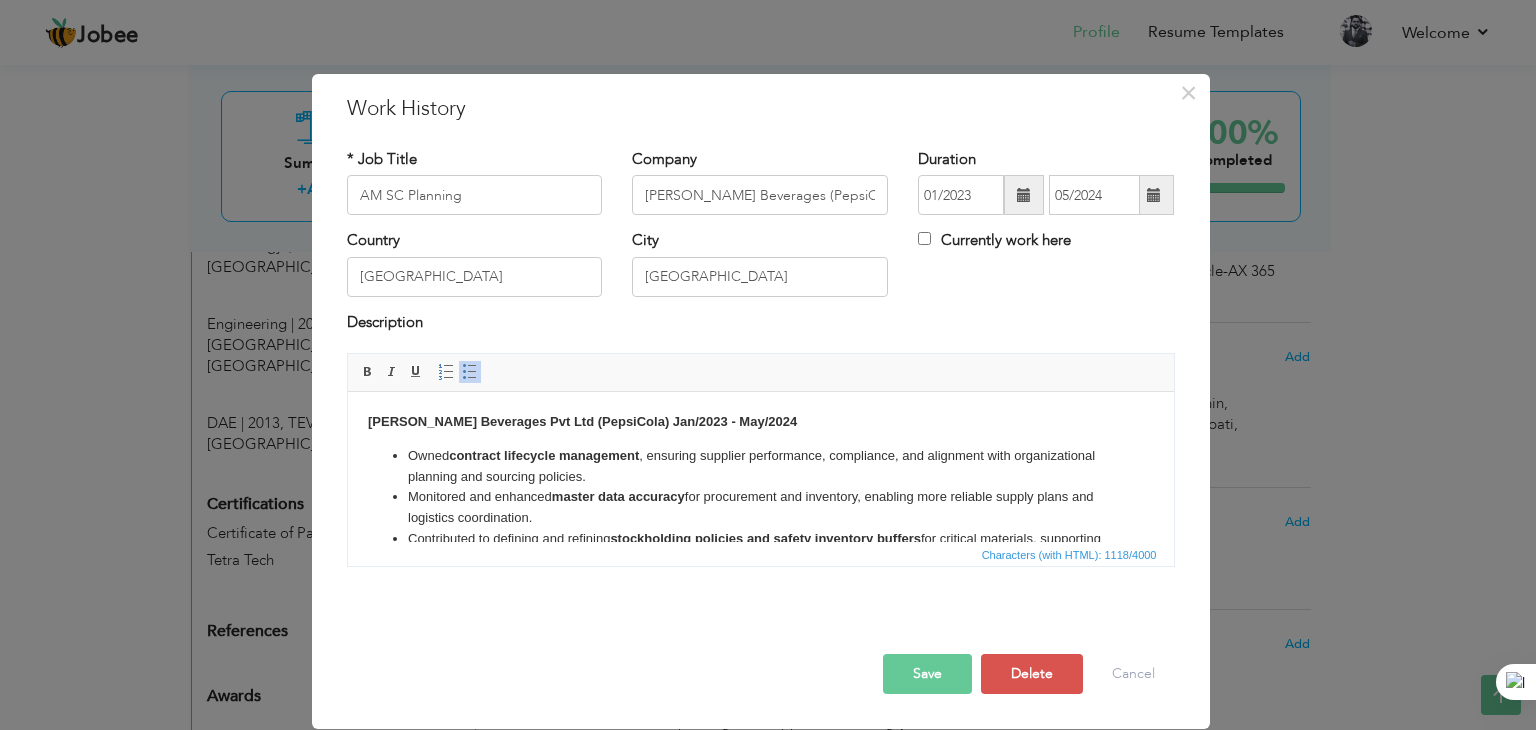 drag, startPoint x: 615, startPoint y: 456, endPoint x: 403, endPoint y: 456, distance: 212 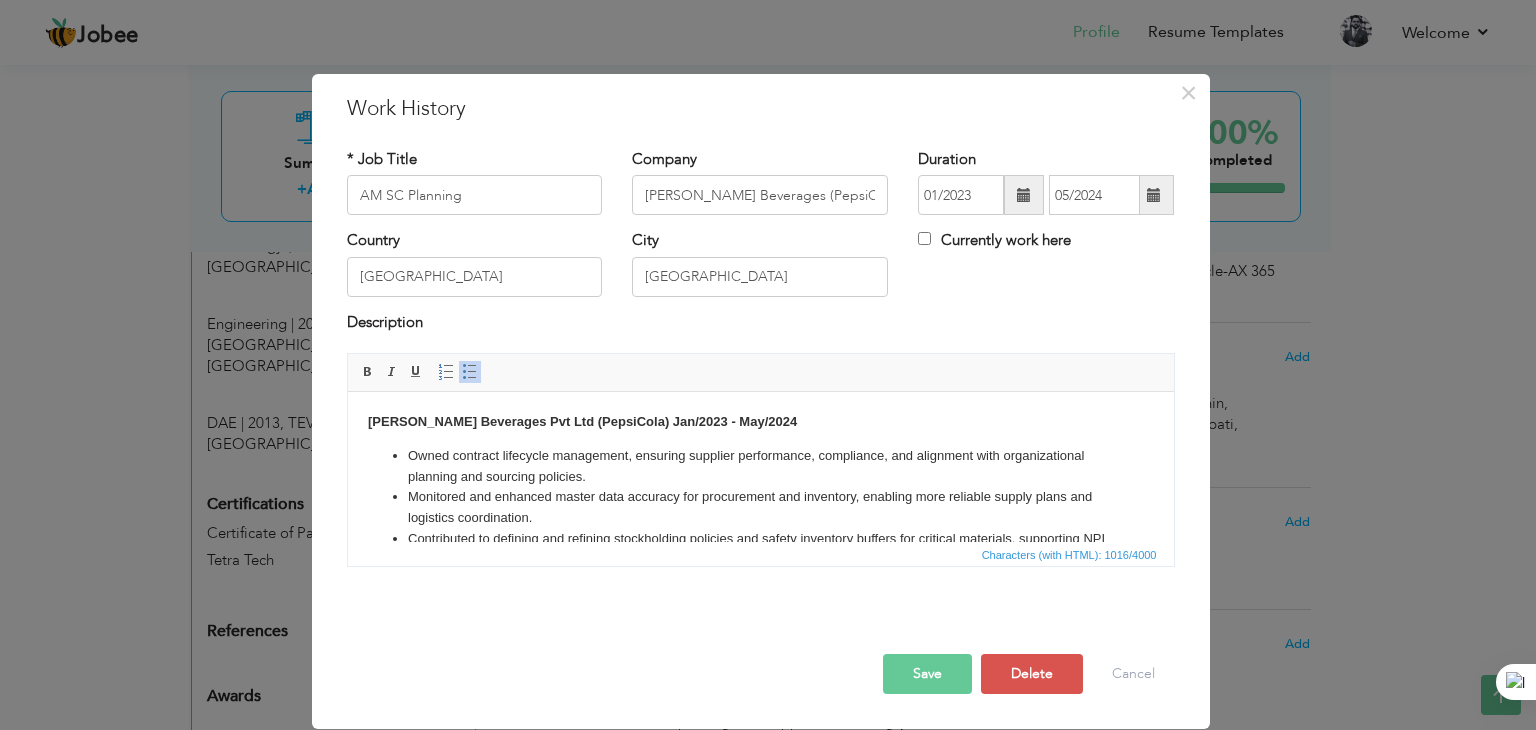 click on "​​​​​​​Monitored and enhanced master data accuracy for procurement and inventory, enabling more reliable supply plans and logistics coordination." at bounding box center (760, 508) 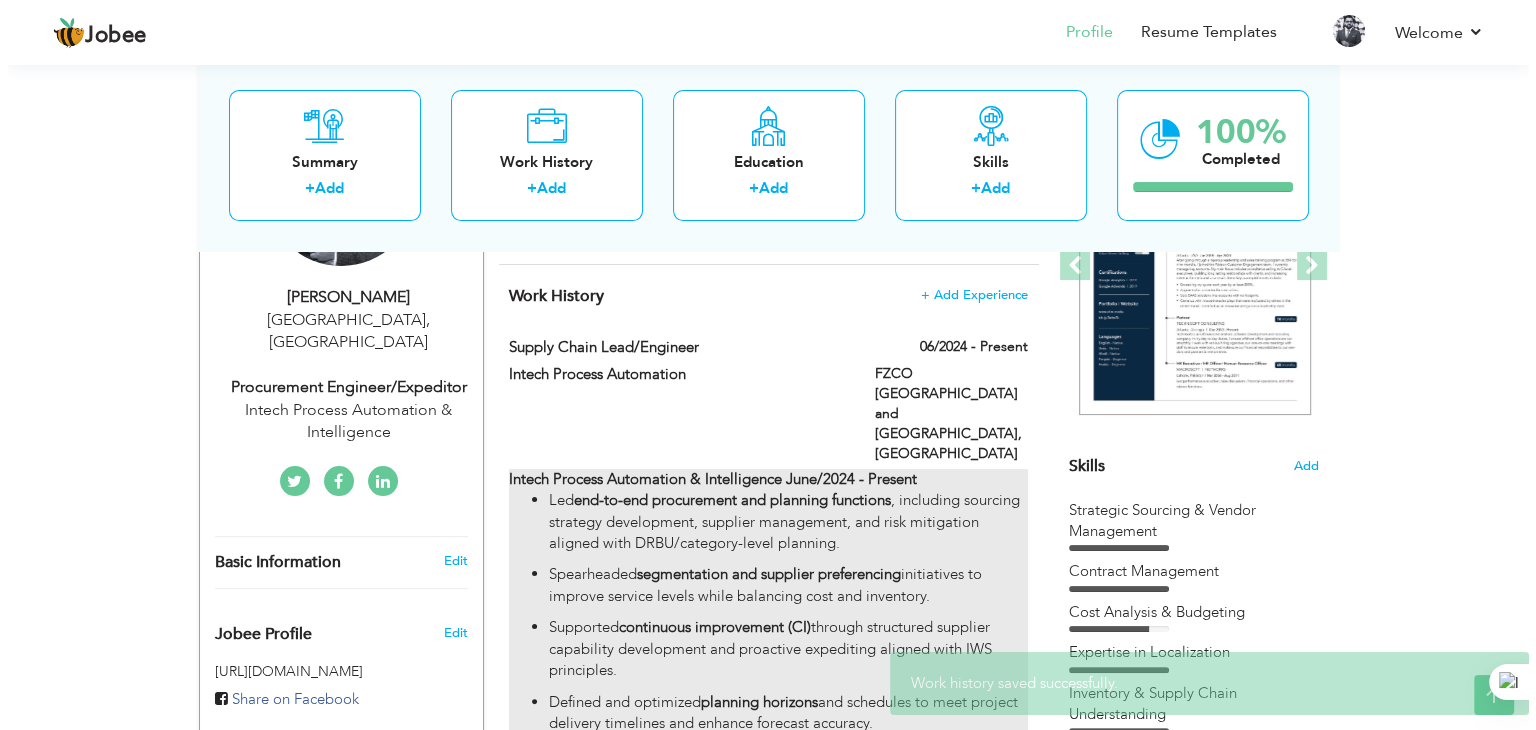 scroll, scrollTop: 300, scrollLeft: 0, axis: vertical 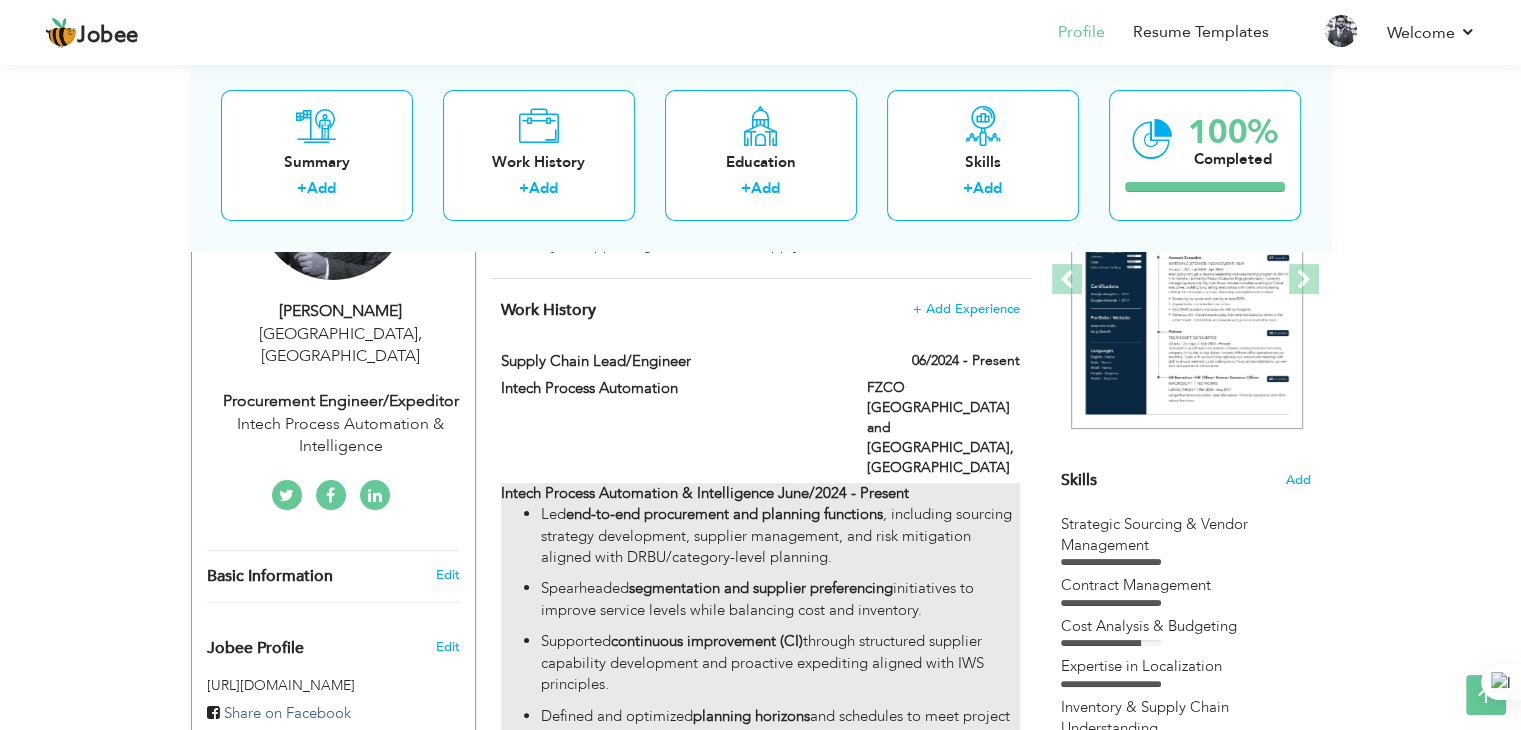 click on "end-to-end procurement and planning functions" at bounding box center (724, 514) 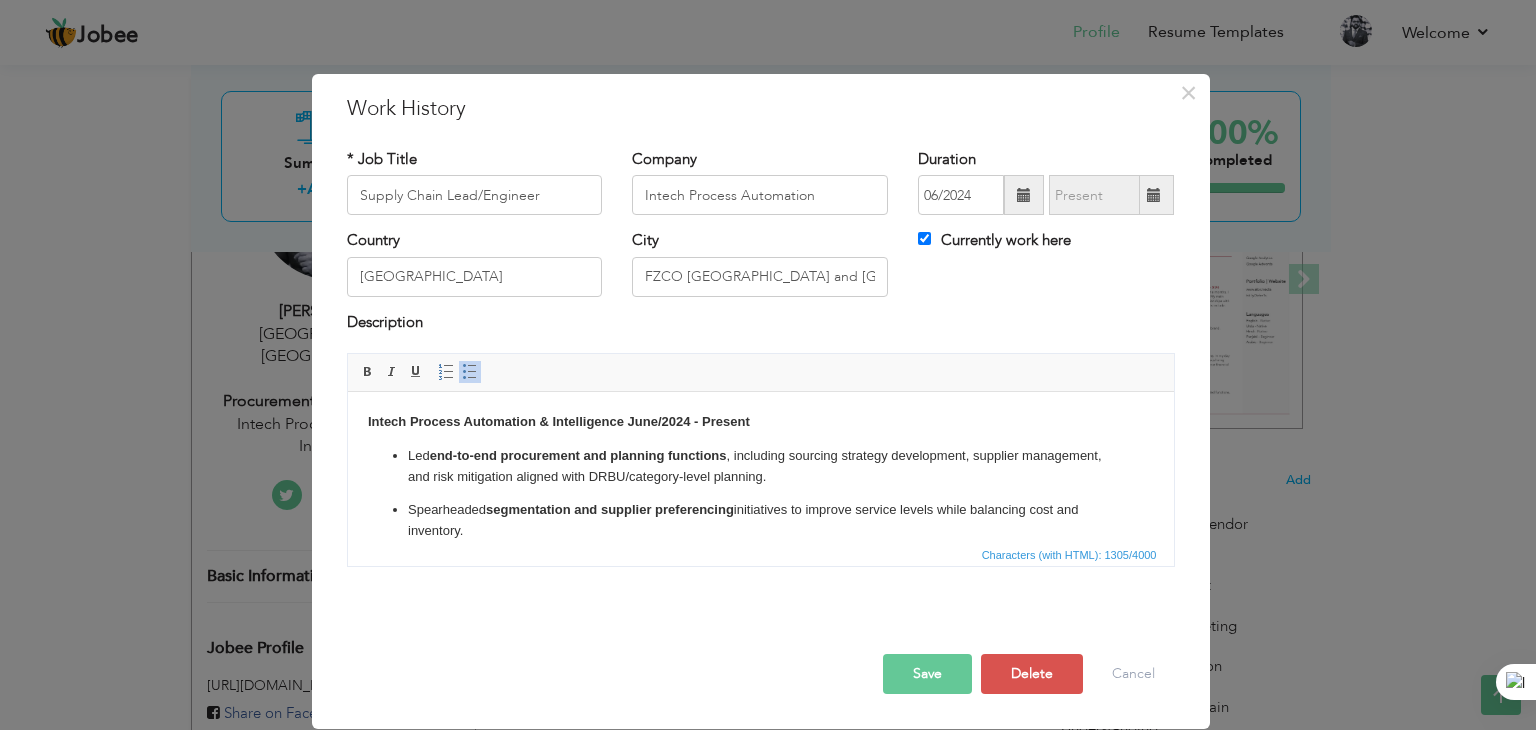 click on "Led  end-to-end procurement and planning functions , including sourcing strategy development, supplier management, and risk mitigation aligned with DRBU/category-level planning." at bounding box center [760, 467] 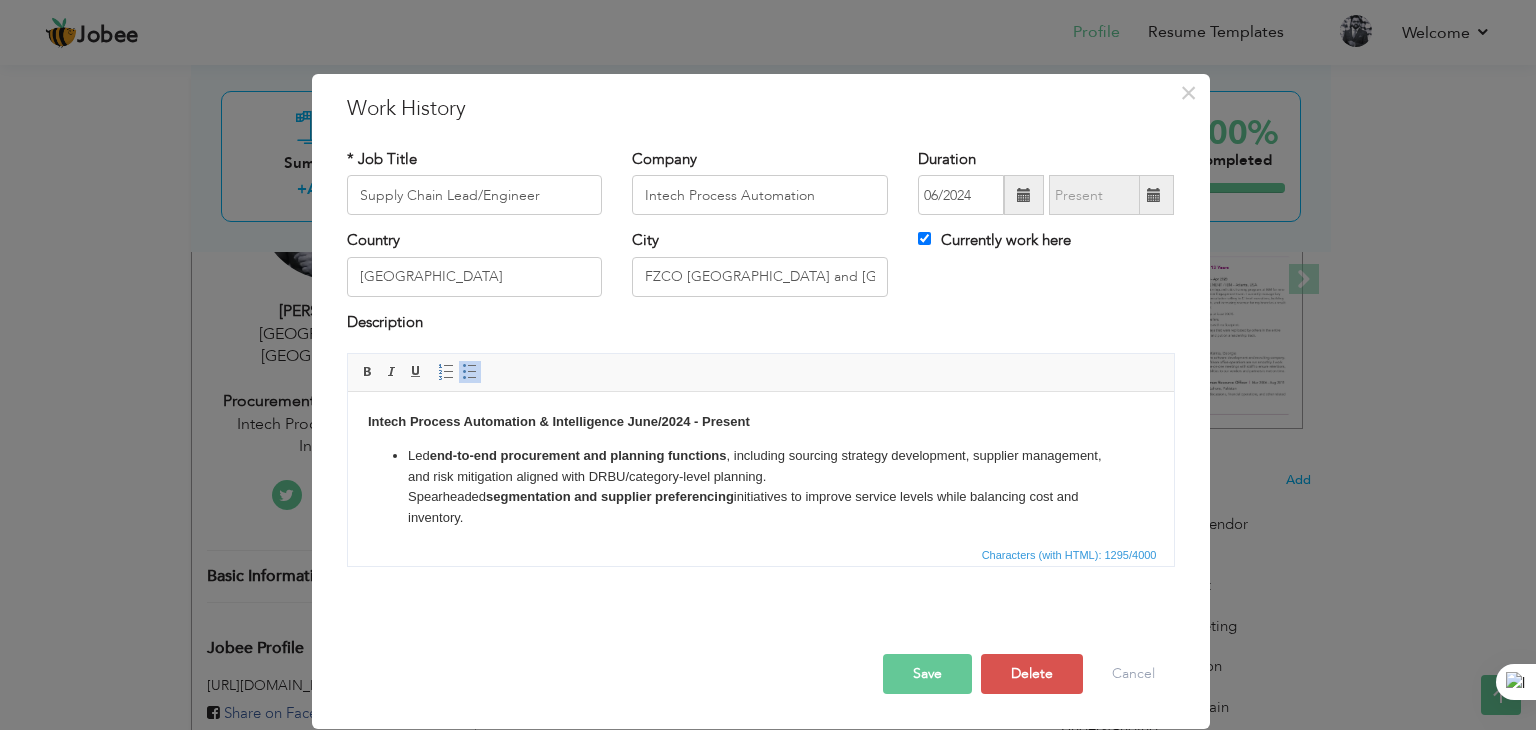 click at bounding box center (470, 372) 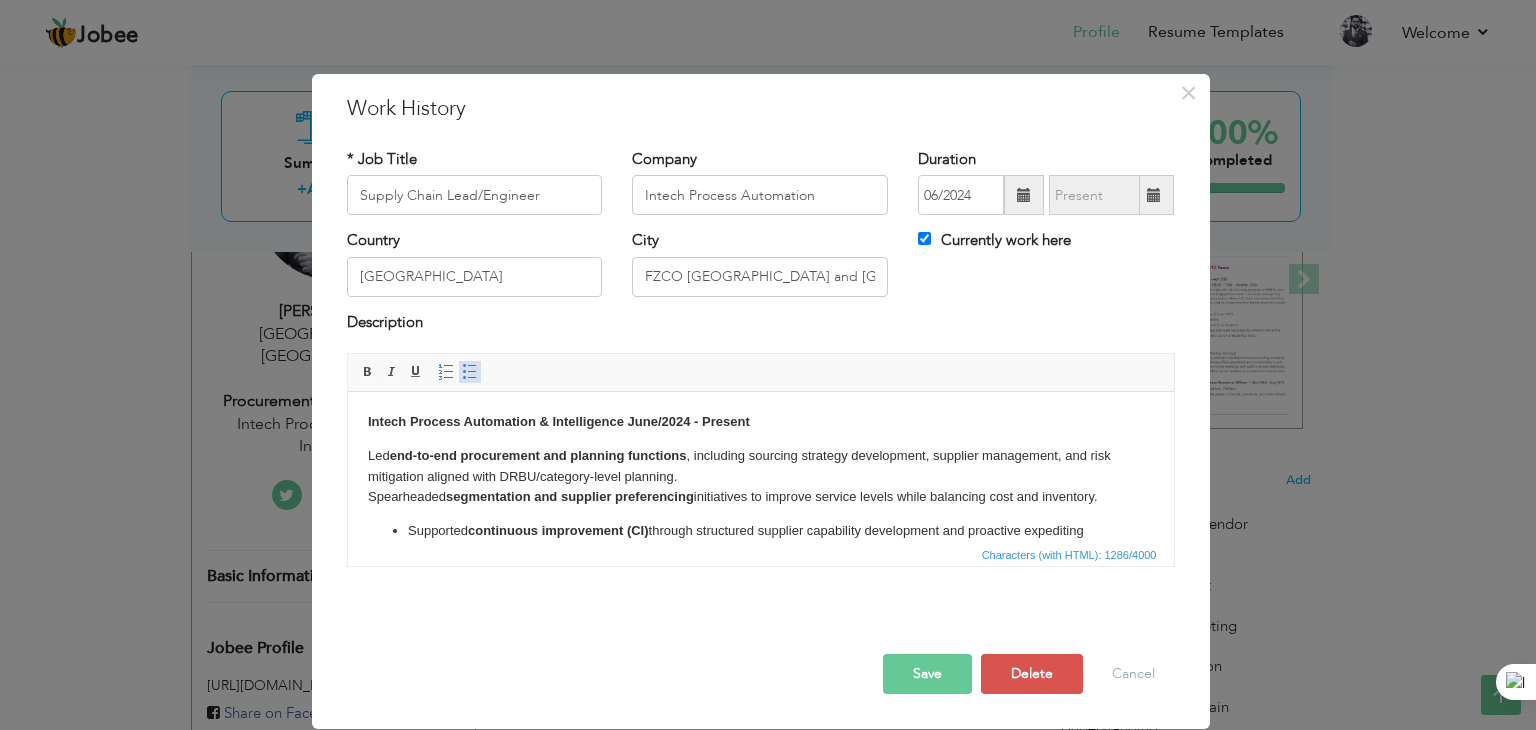 click at bounding box center [470, 372] 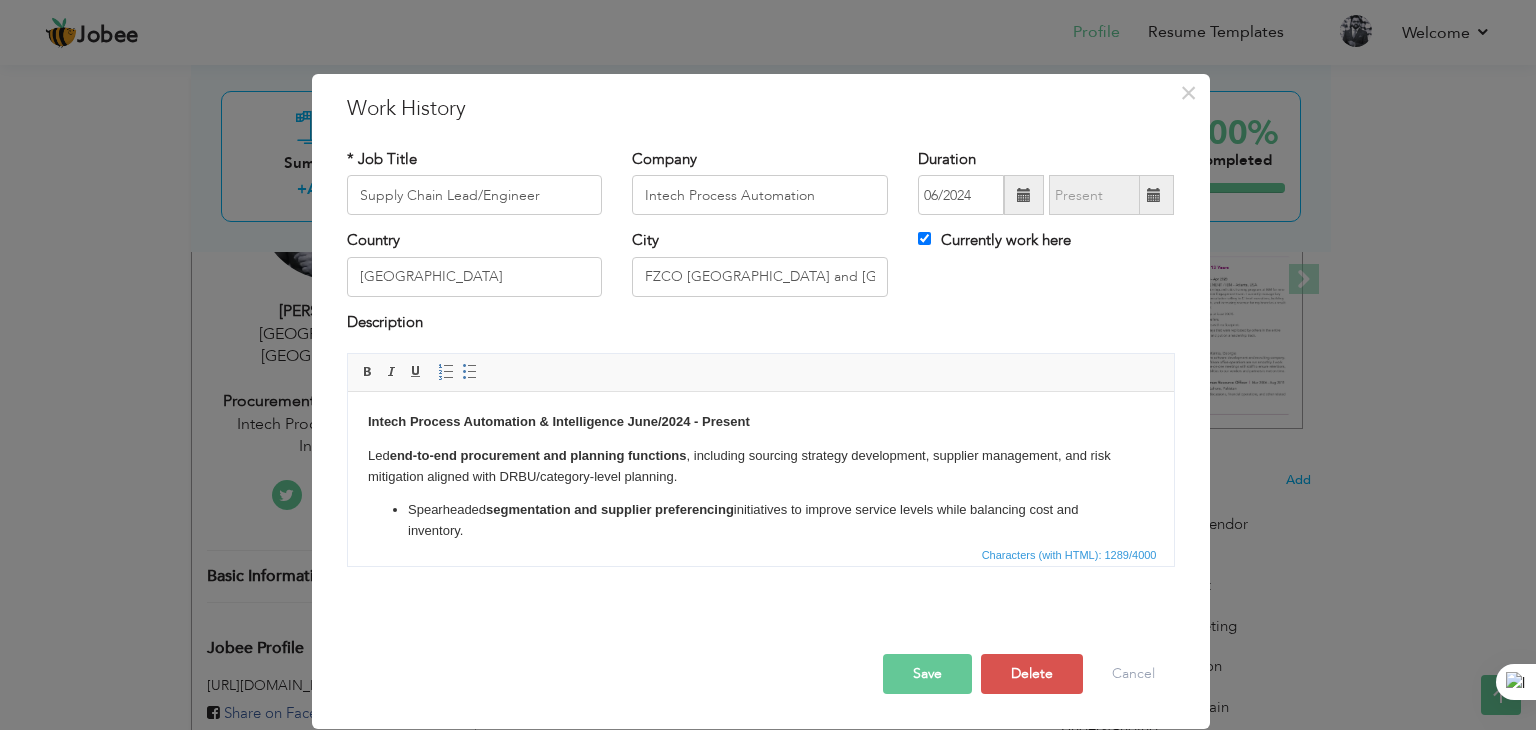 click on "Intech Process Automation & Intelligence   June/2024 - Present Led  end-to-end procurement and planning functions , including sourcing strategy development, supplier management, and risk mitigation aligned with DRBU/category-level planning. ​​​​​​​ Spearheaded  segmentation and supplier preferencing  initiatives to improve service levels while balancing cost and inventory. Supported  continuous improvement (CI)  through structured supplier capability development and proactive expediting aligned with IWS principles. Defined and optimized  planning horizons  and schedules to meet project delivery timelines and enhance forecast accuracy. Developed  scenario-based sourcing models  to assess cost/service trade-offs across international suppliers and recommend optimal procurement routes. Implemented  automation and standardization  in BOM validation and material planning for electrical and instrumentation components." at bounding box center [760, 603] 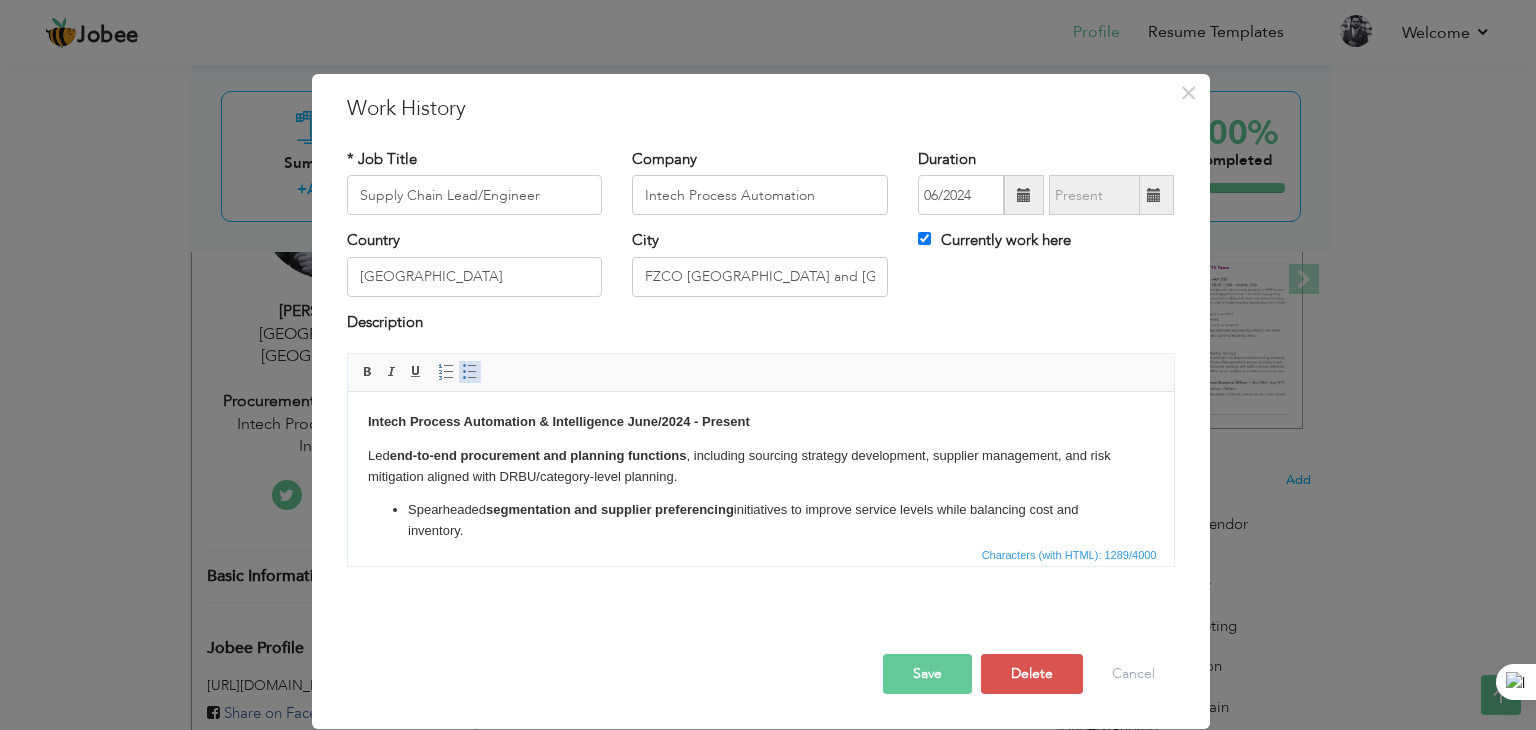click at bounding box center [470, 372] 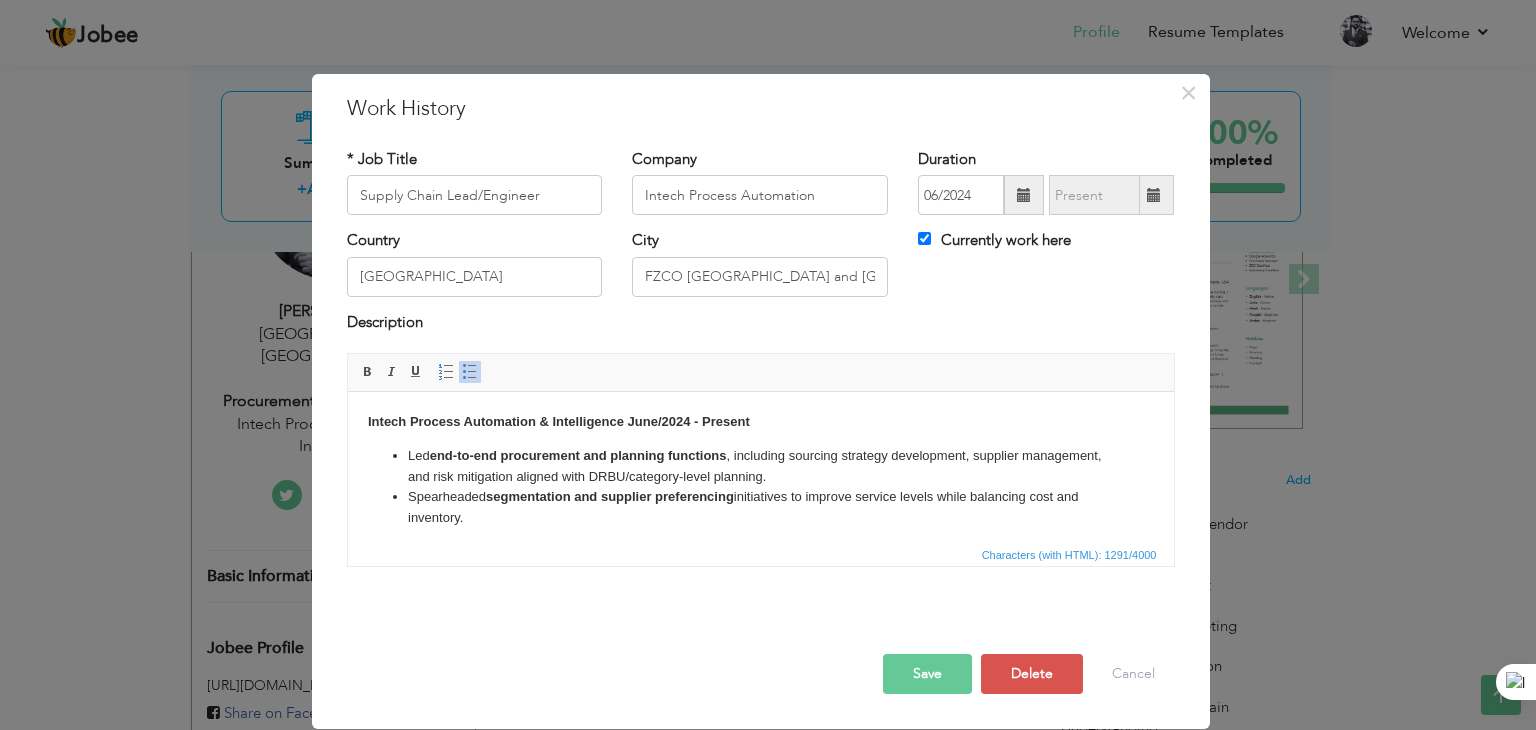 scroll, scrollTop: 100, scrollLeft: 0, axis: vertical 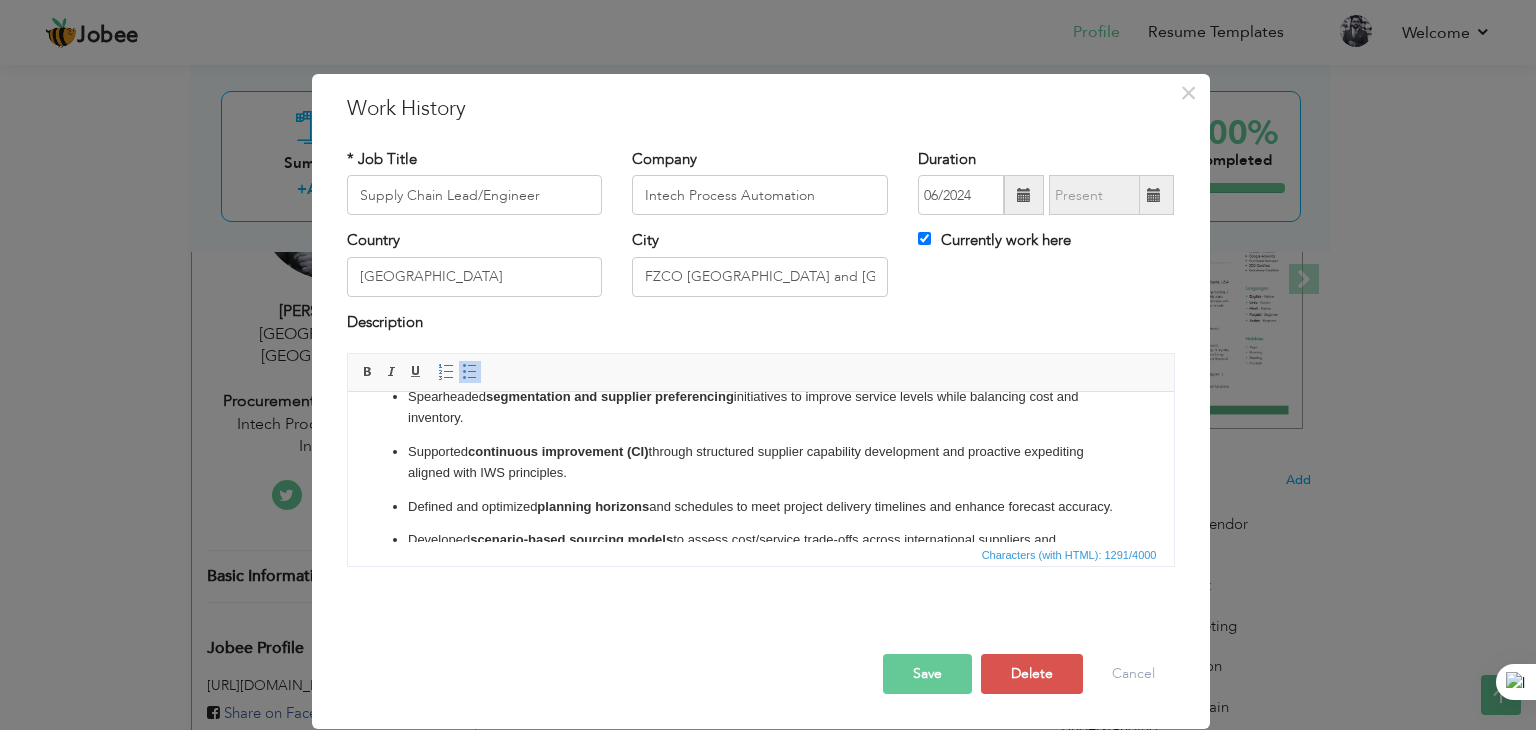 click on "​​​​​​​ Spearheaded  segmentation and supplier preferencing  initiatives to improve service levels while balancing cost and inventory." at bounding box center (760, 408) 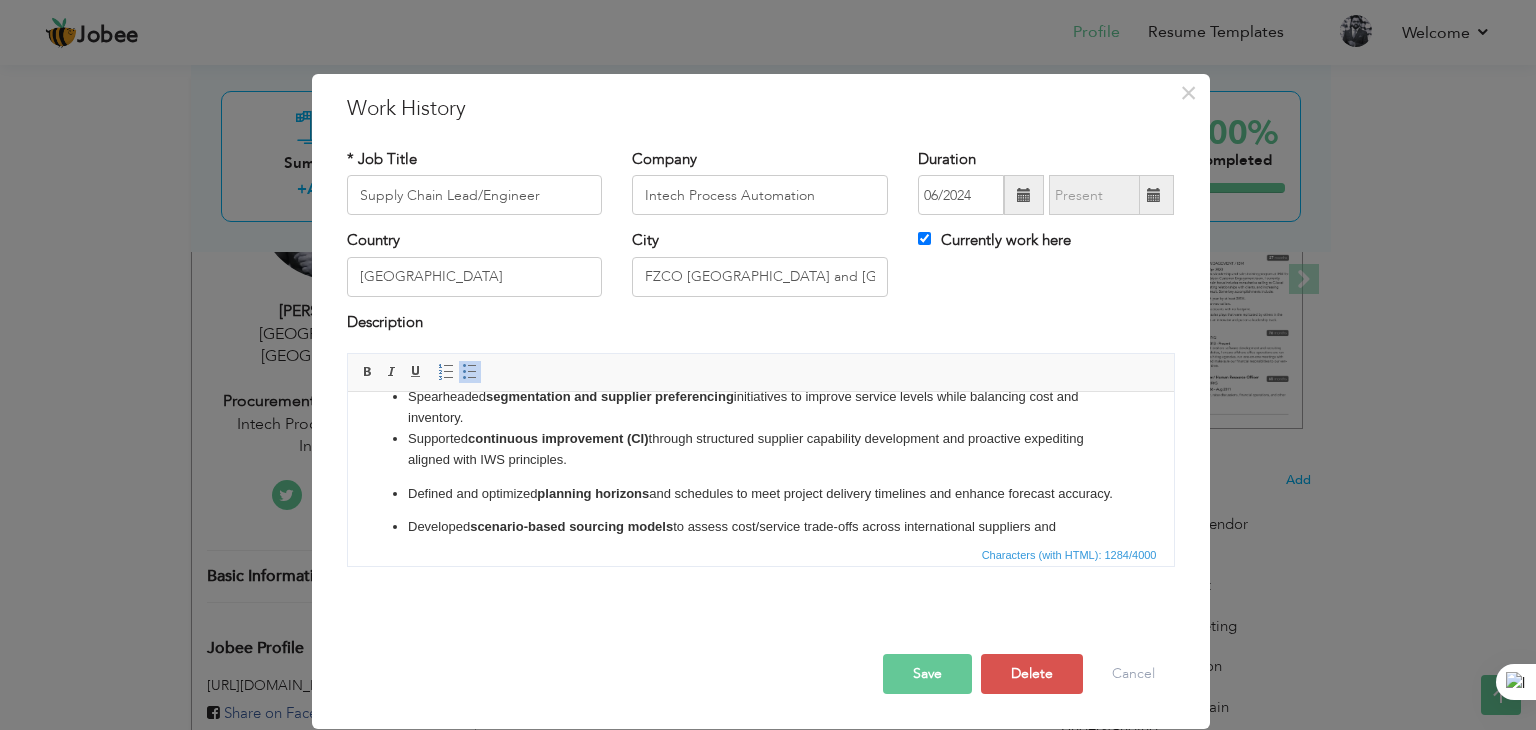 click on "Supported  continuous improvement (CI)  through structured supplier capability development and proactive expediting aligned with IWS principles." at bounding box center [760, 450] 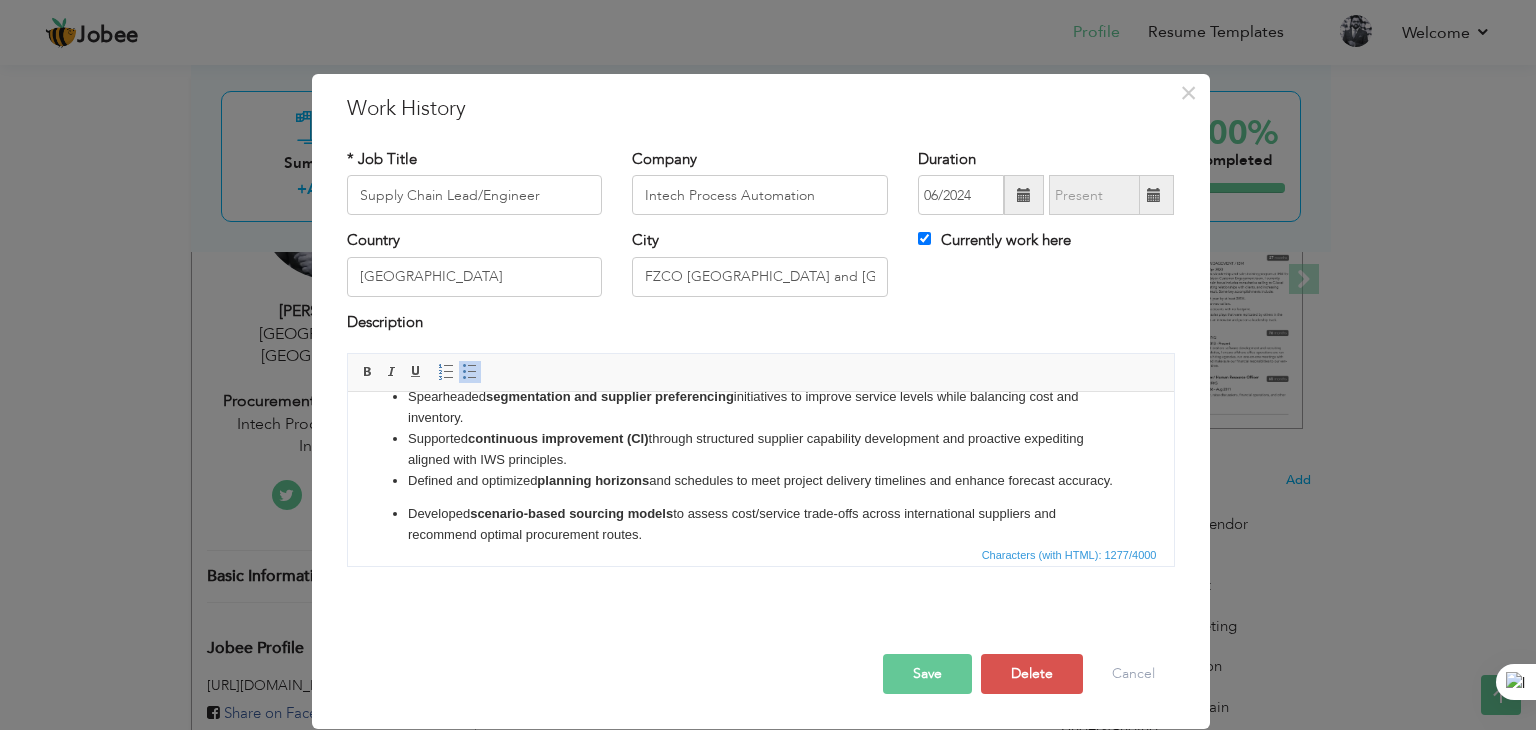 click on "Led  end-to-end procurement and planning functions , including sourcing strategy development, supplier management, and risk mitigation aligned with DRBU/category-level planning. ​​​​​​​ Spearheaded  segmentation and supplier preferencing  initiatives to improve service levels while balancing cost and inventory. Supported  continuous improvement (CI)  through structured supplier capability development and proactive expediting aligned with IWS principles. Defined and optimized  planning horizons  and schedules to meet project delivery timelines and enhance forecast accuracy. Developed  scenario-based sourcing models  to assess cost/service trade-offs across international suppliers and recommend optimal procurement routes. Implemented  automation and standardization  in BOM validation and material planning for electrical and instrumentation components. Leveraged data and analytics tools to drive visibility into delivery performance, and coordinated inventory decisions across DRBU requirements." at bounding box center (760, 500) 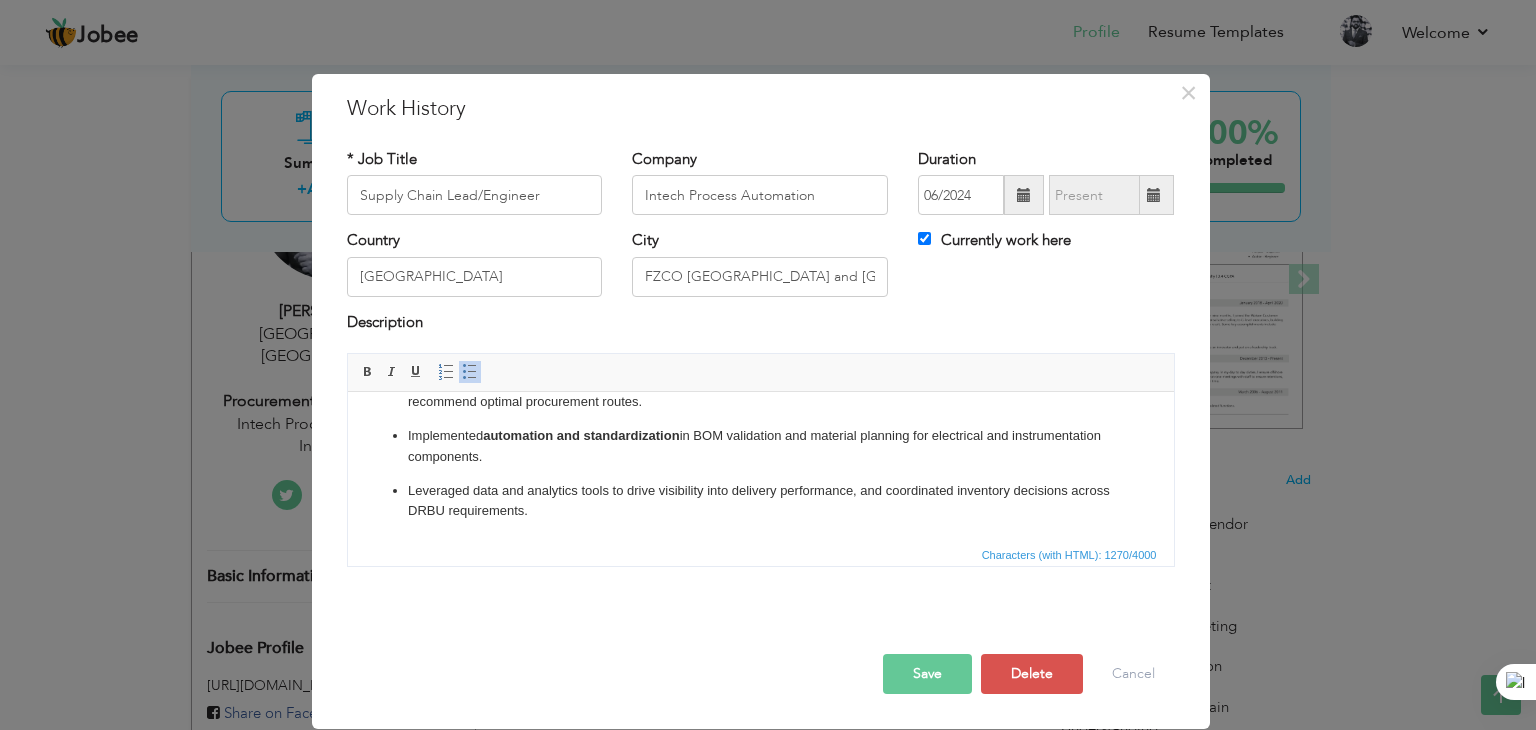 scroll, scrollTop: 240, scrollLeft: 0, axis: vertical 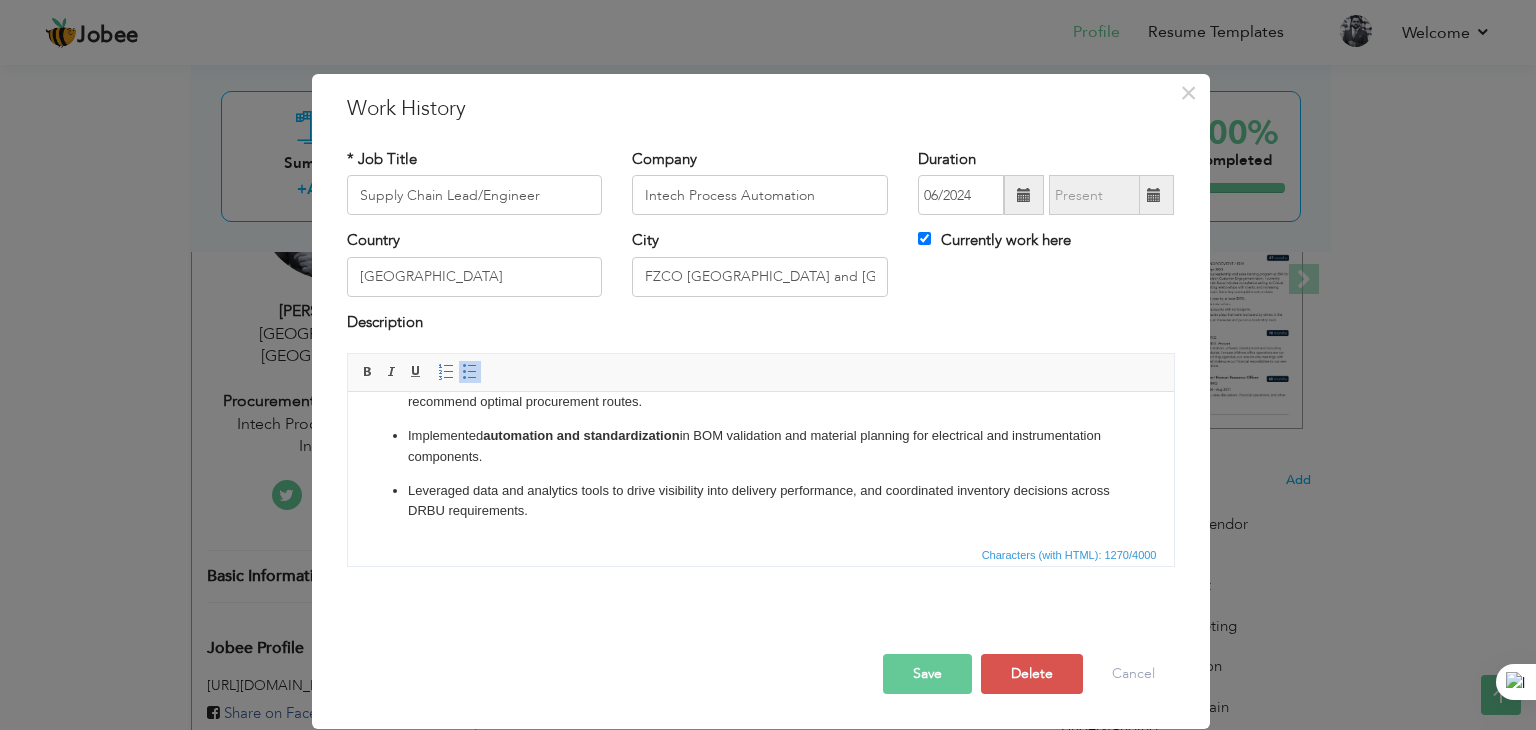 click on "Developed  scenario-based sourcing models  to assess cost/service trade-offs across international suppliers and recommend optimal procurement routes." at bounding box center (760, 392) 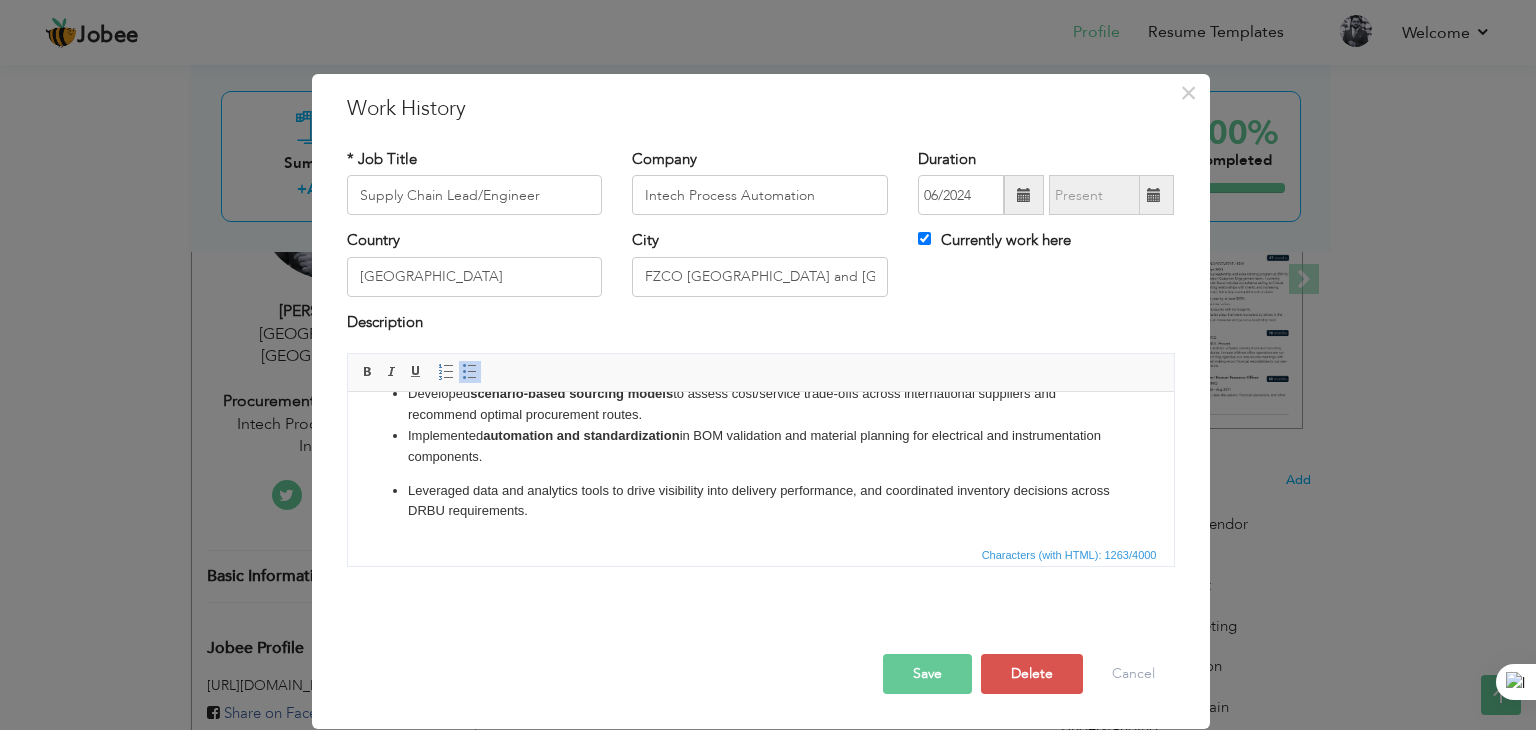 scroll, scrollTop: 228, scrollLeft: 0, axis: vertical 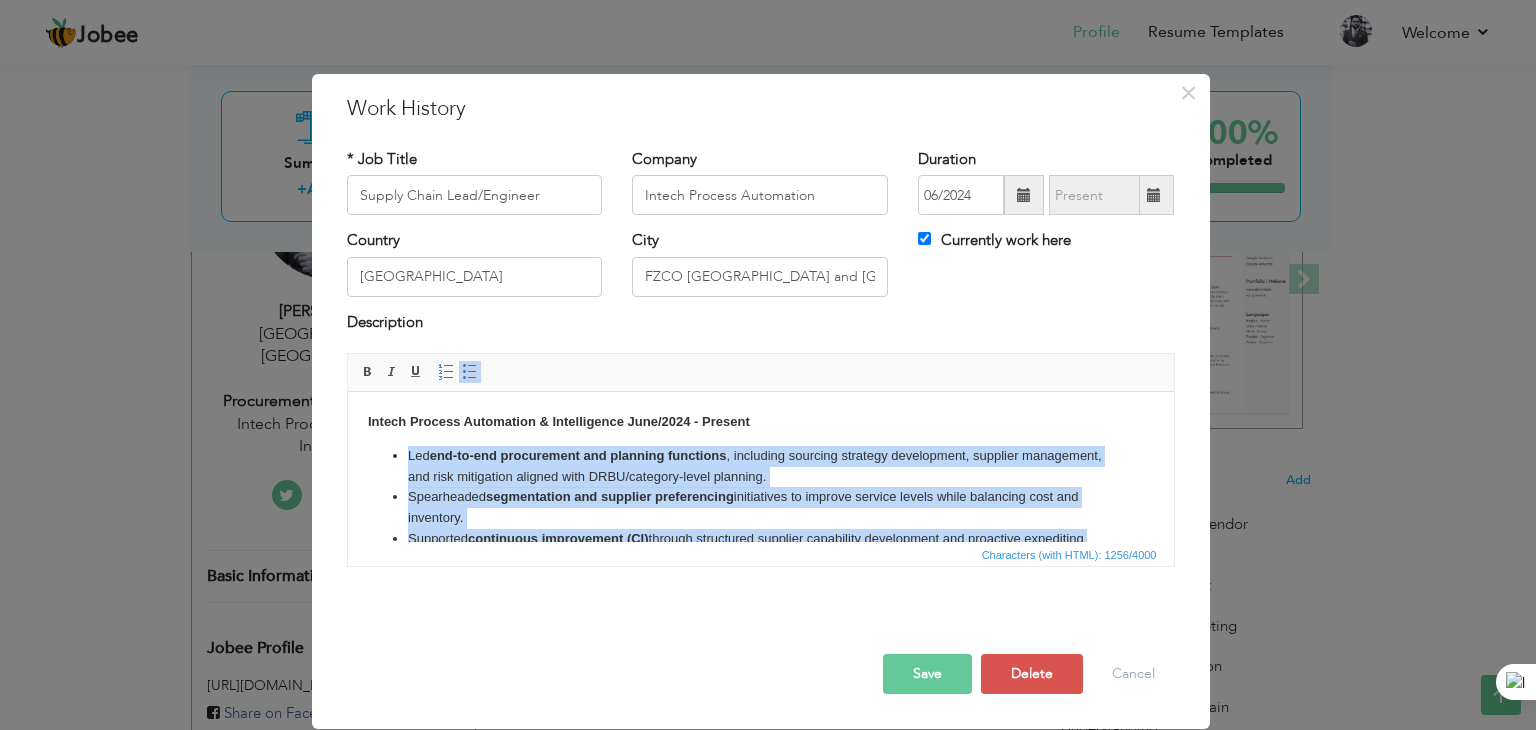 drag, startPoint x: 575, startPoint y: 518, endPoint x: 408, endPoint y: 458, distance: 177.4514 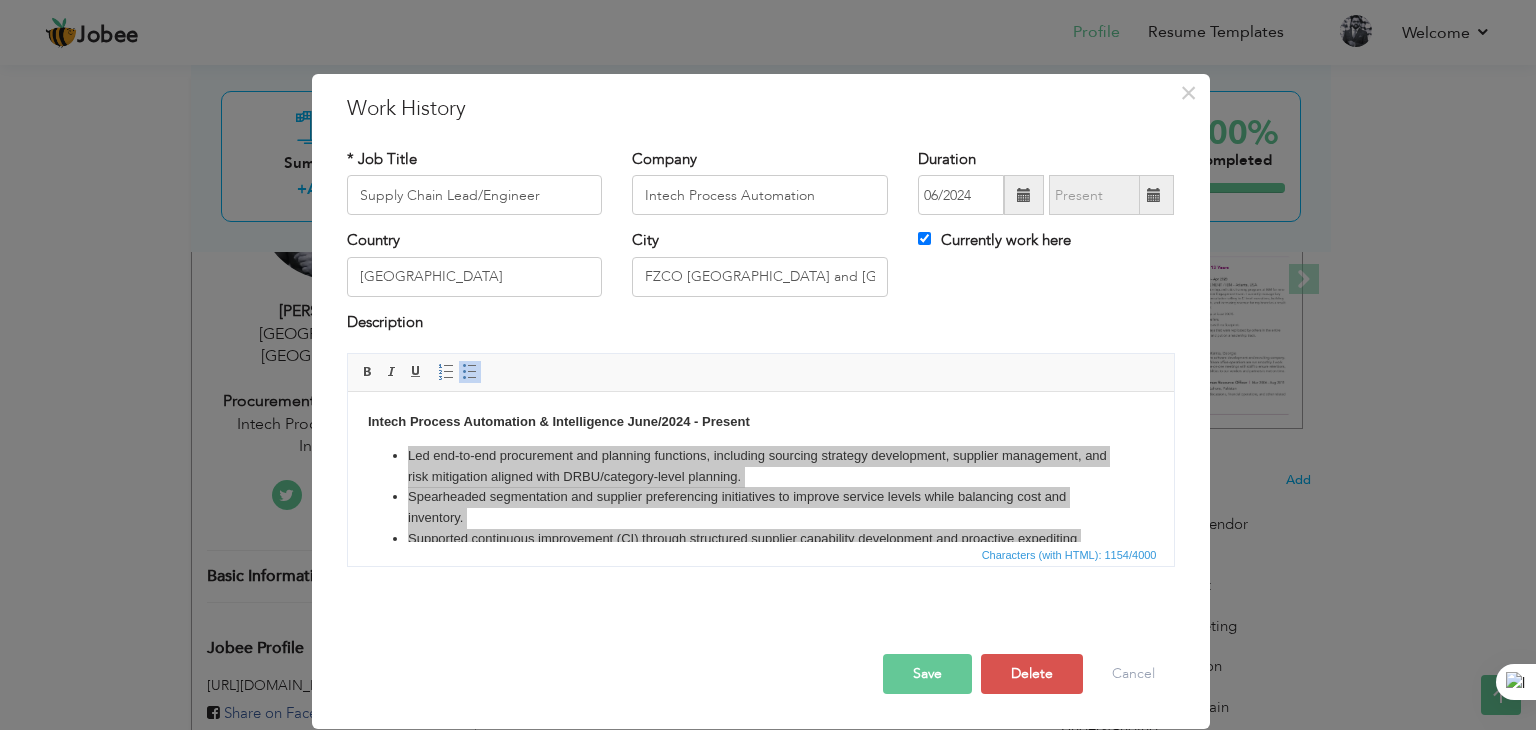 click on "Save" at bounding box center (927, 674) 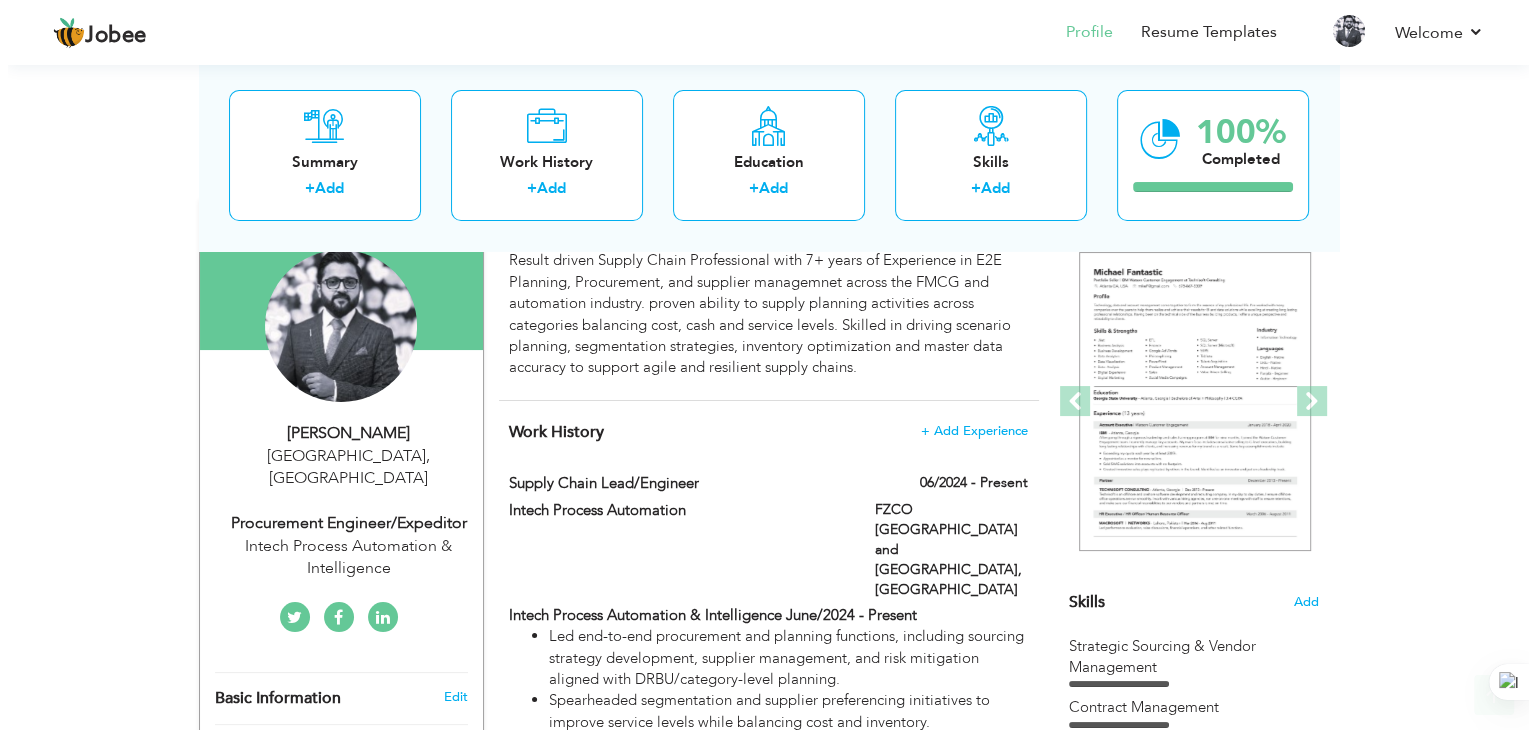scroll, scrollTop: 200, scrollLeft: 0, axis: vertical 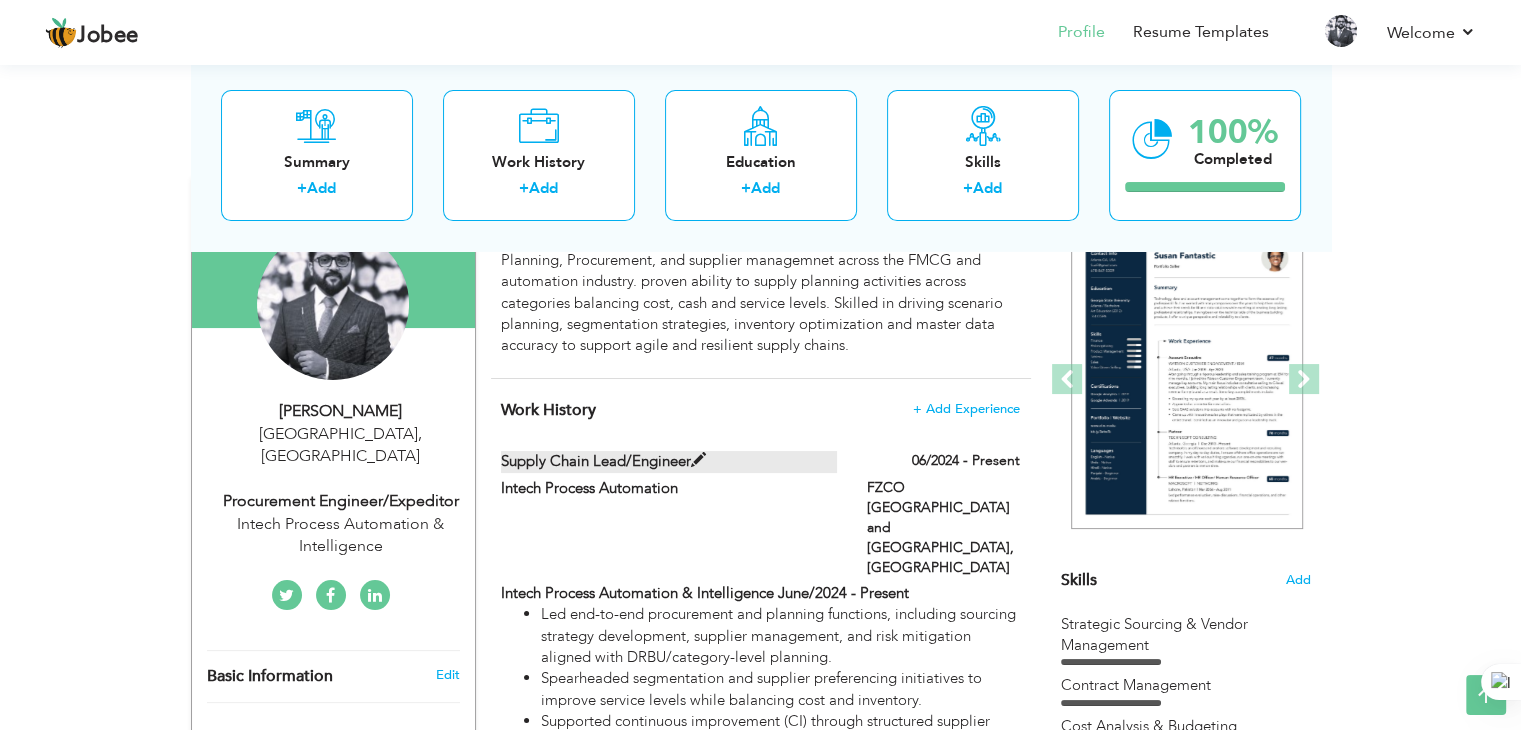 click at bounding box center (698, 460) 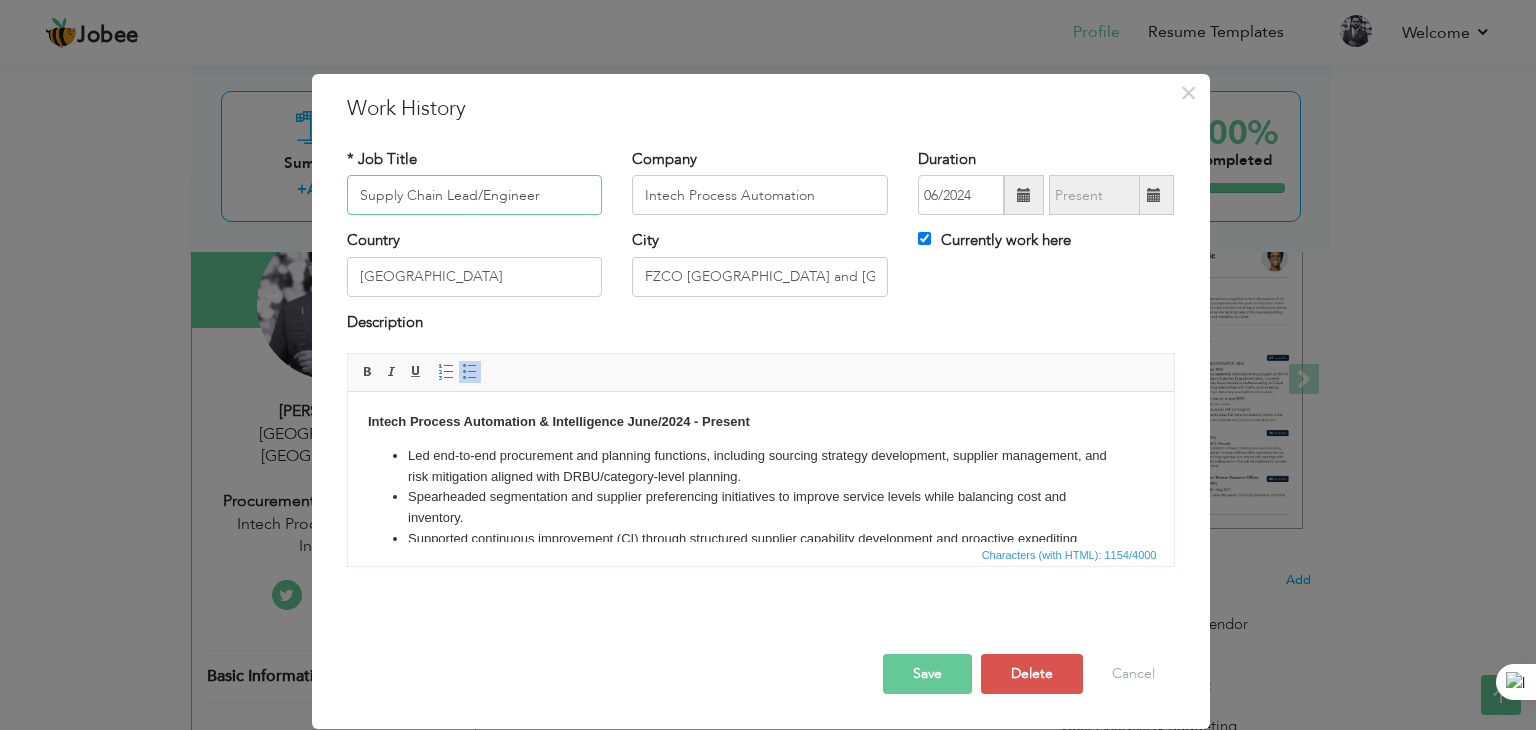 drag, startPoint x: 547, startPoint y: 185, endPoint x: 337, endPoint y: 193, distance: 210.15233 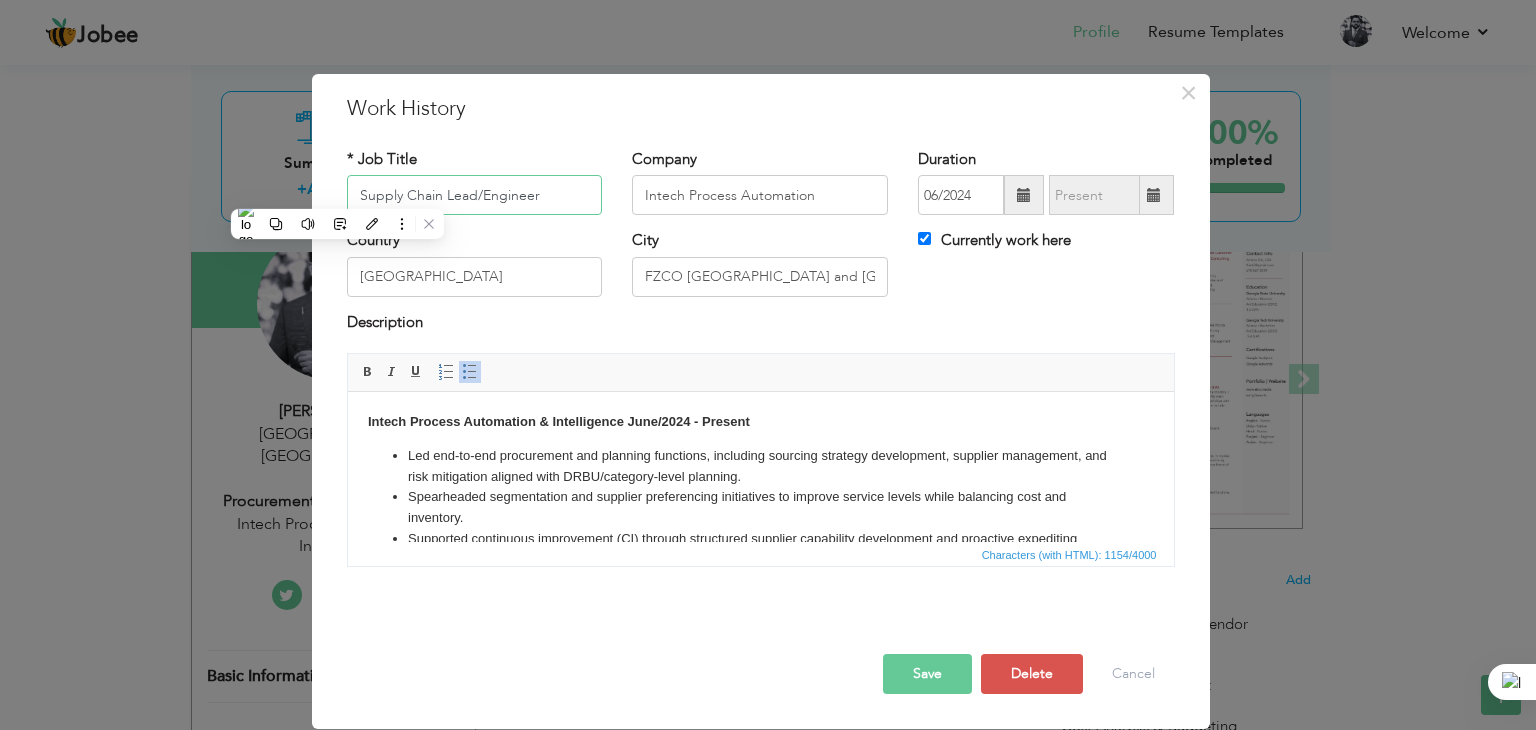 click on "Supply Chain Lead/Engineer" at bounding box center [475, 195] 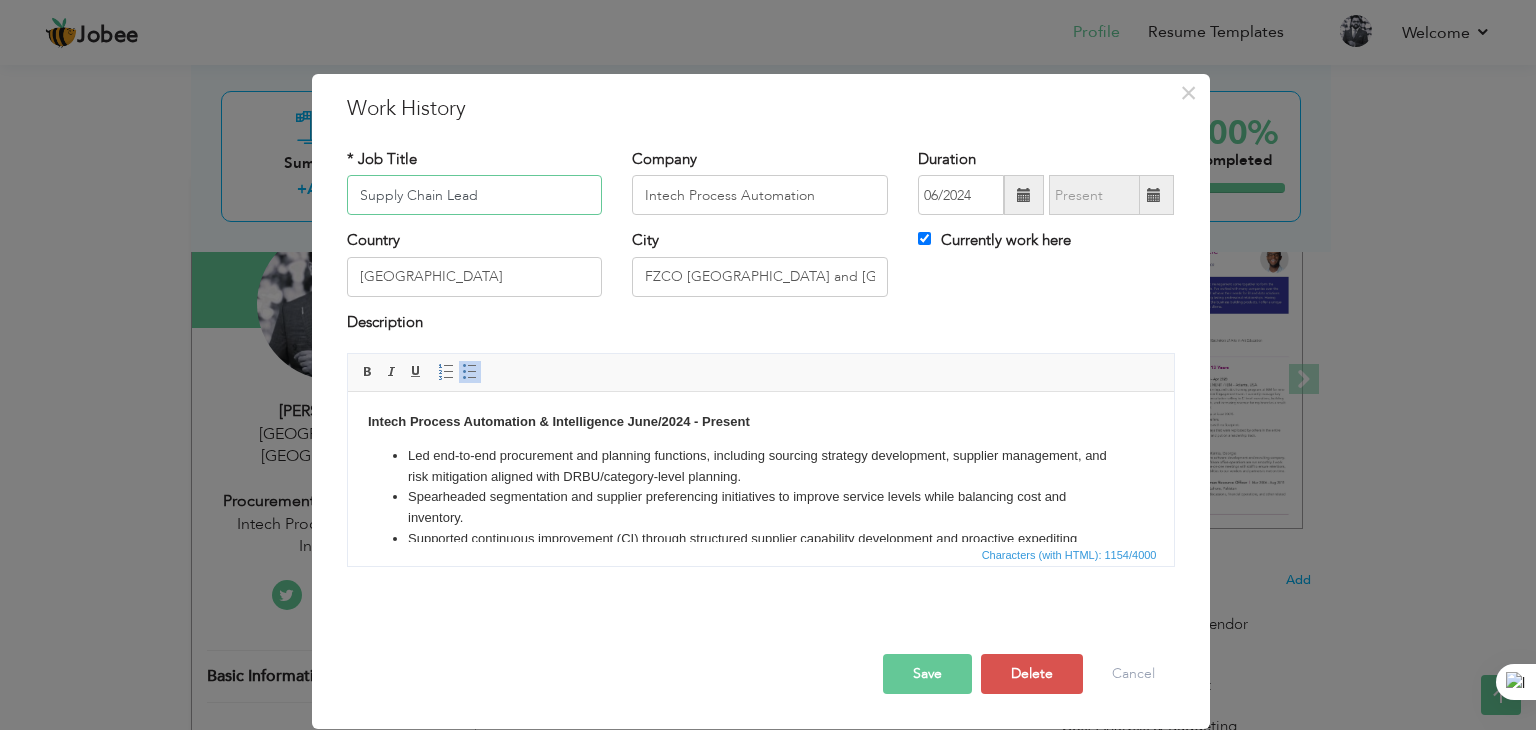 drag, startPoint x: 513, startPoint y: 205, endPoint x: 352, endPoint y: 201, distance: 161.04968 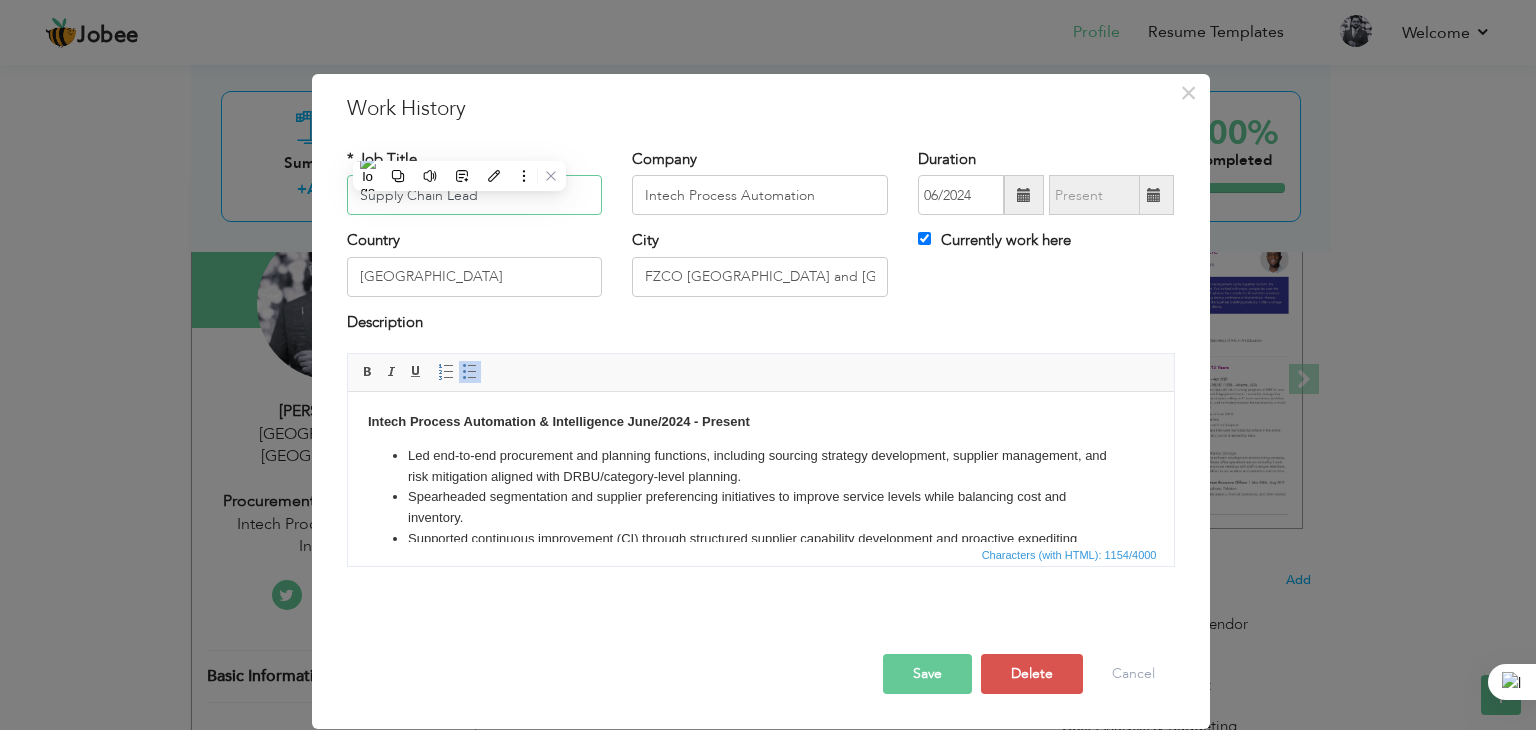 type on "Supply Chain Lead" 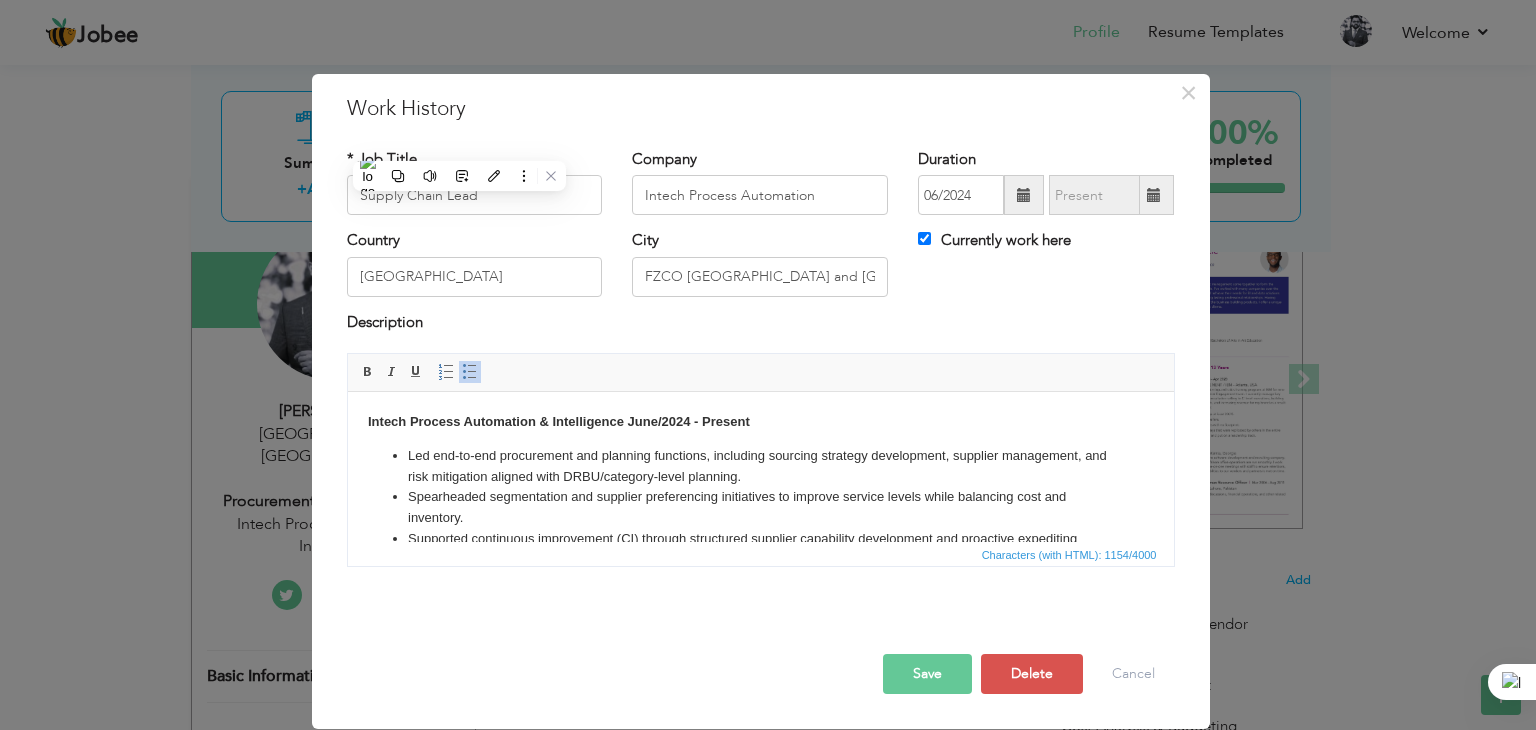 click on "Save" at bounding box center [927, 674] 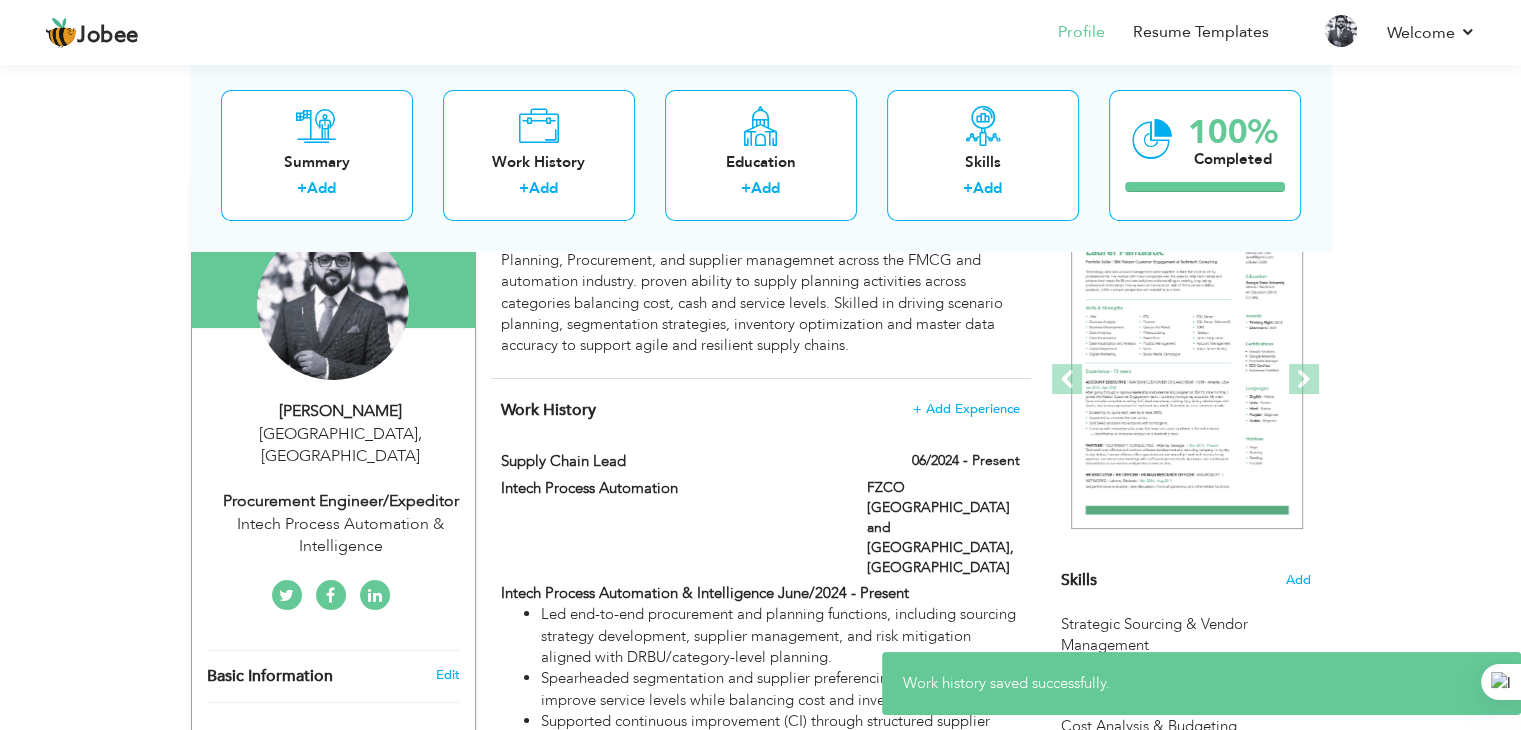 click on "Procurement Engineer/Expeditor" at bounding box center (341, 501) 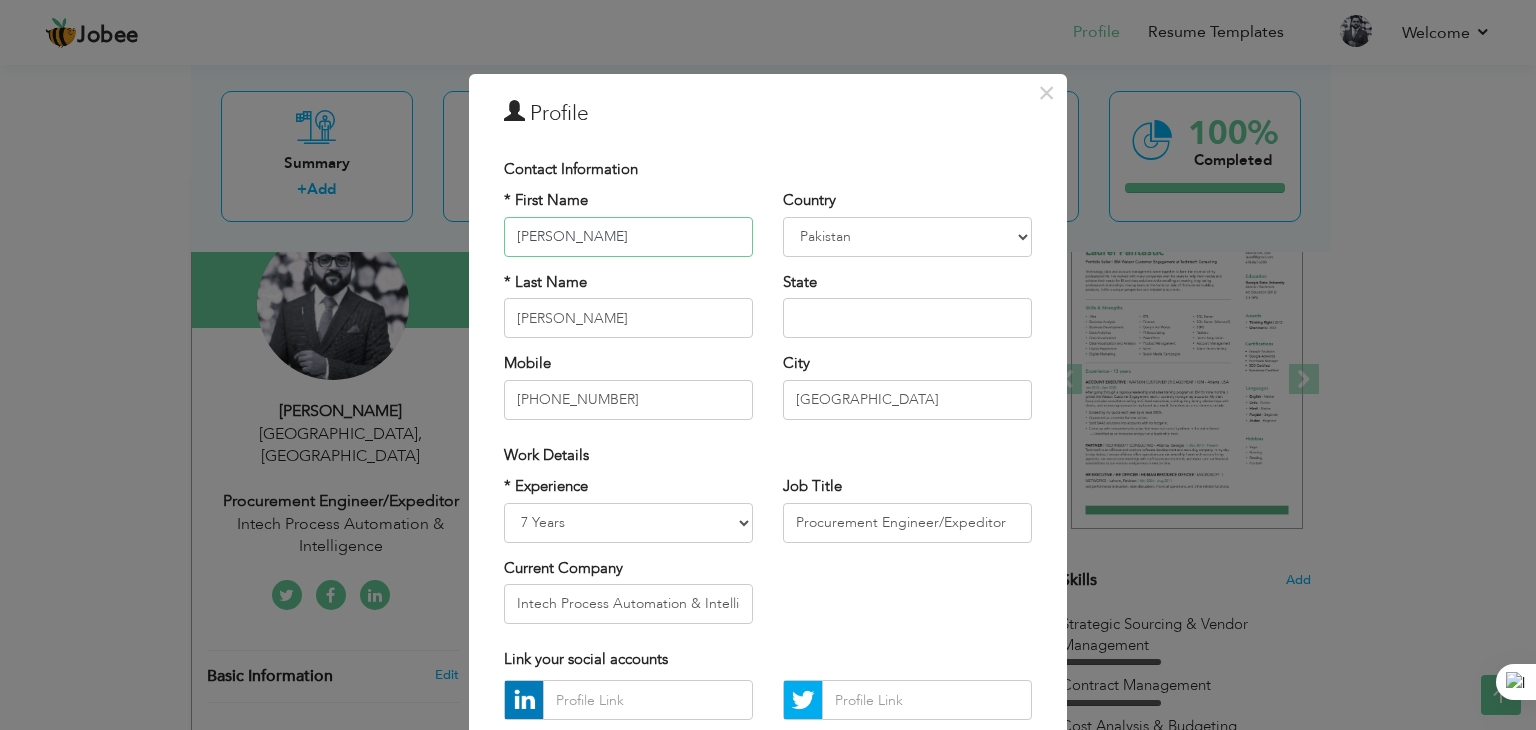 scroll, scrollTop: 100, scrollLeft: 0, axis: vertical 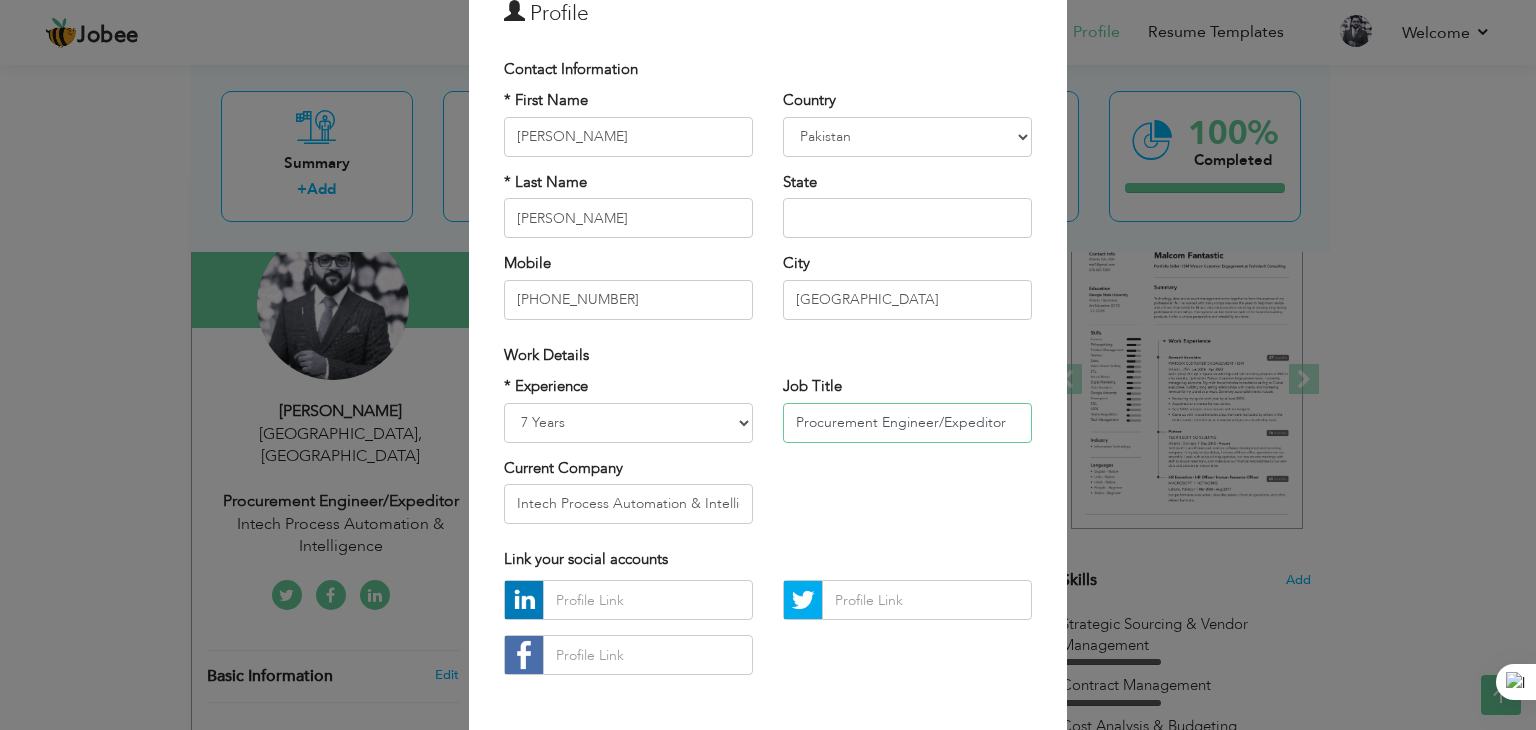 drag, startPoint x: 788, startPoint y: 423, endPoint x: 1181, endPoint y: 431, distance: 393.08142 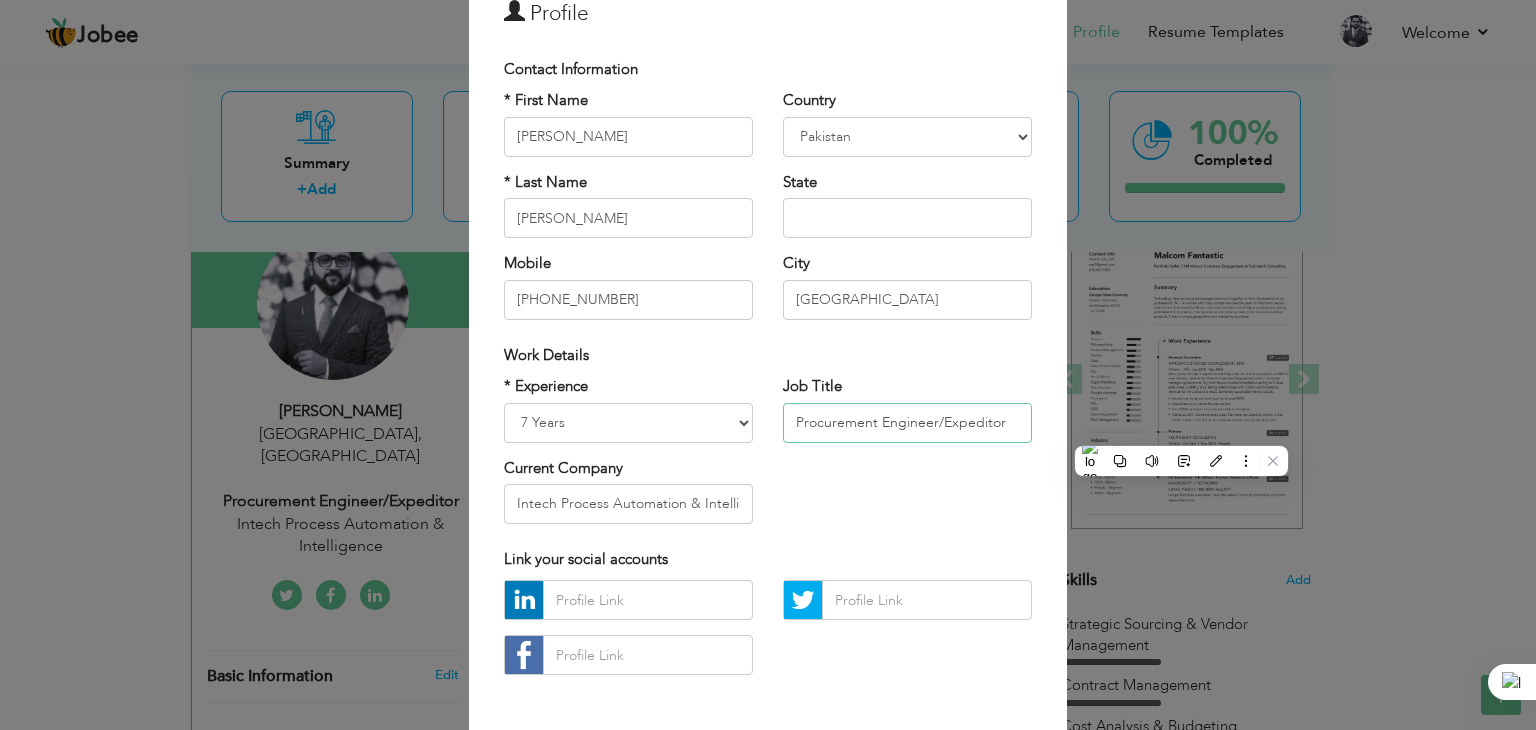 paste on "Supply Chain Lead" 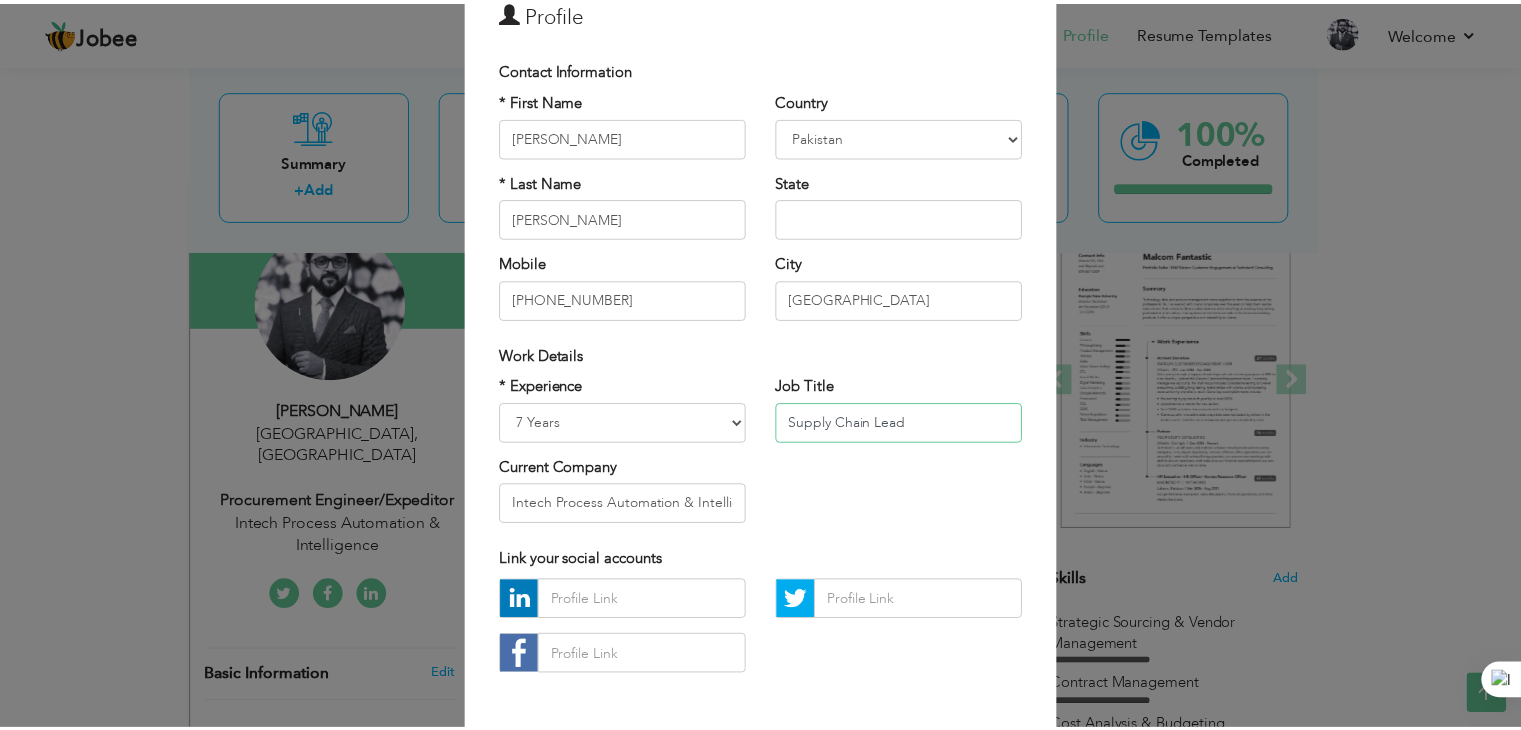 scroll, scrollTop: 181, scrollLeft: 0, axis: vertical 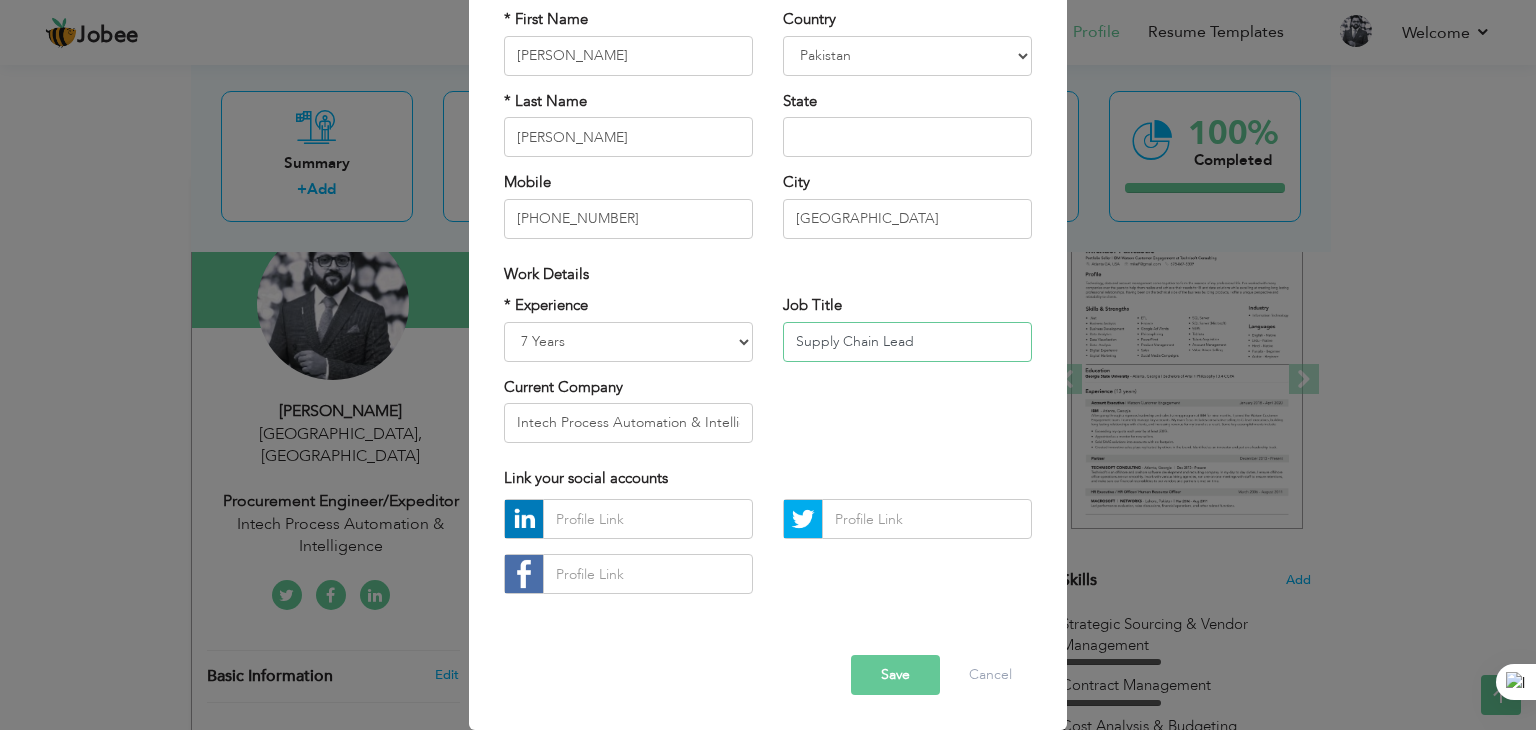 type on "Supply Chain Lead" 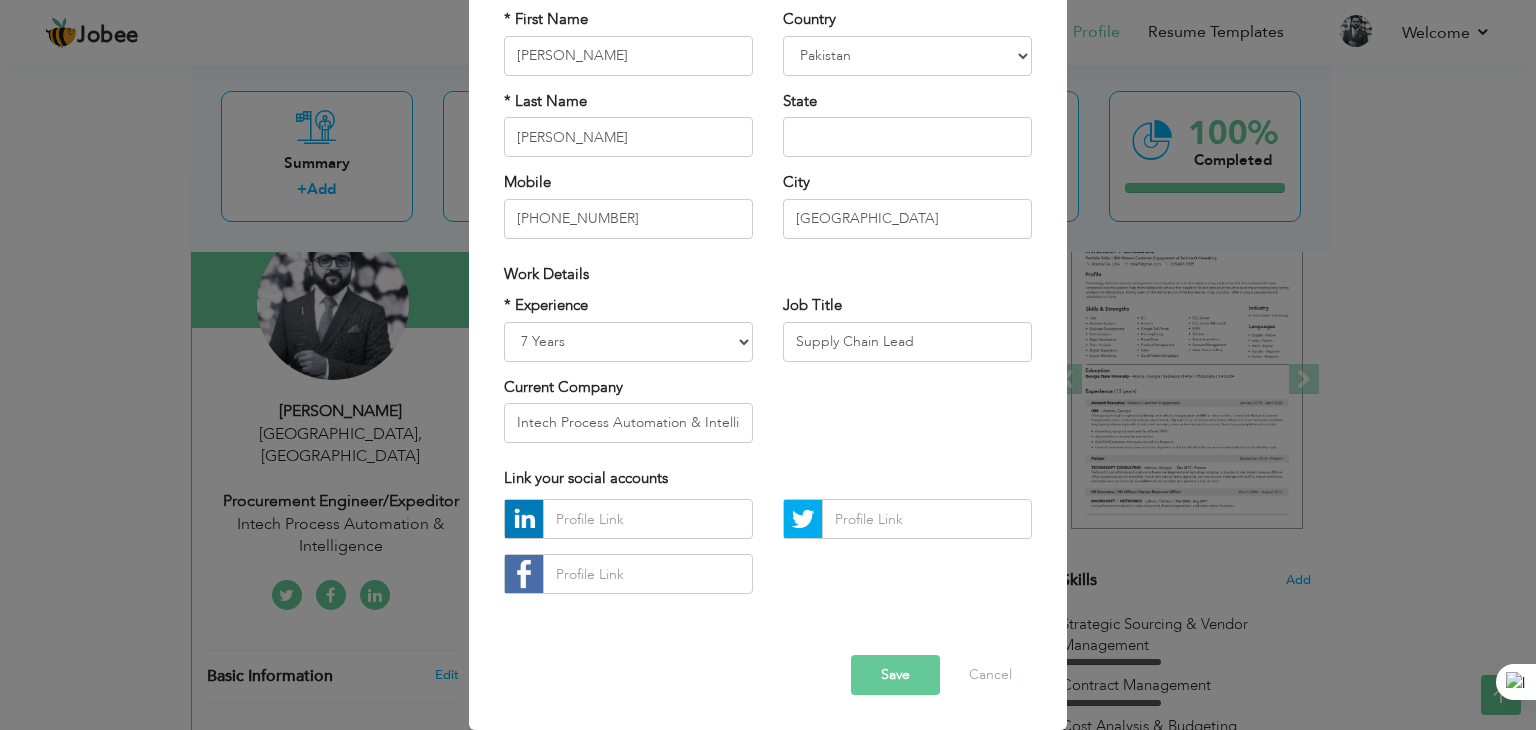 click on "Save" at bounding box center (895, 675) 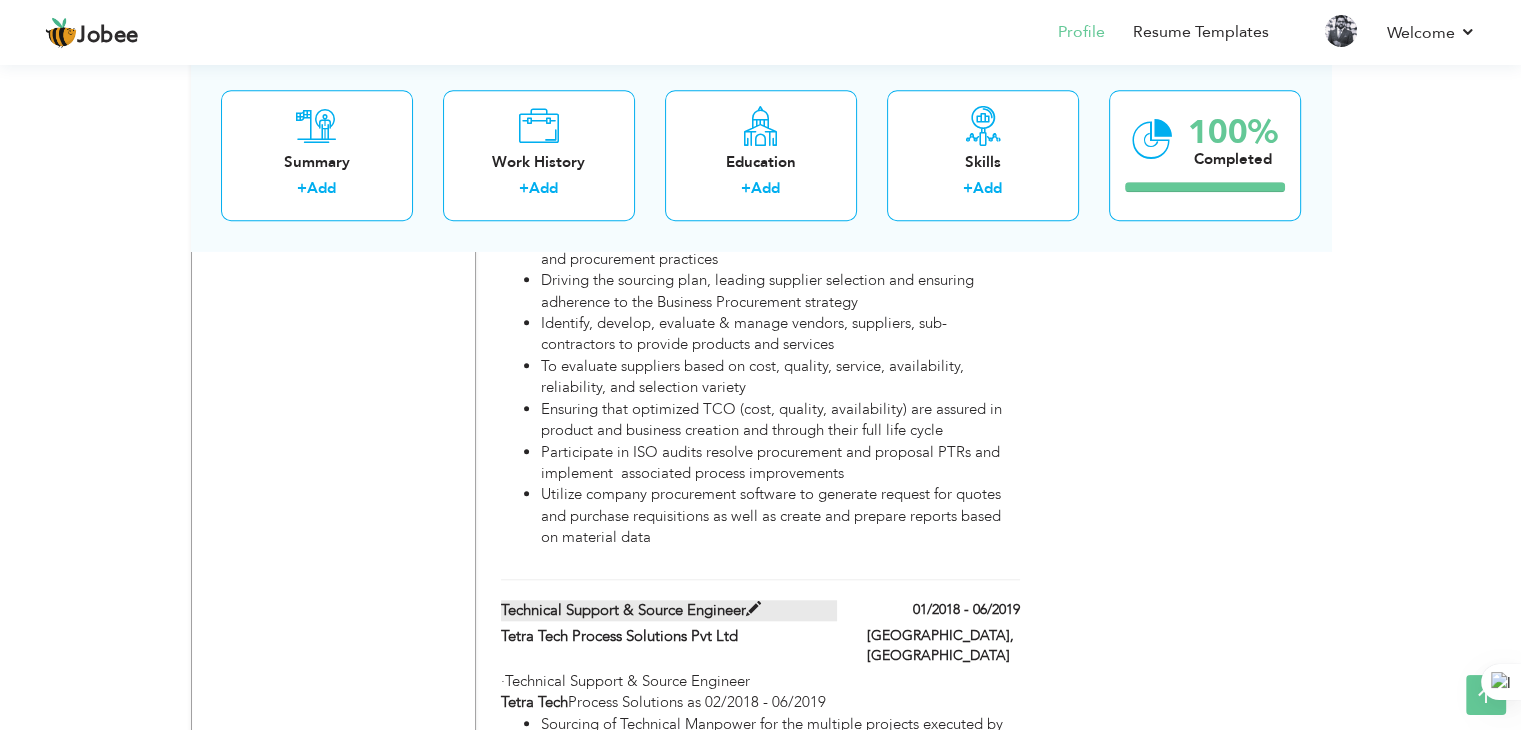 scroll, scrollTop: 2100, scrollLeft: 0, axis: vertical 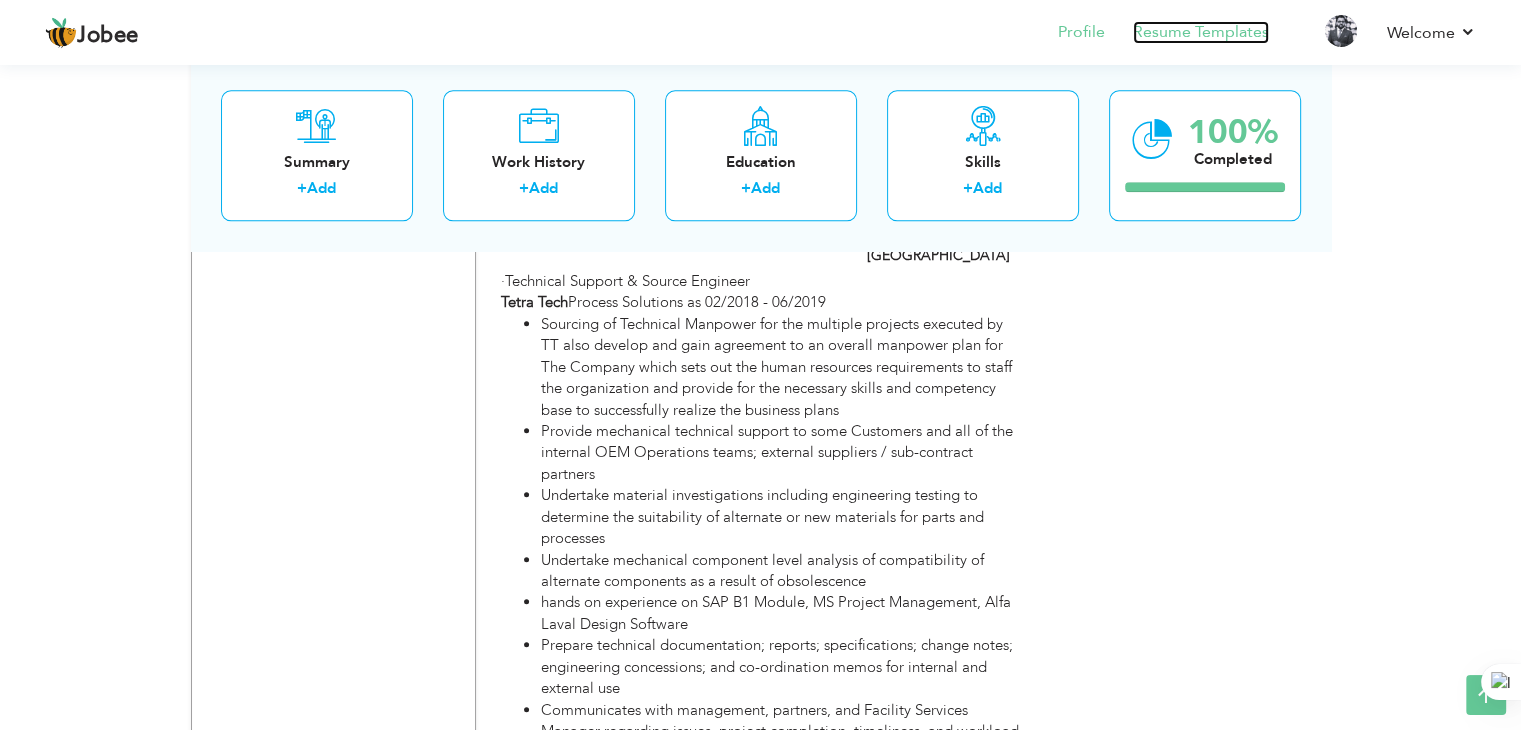 click on "Resume Templates" at bounding box center (1201, 32) 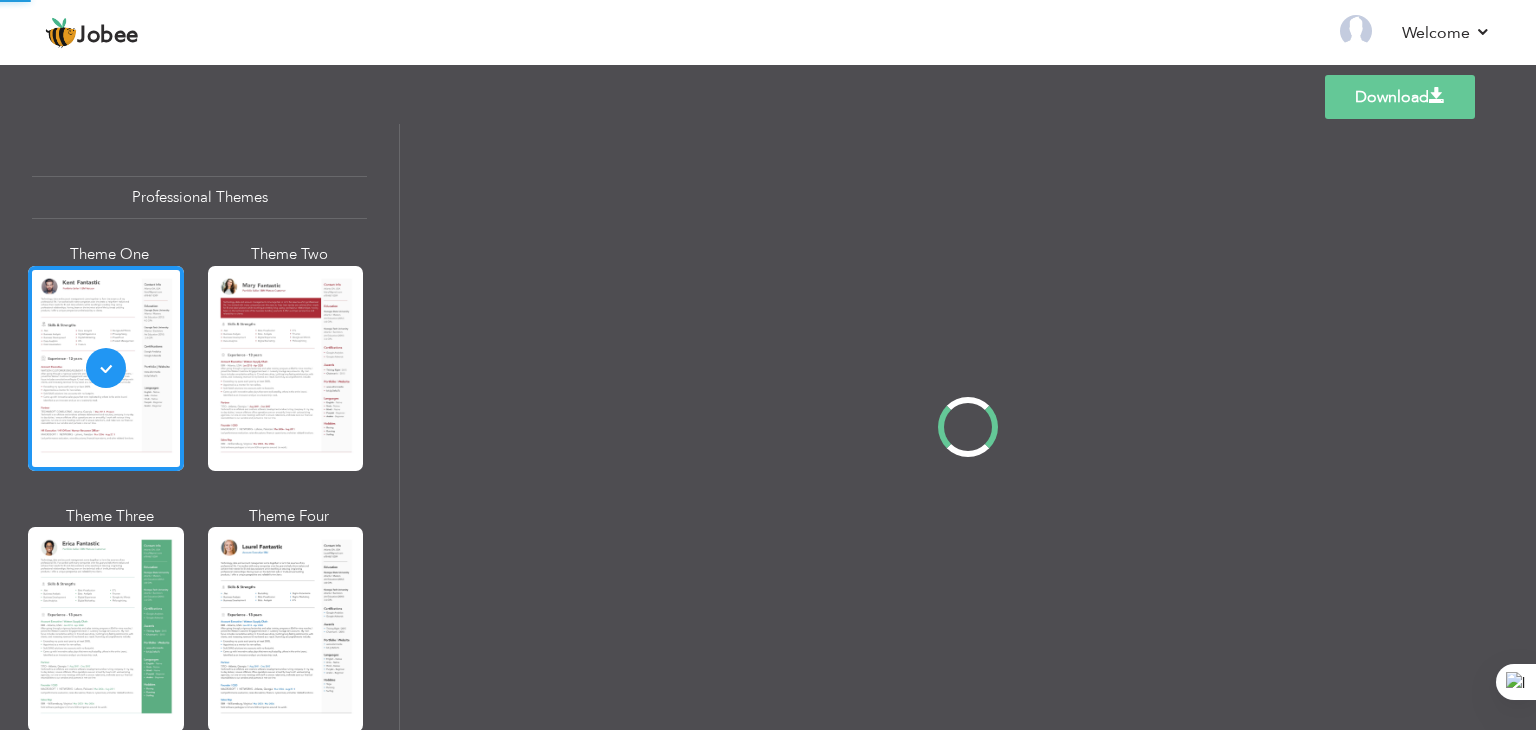scroll, scrollTop: 0, scrollLeft: 0, axis: both 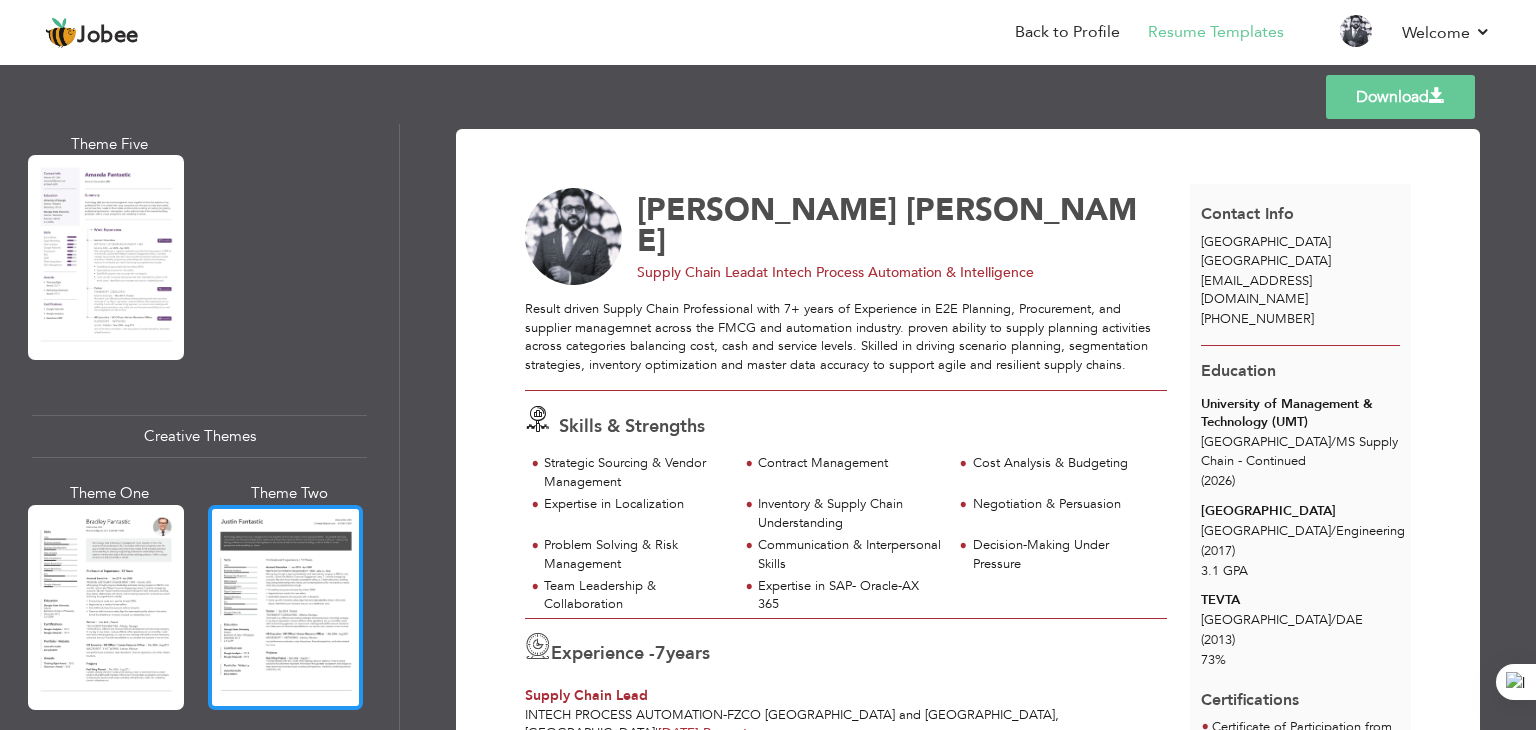click at bounding box center (286, 607) 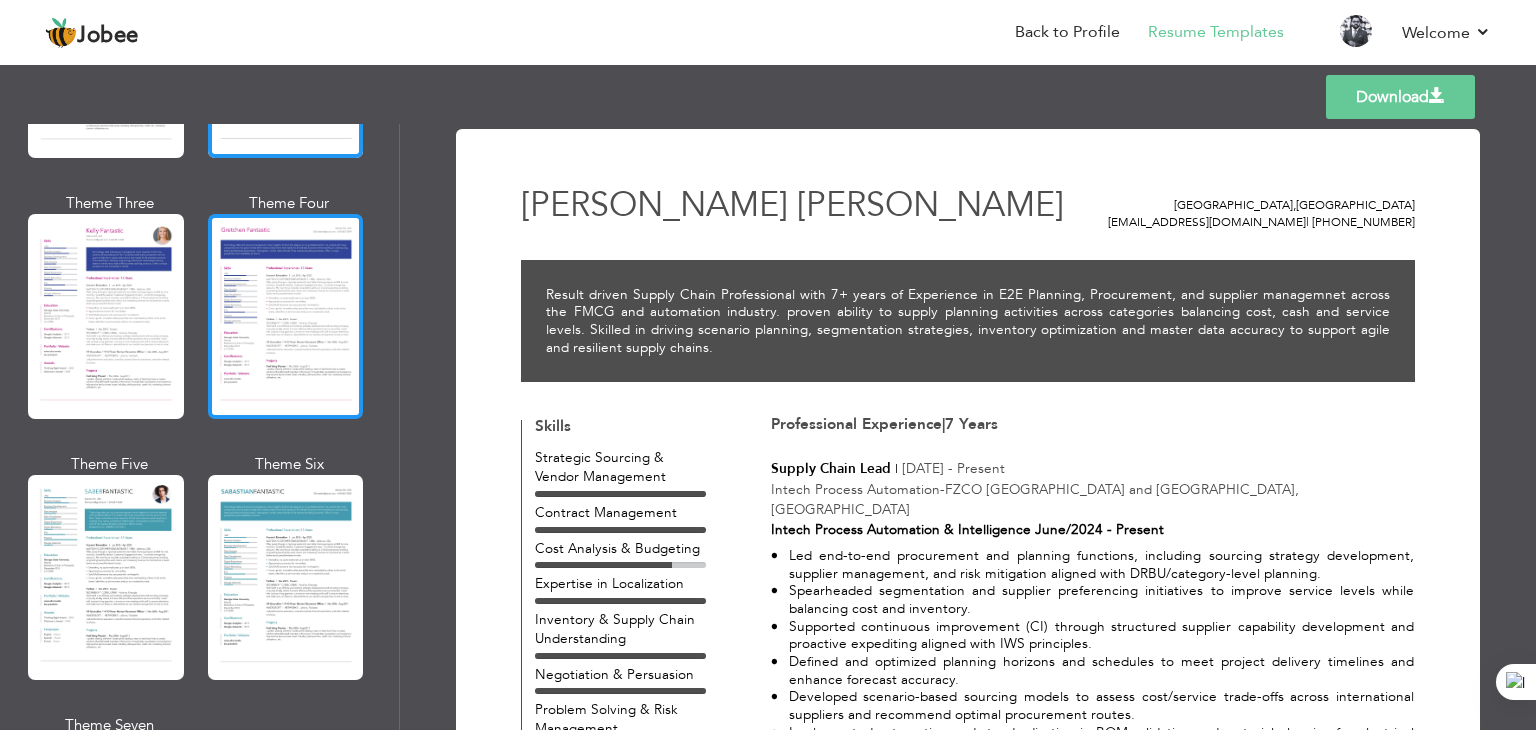 scroll, scrollTop: 2700, scrollLeft: 0, axis: vertical 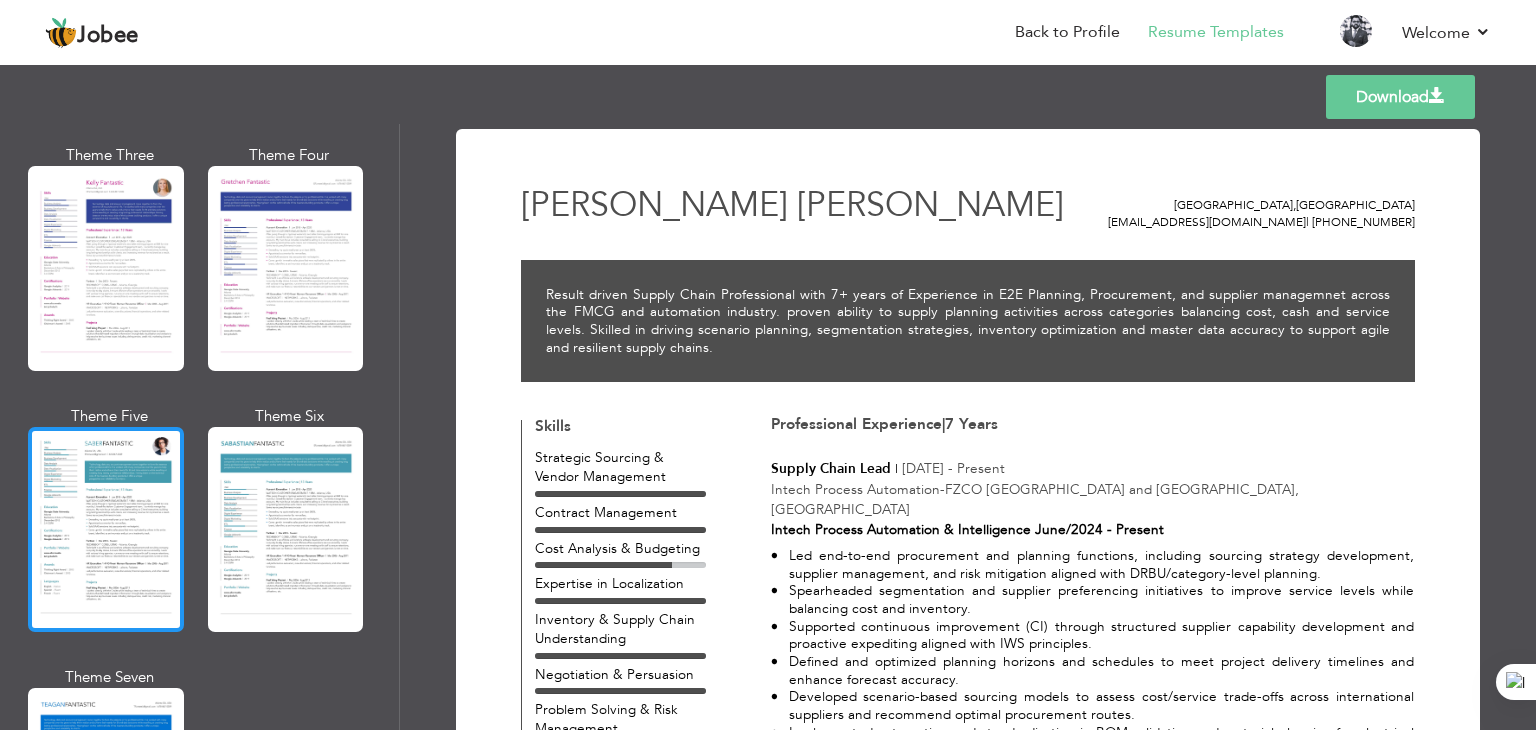 click at bounding box center [106, 529] 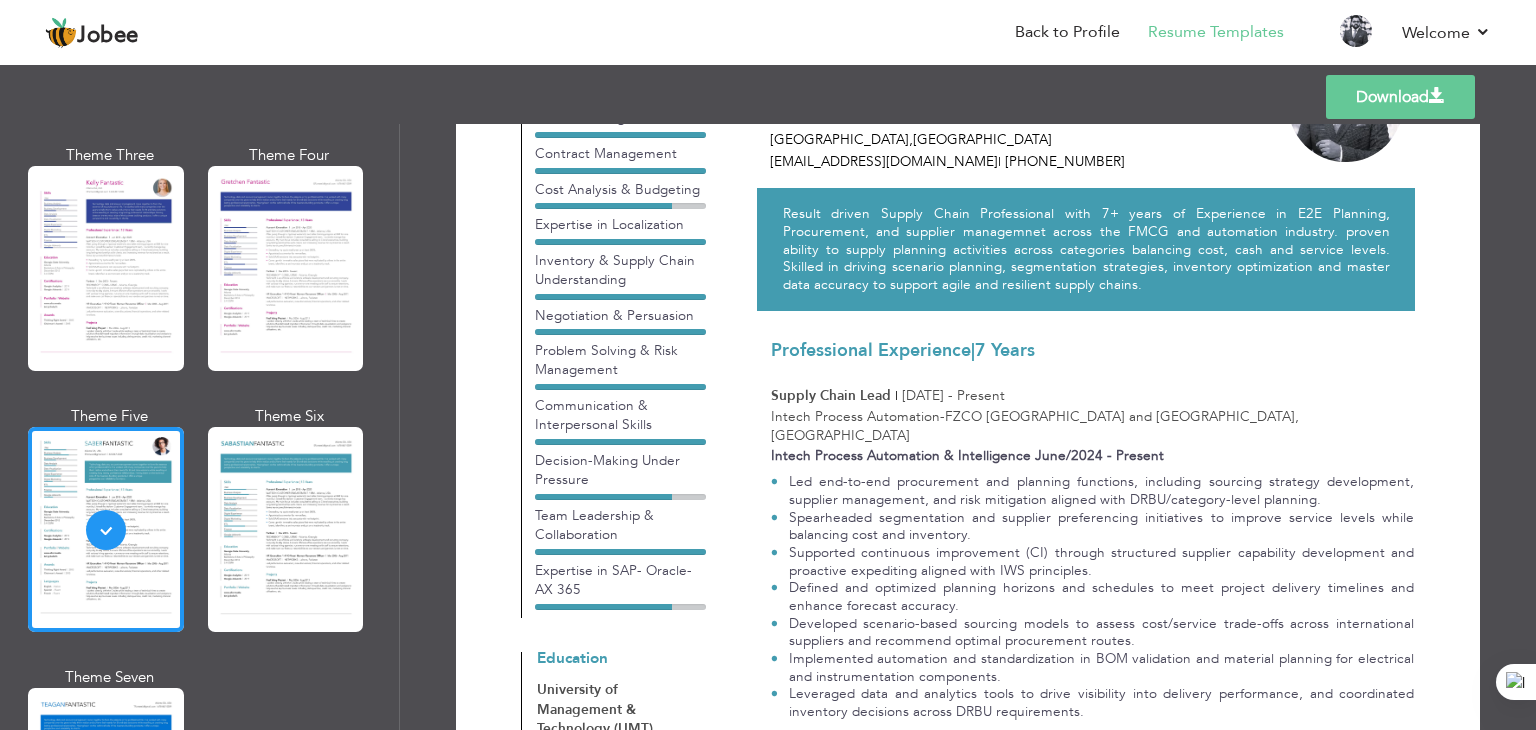 scroll, scrollTop: 0, scrollLeft: 0, axis: both 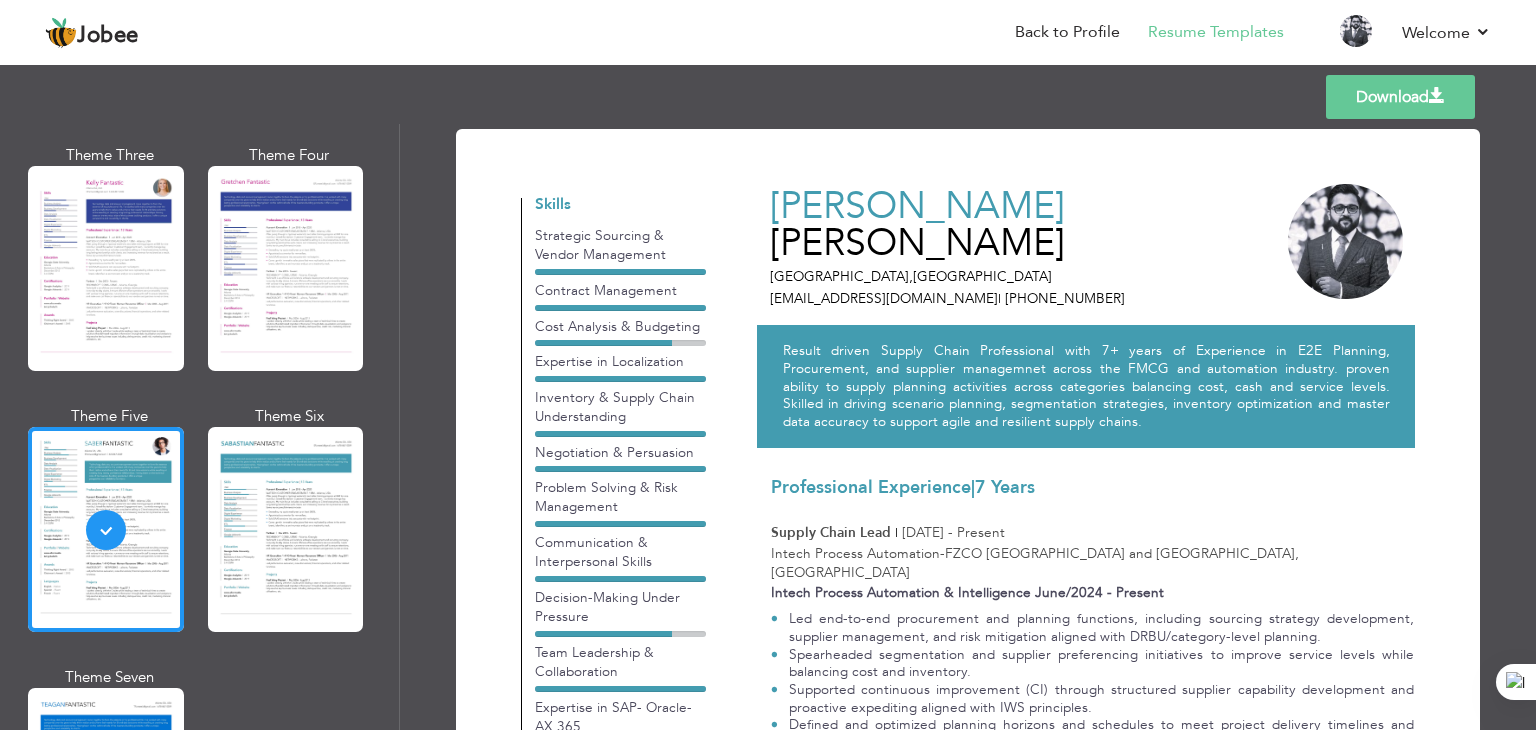 click on "Download" at bounding box center [1400, 97] 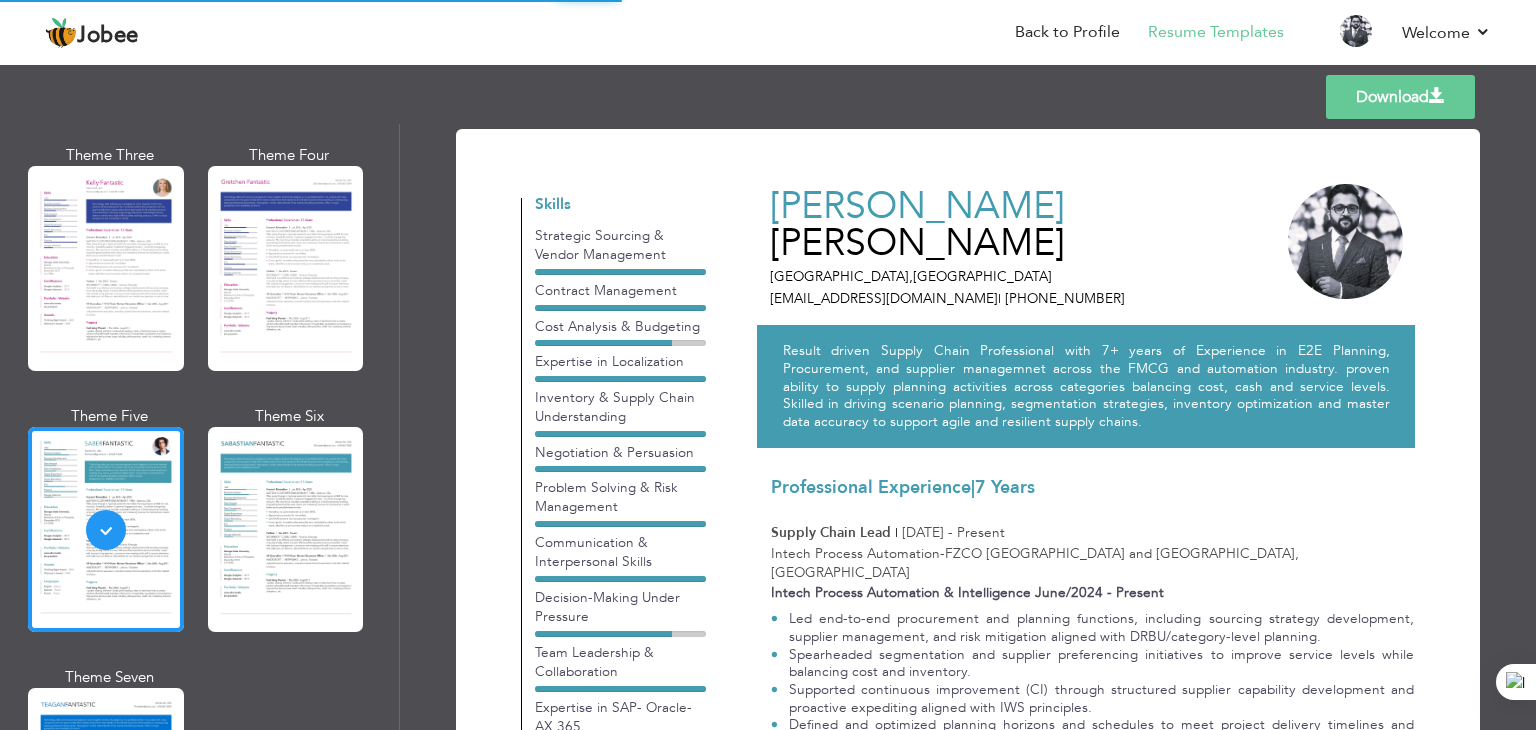 click on "Download" at bounding box center (1400, 97) 